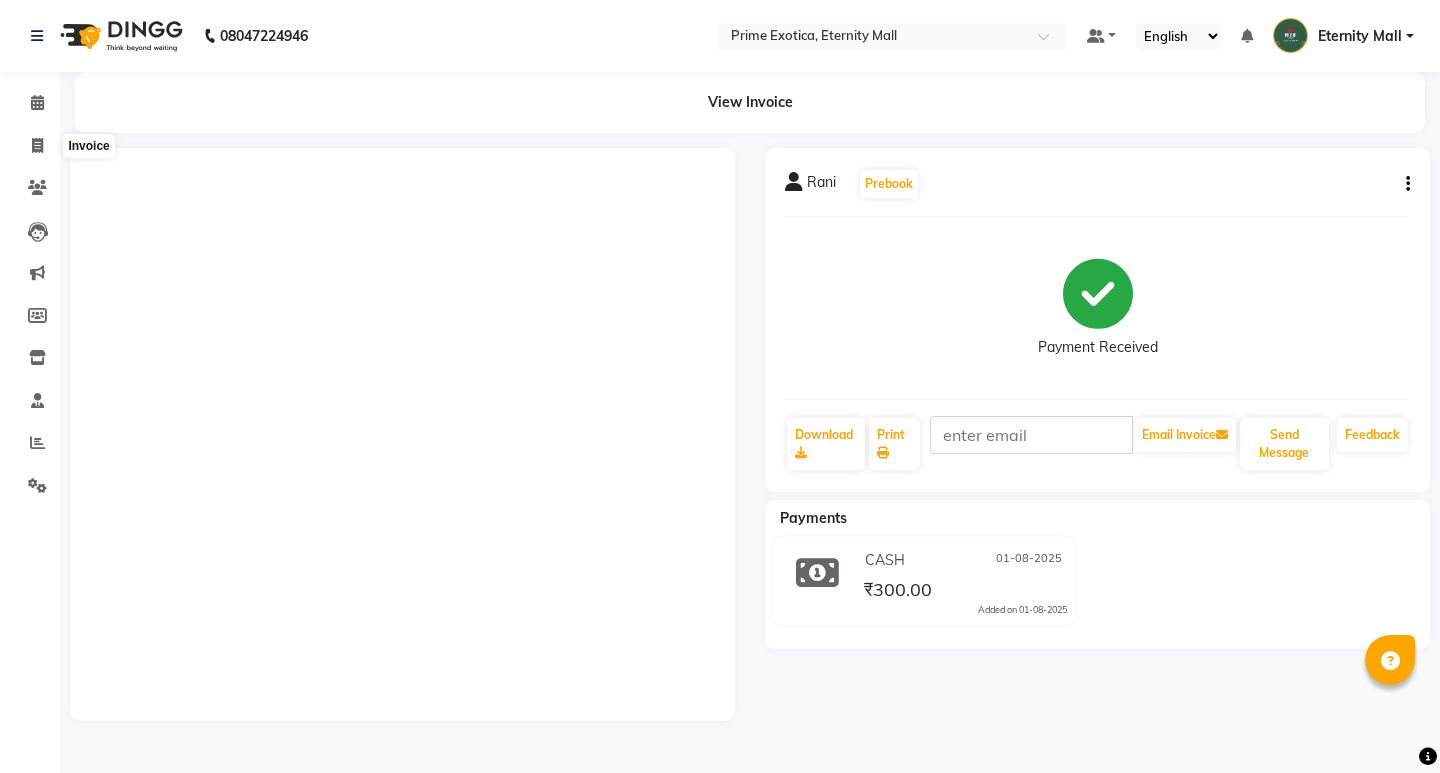 click 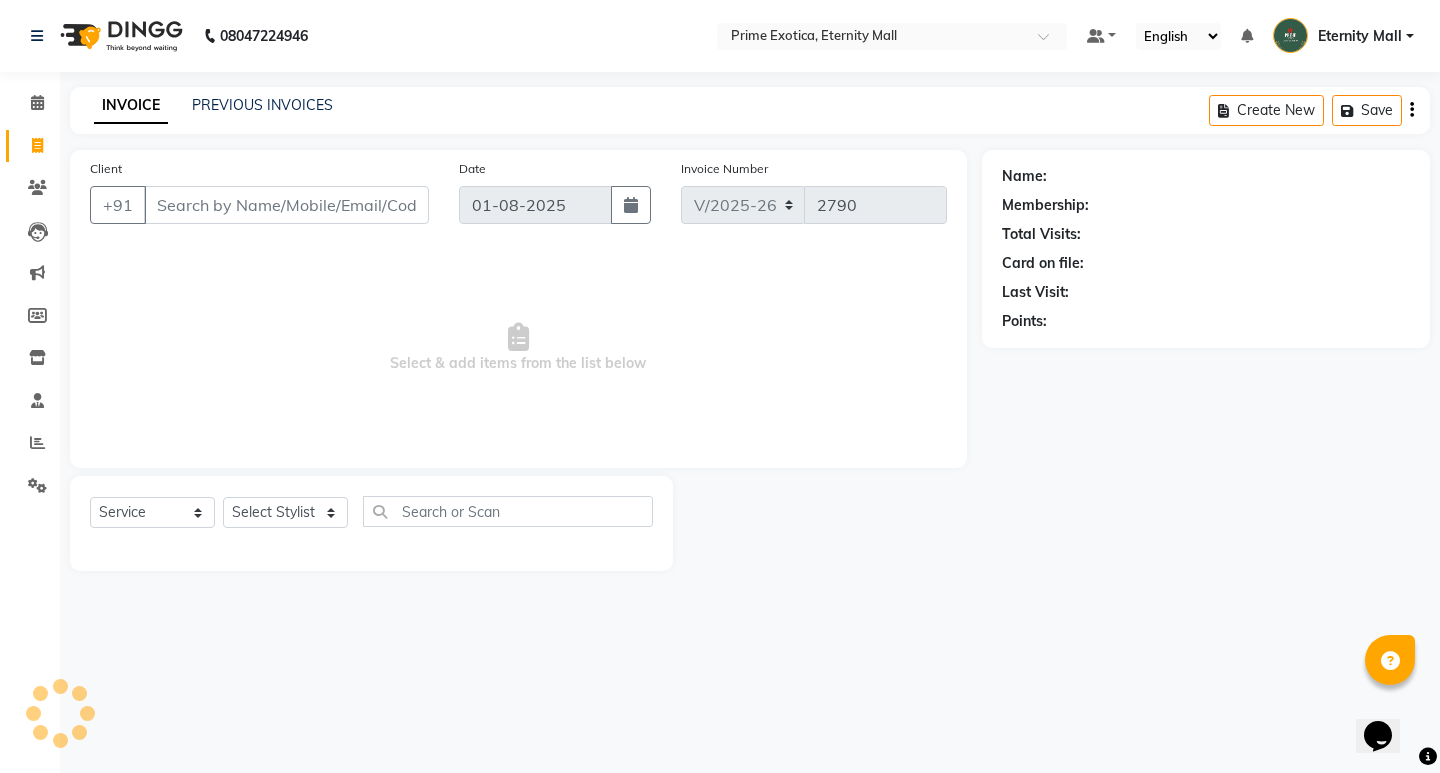 scroll, scrollTop: 0, scrollLeft: 0, axis: both 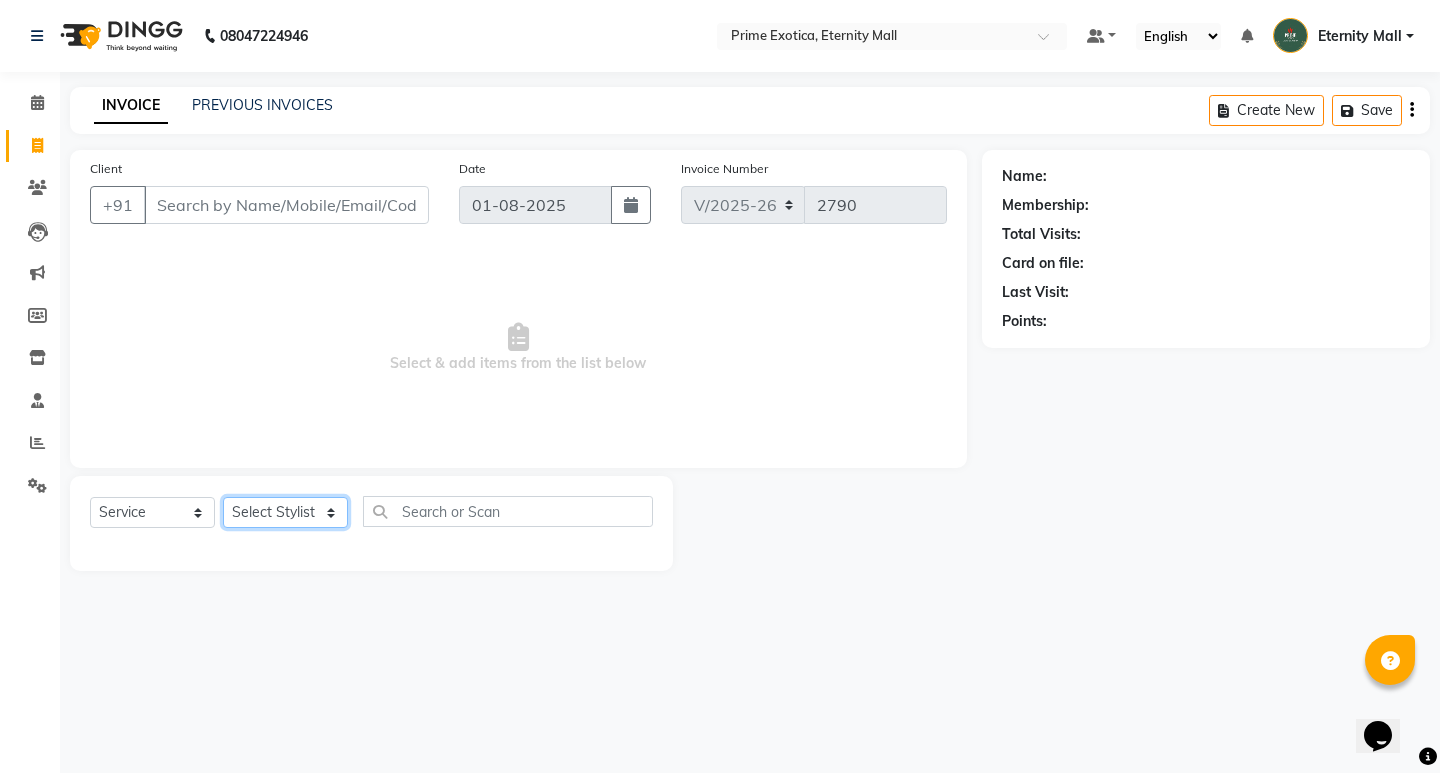 click on "Select Stylist AB ADMIN [NAME] [NAME] [NAME] [NAME] [NAME] [NAME]" 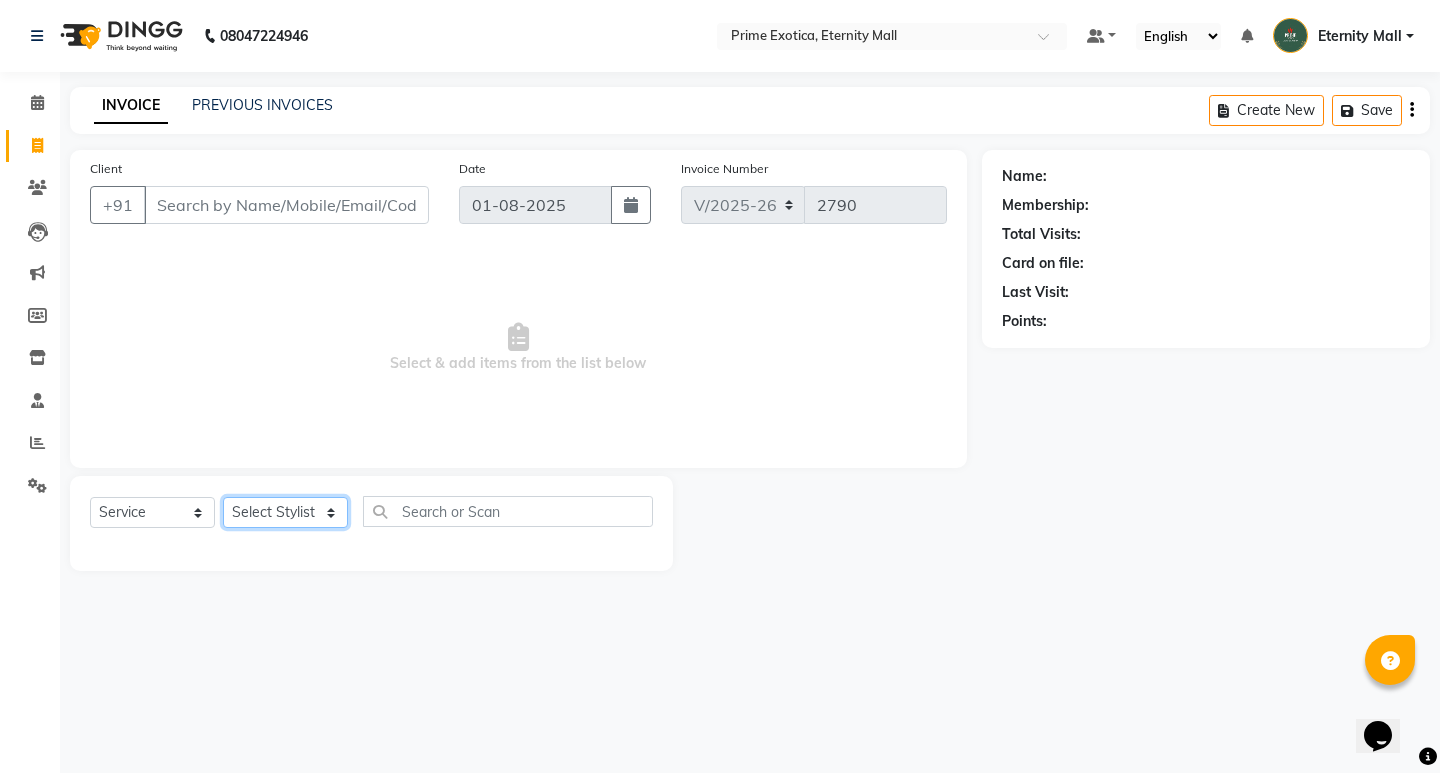 select on "66509" 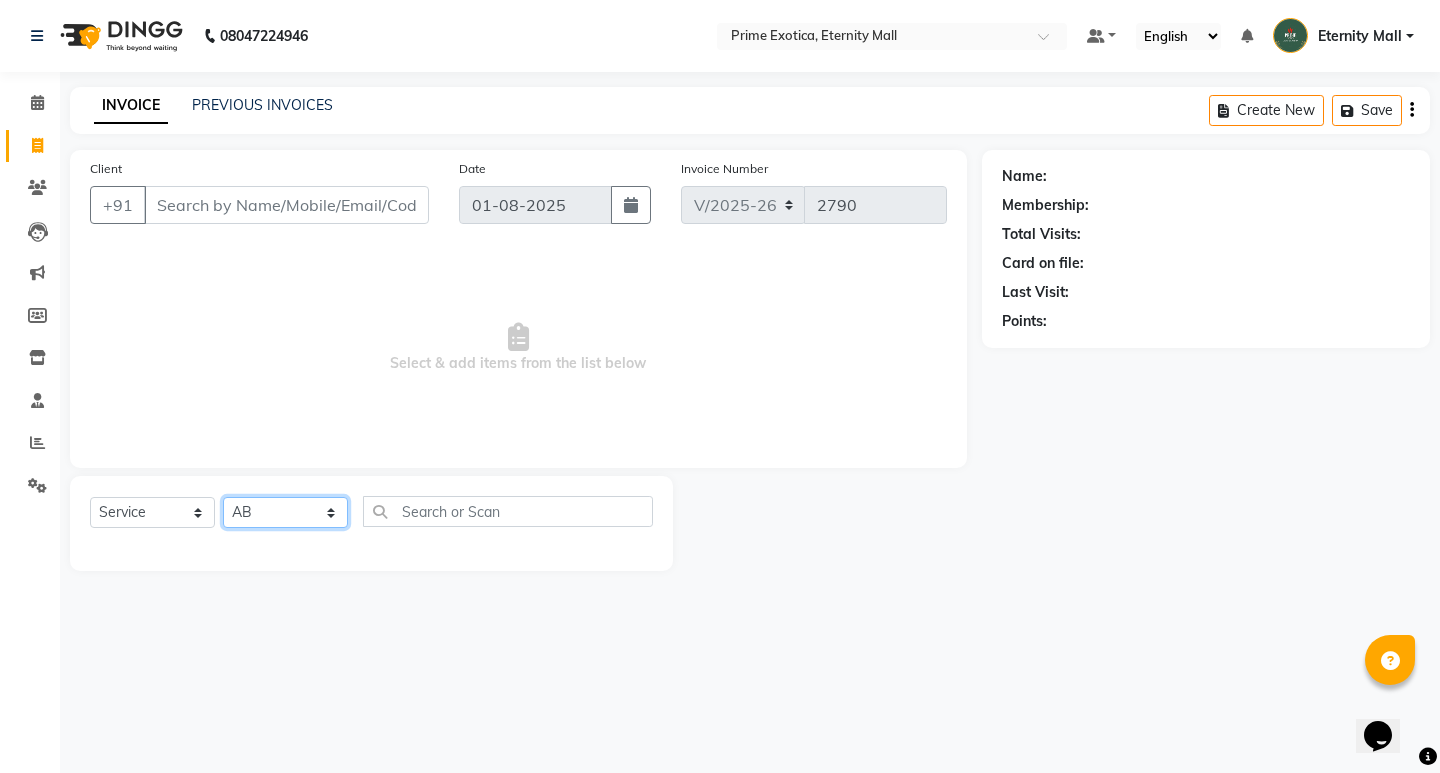 click on "Select Stylist AB ADMIN [NAME] [NAME] [NAME] [NAME] [NAME] [NAME]" 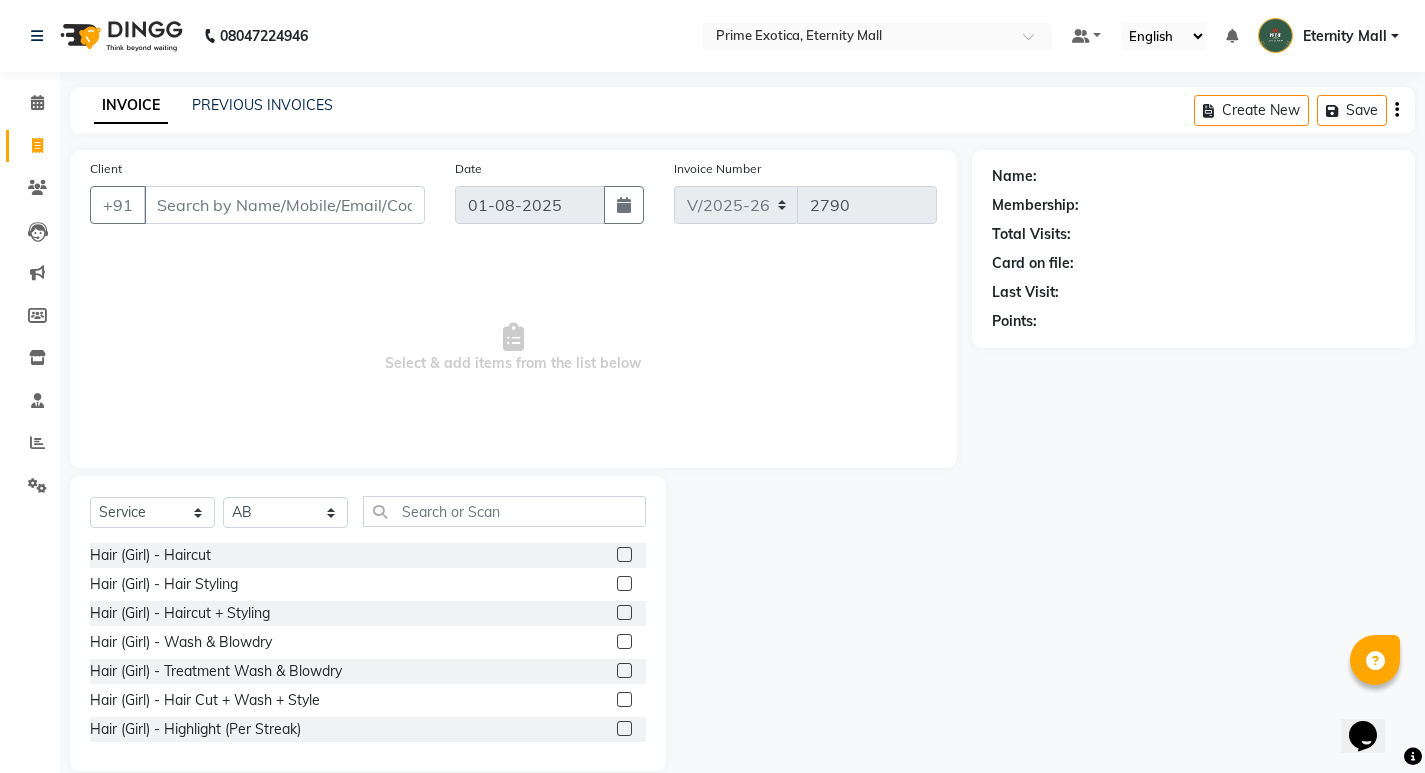 click 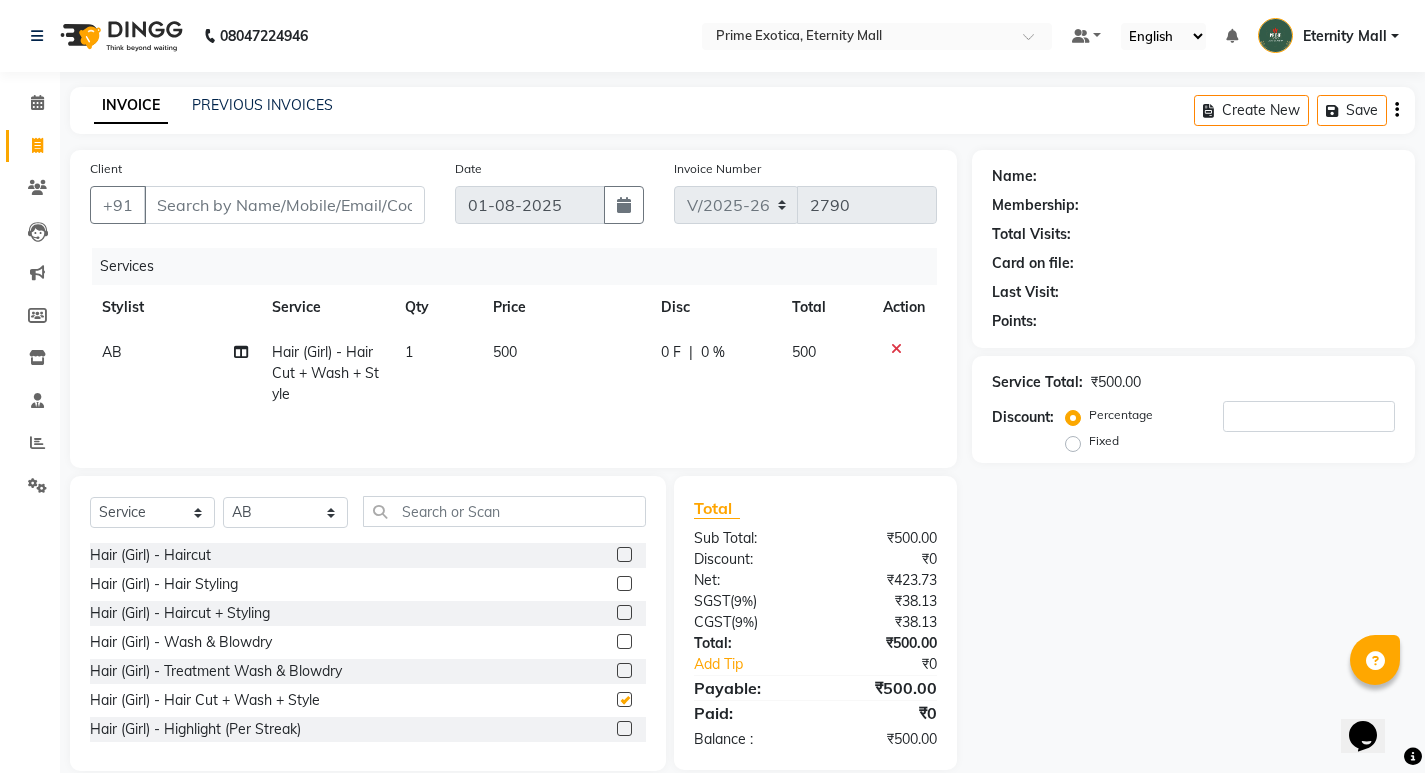 checkbox on "false" 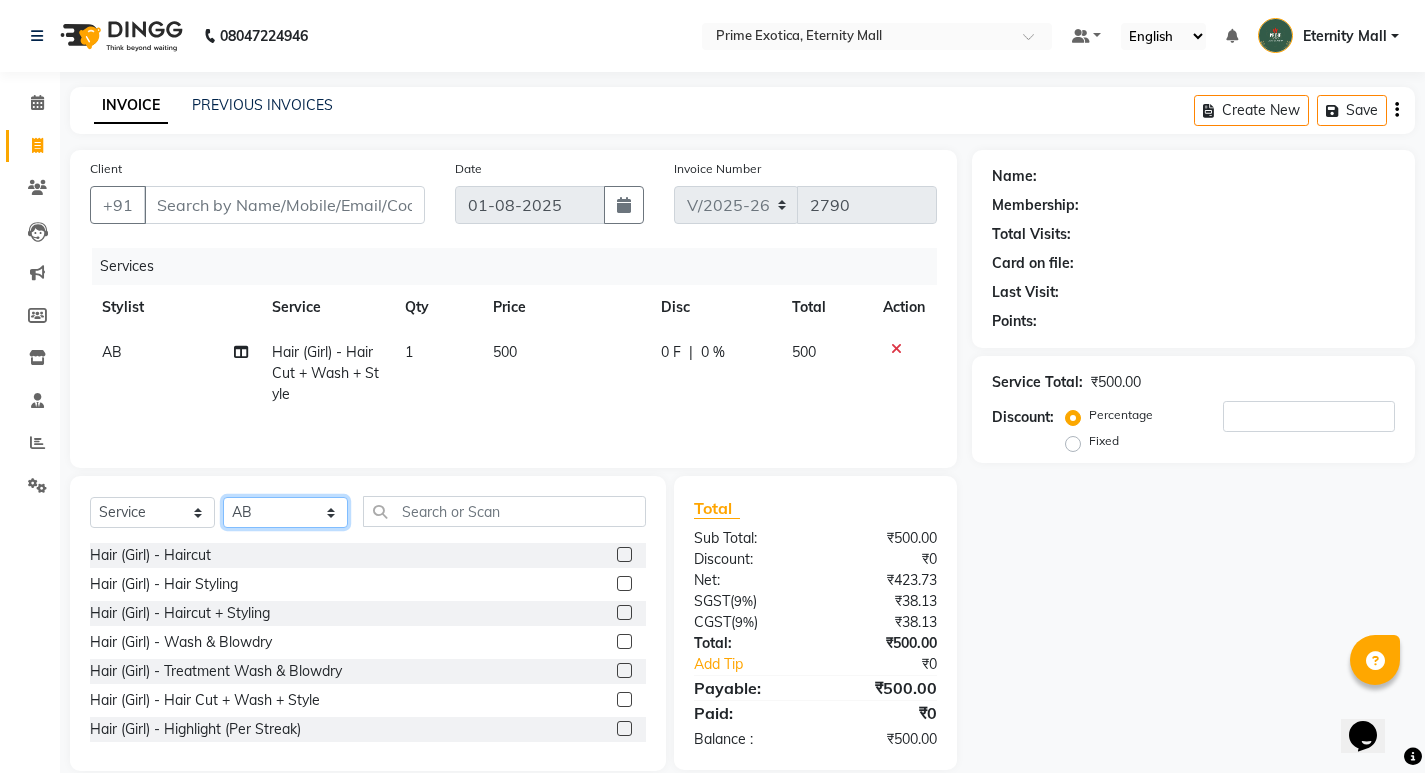 click on "Select Stylist AB ADMIN [NAME] [NAME] [NAME] [NAME] [NAME] [NAME]" 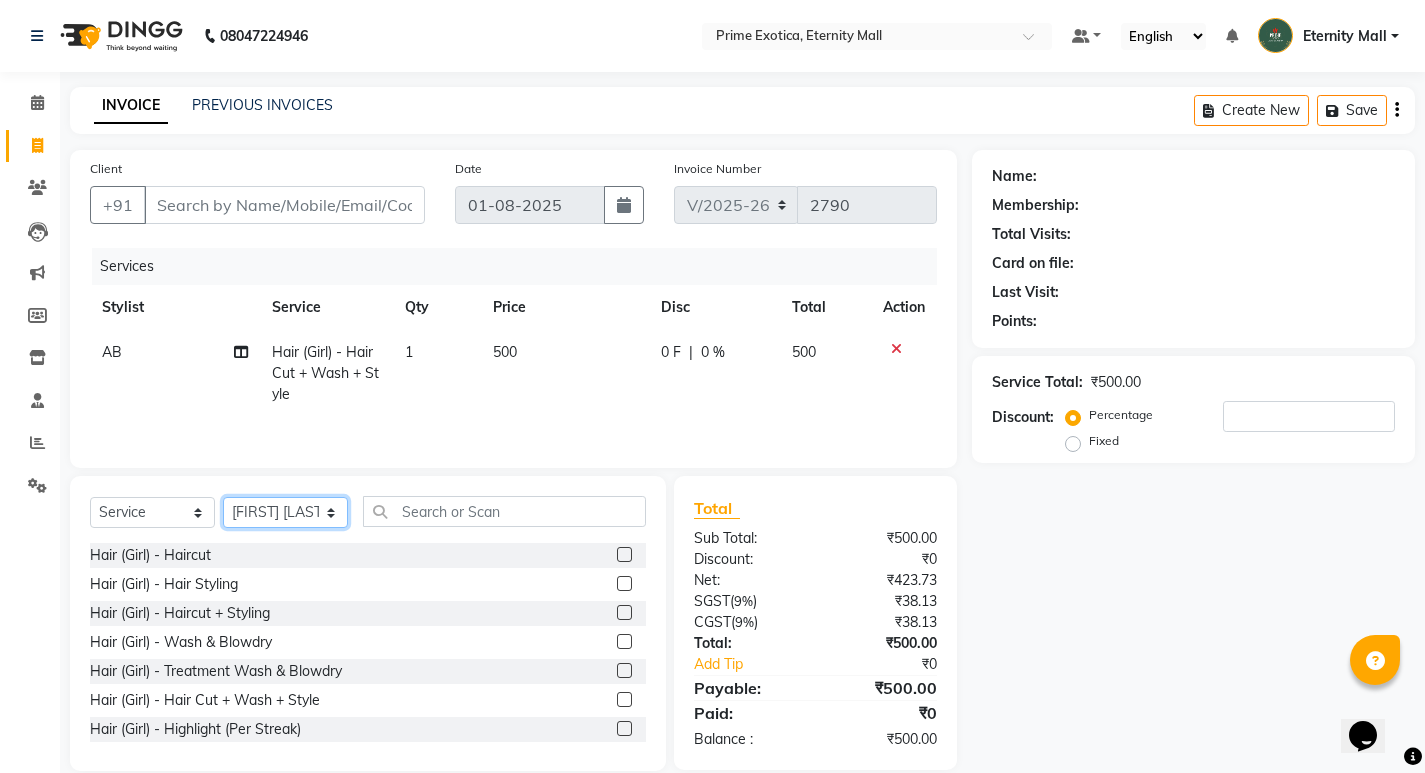 click on "Select Stylist AB ADMIN [NAME] [NAME] [NAME] [NAME] [NAME] [NAME]" 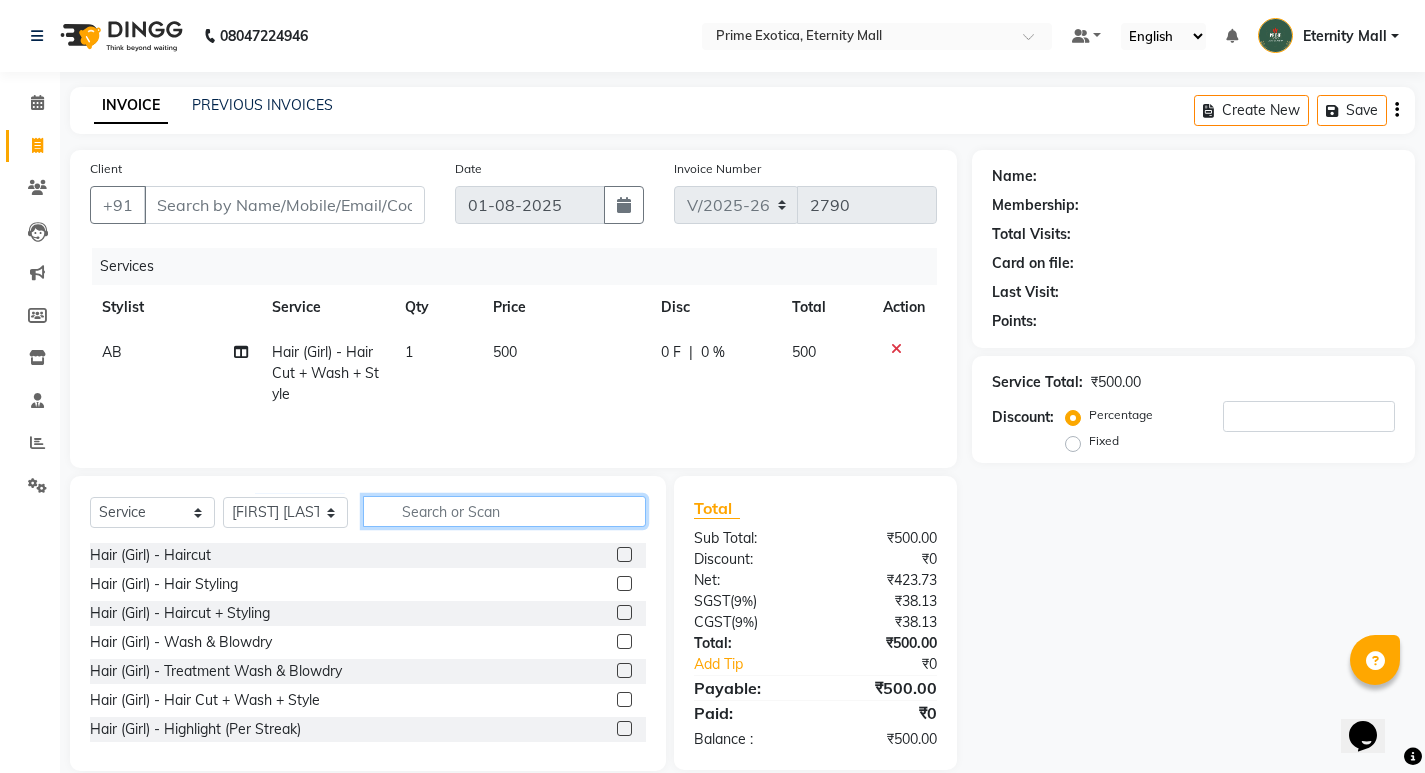 click 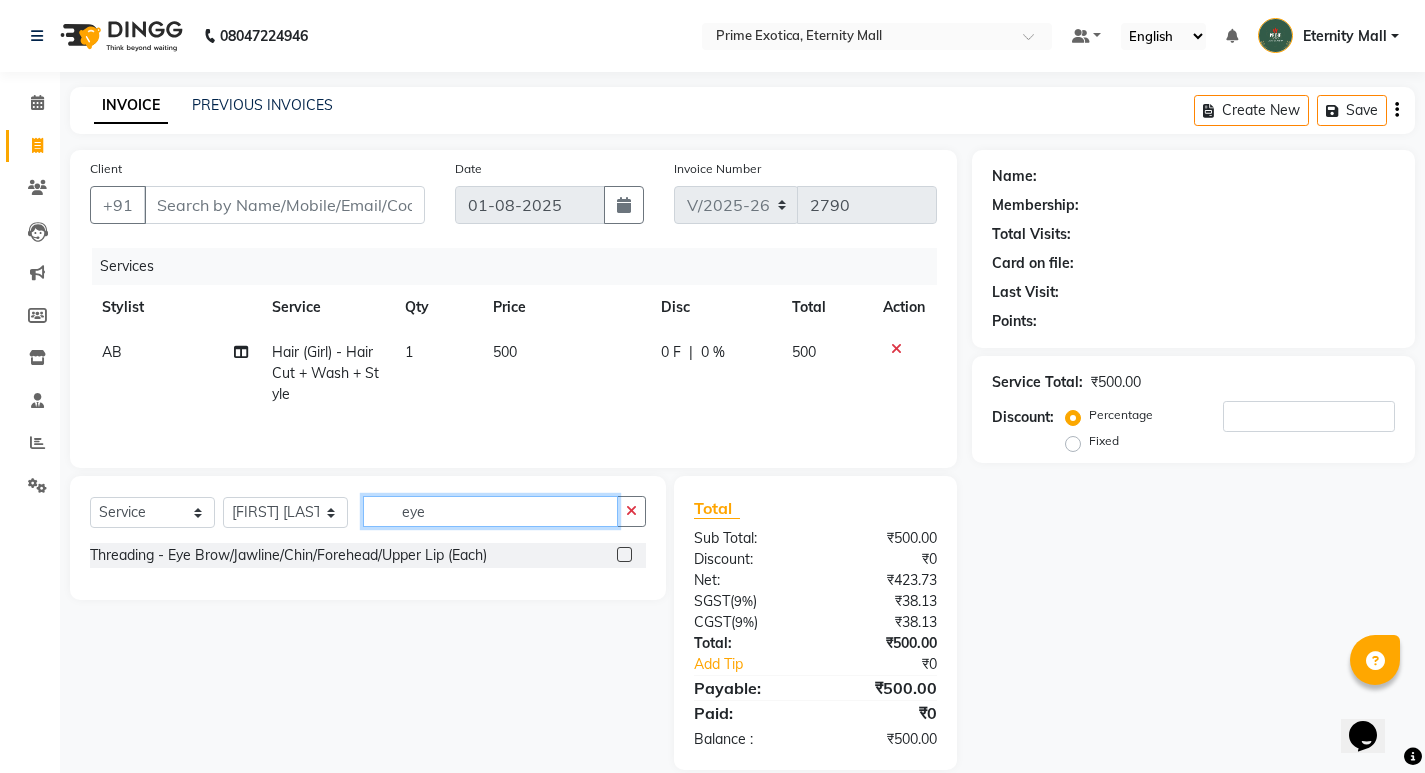 type on "eye" 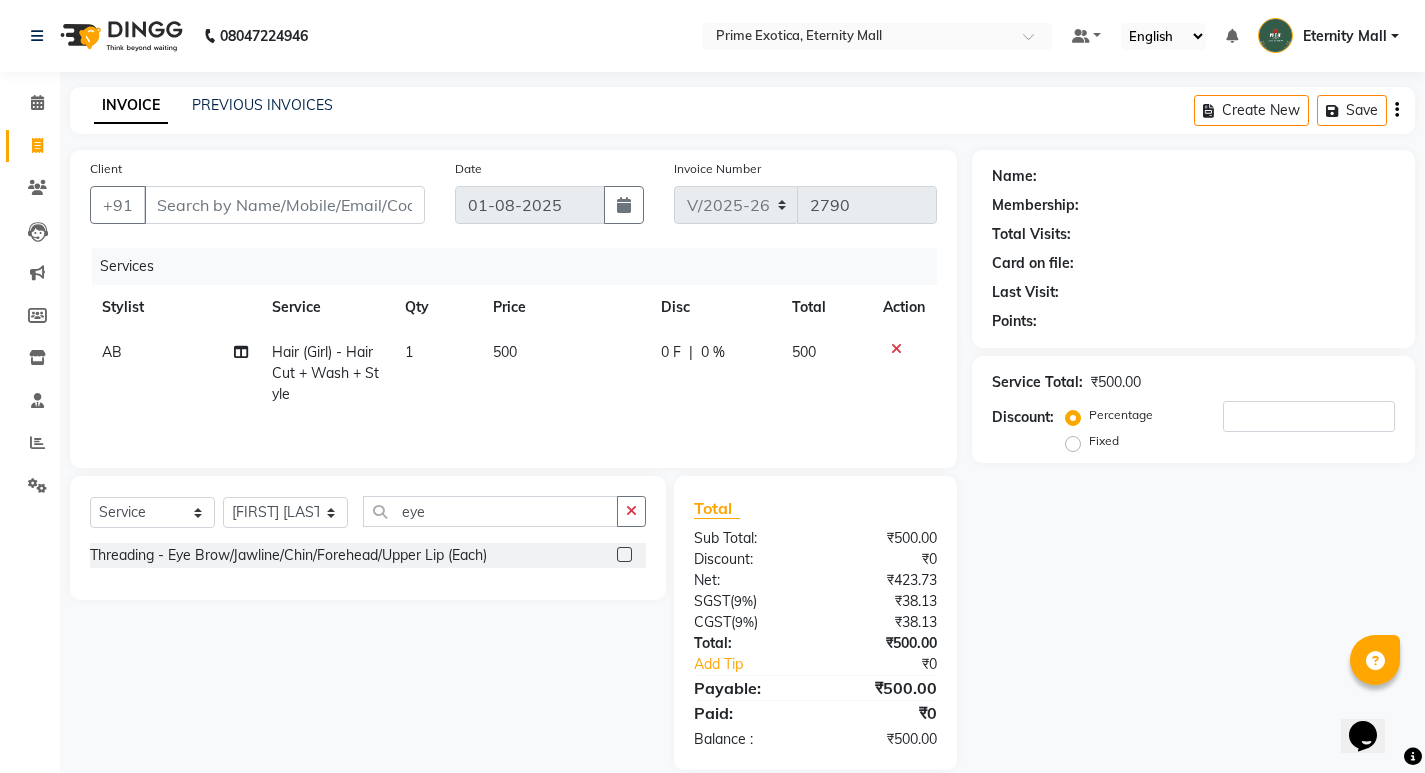 click 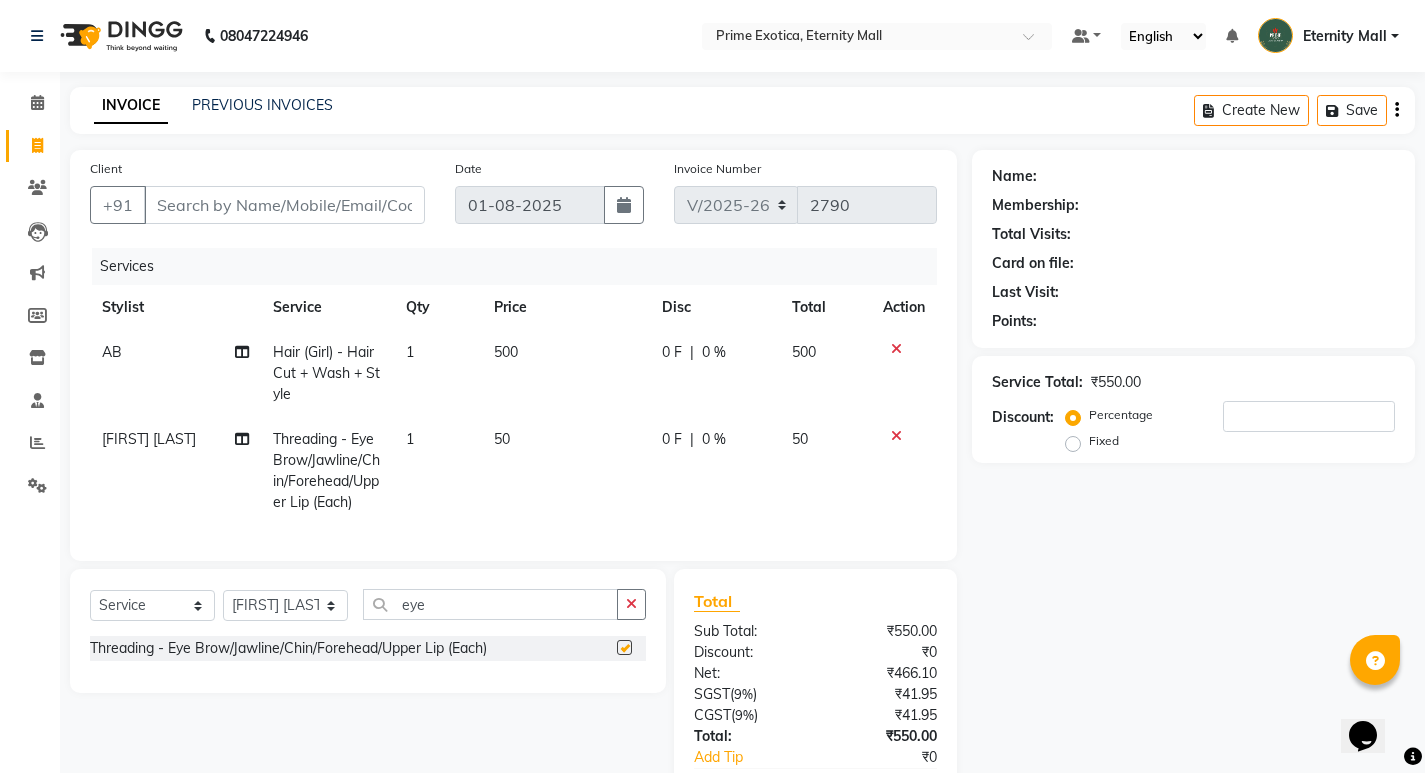 checkbox on "false" 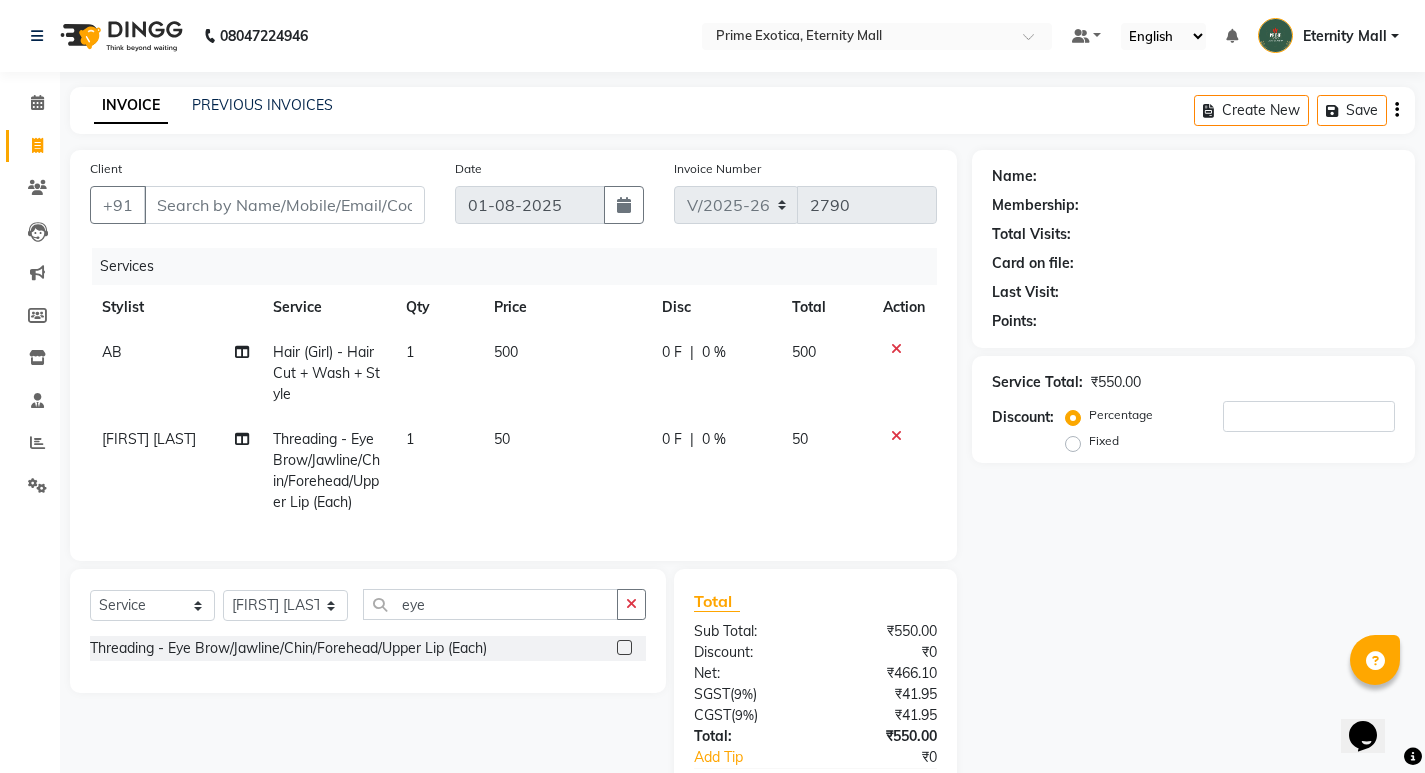 click on "1" 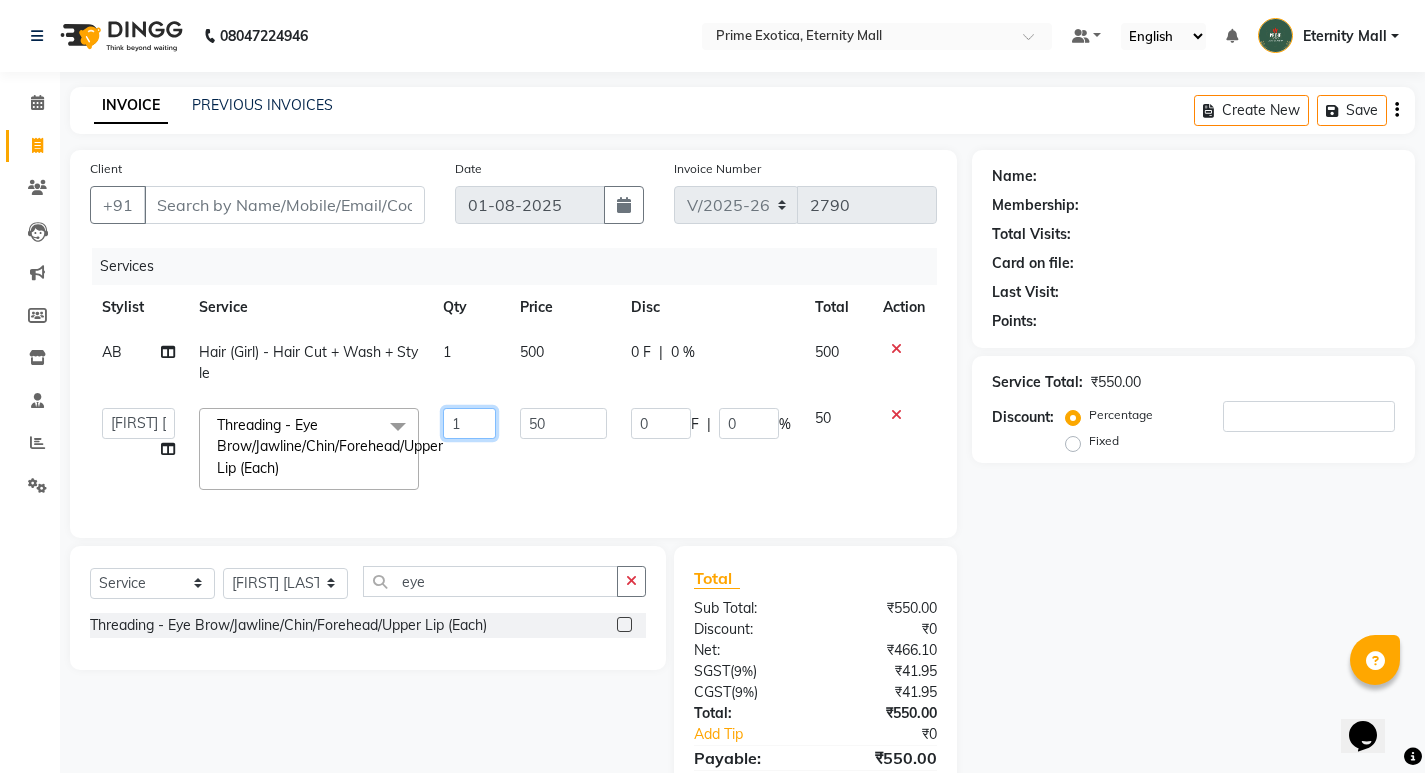 click on "1" 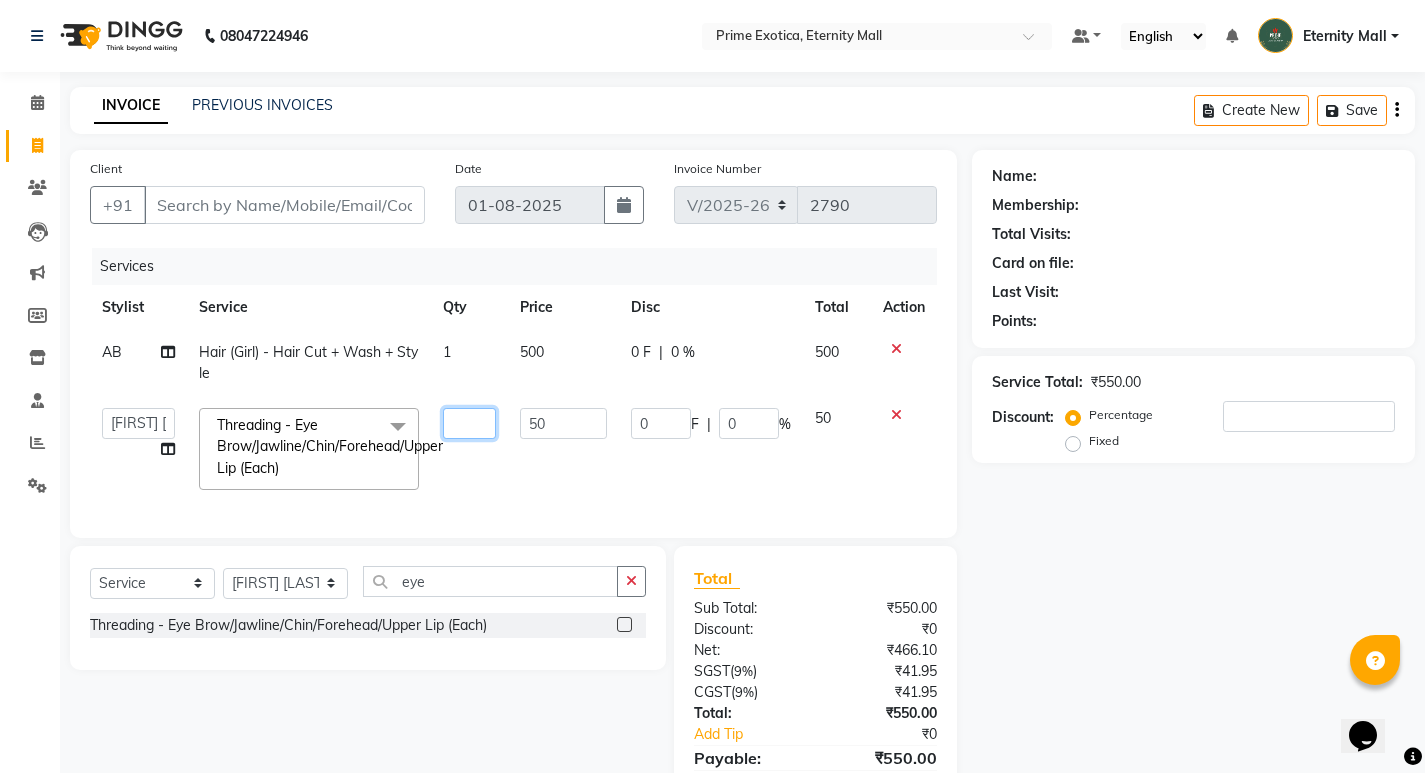 type on "2" 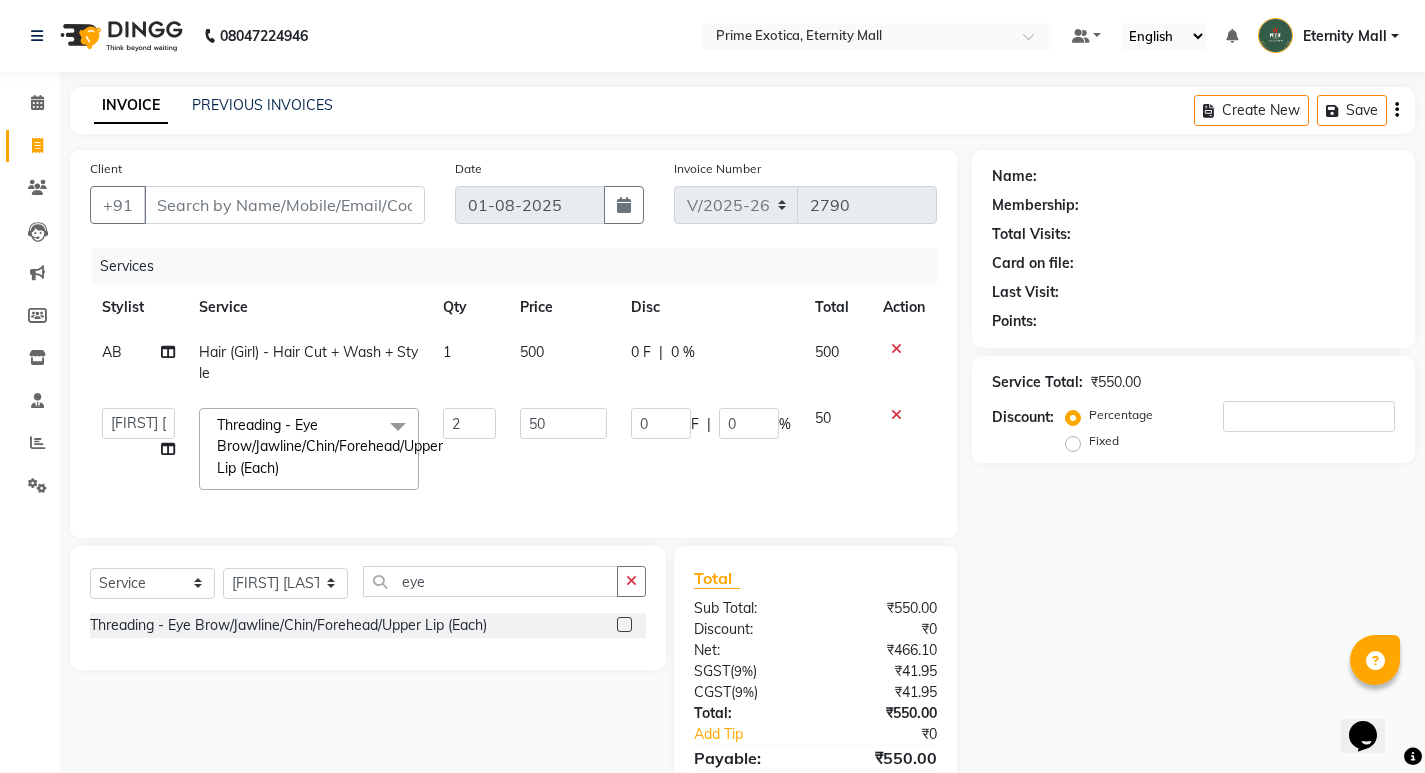 click on "50" 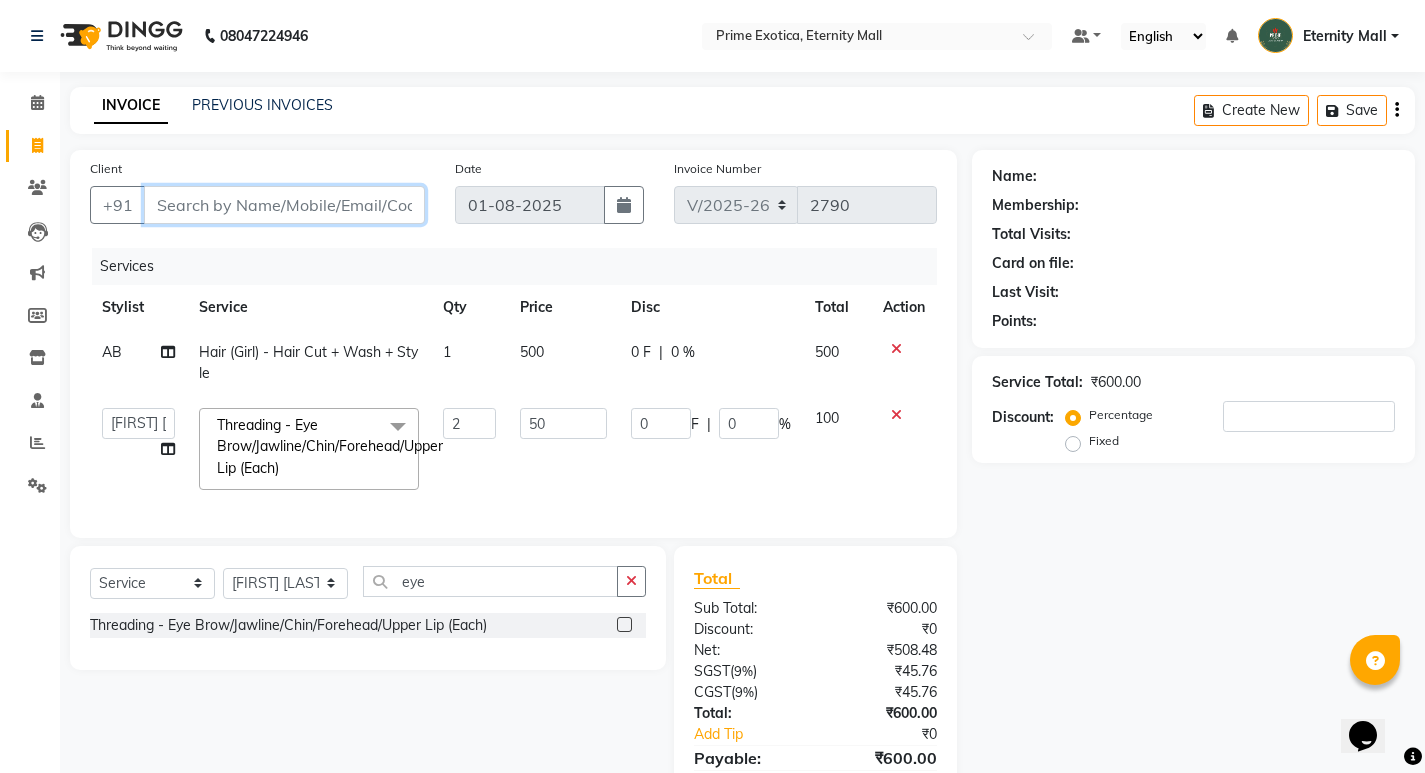click on "Client" at bounding box center (284, 205) 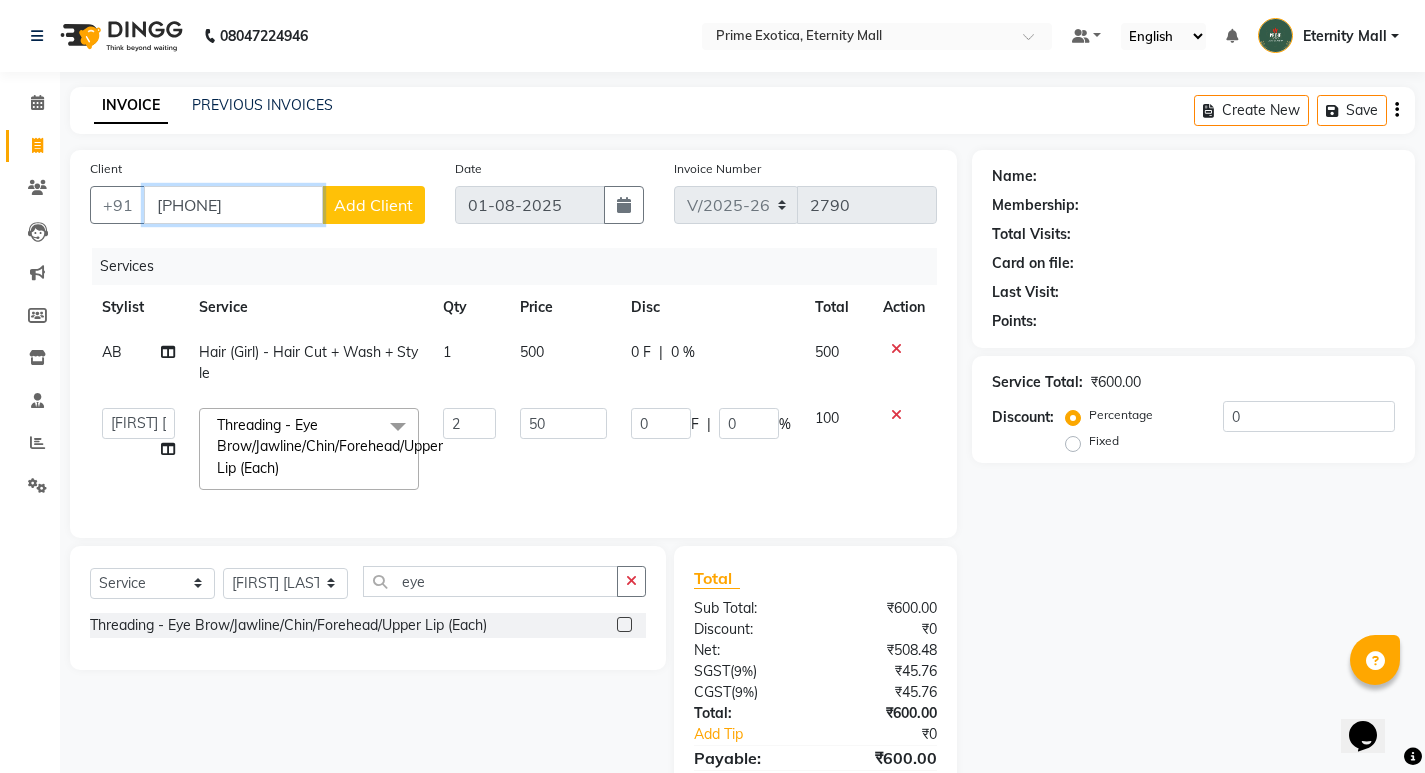 type on "[PHONE]" 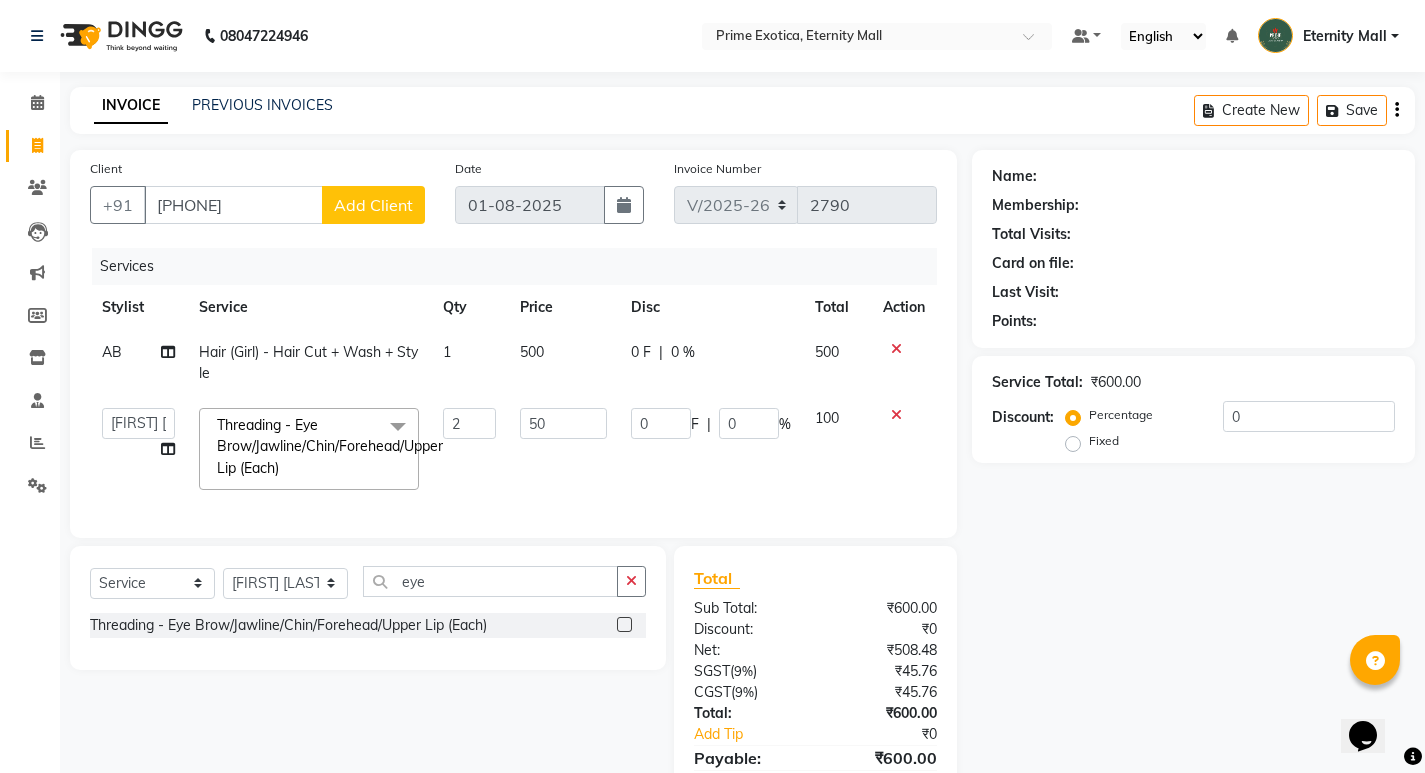 click on "Add Client" 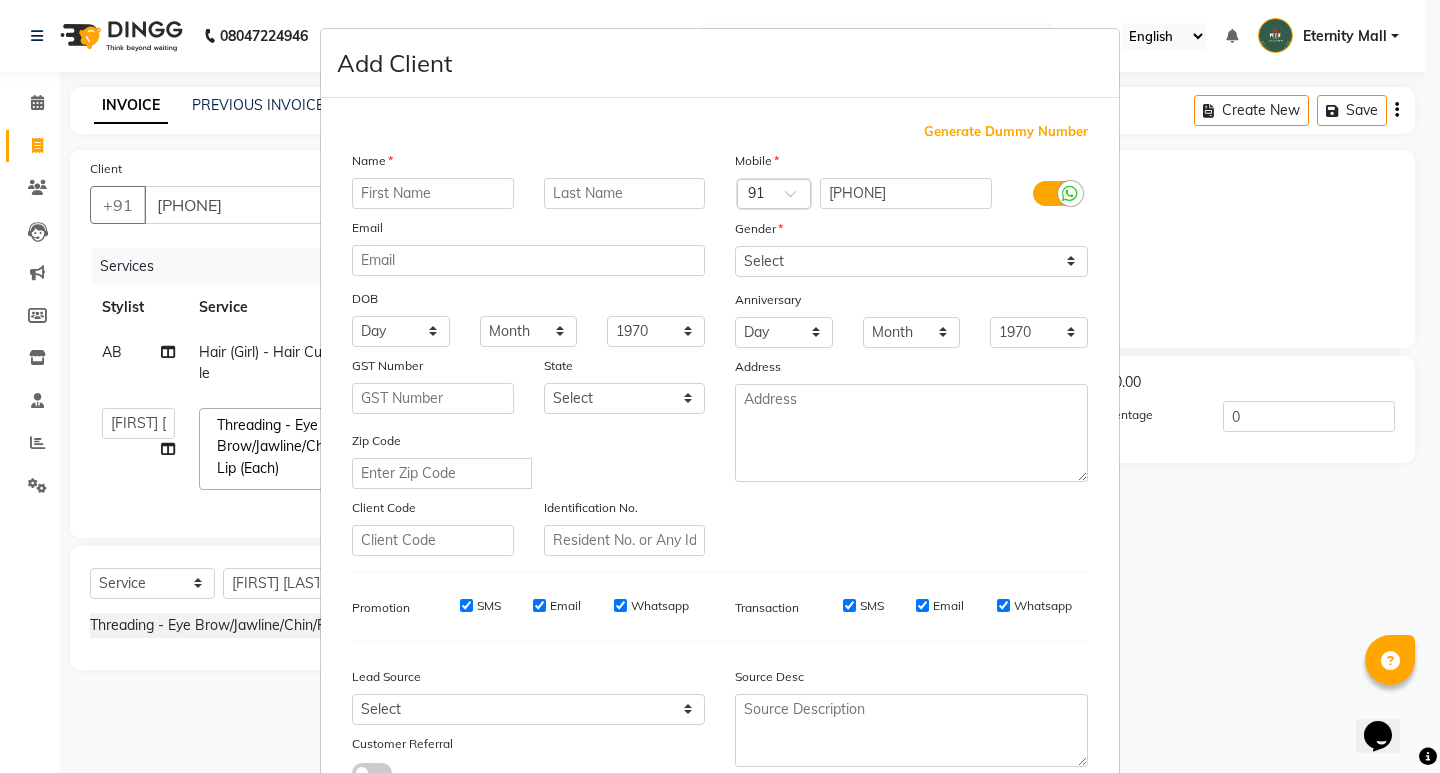 click at bounding box center [433, 193] 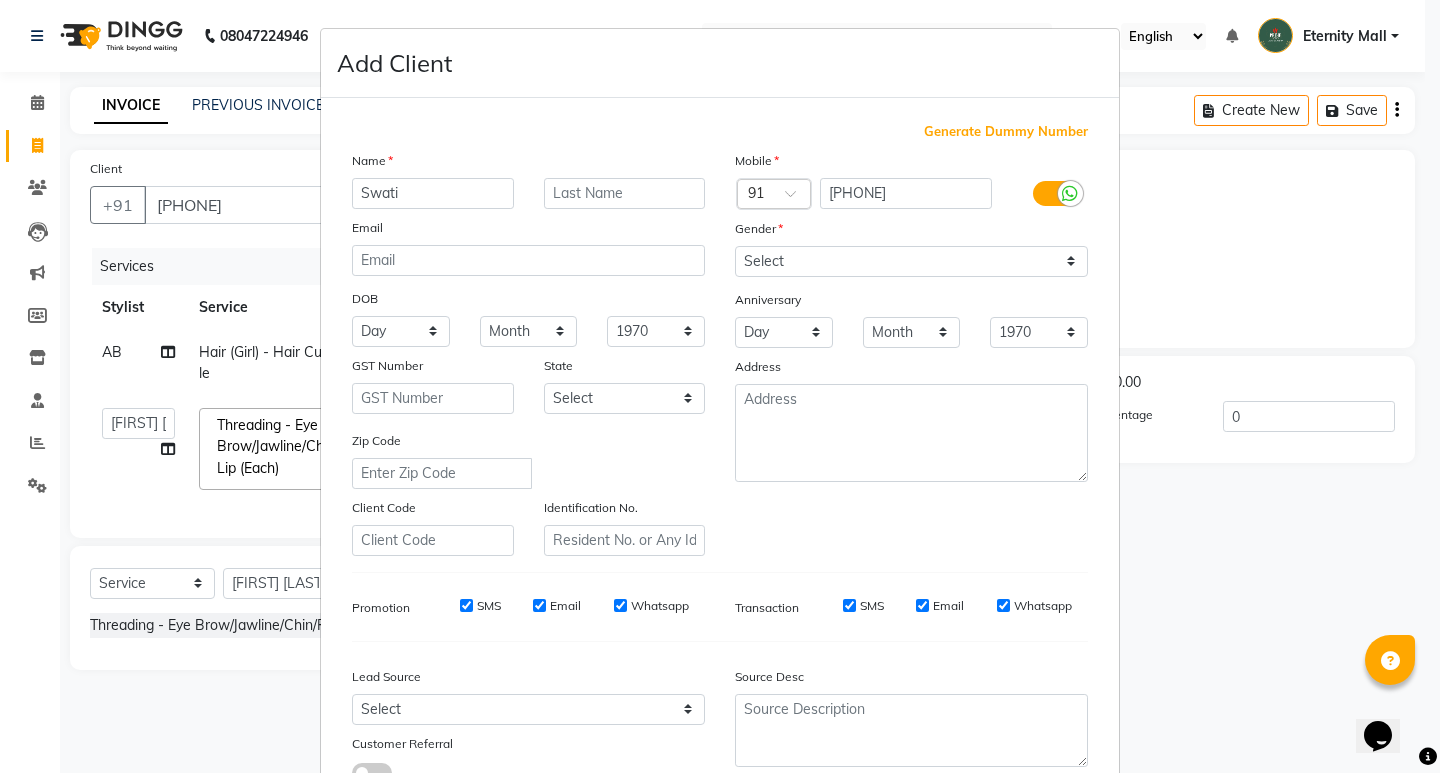 type on "Swati" 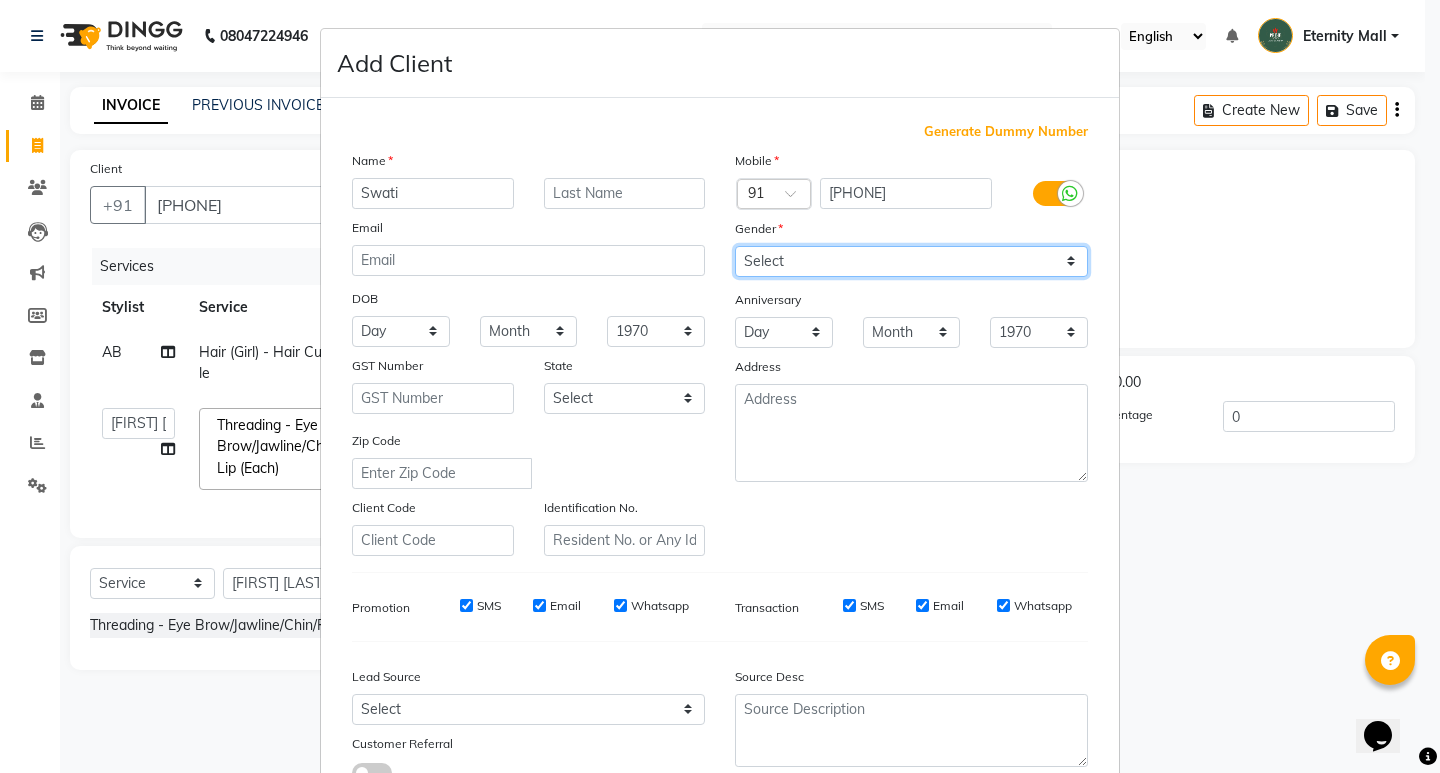 click on "Select Male Female Other Prefer Not To Say" at bounding box center (911, 261) 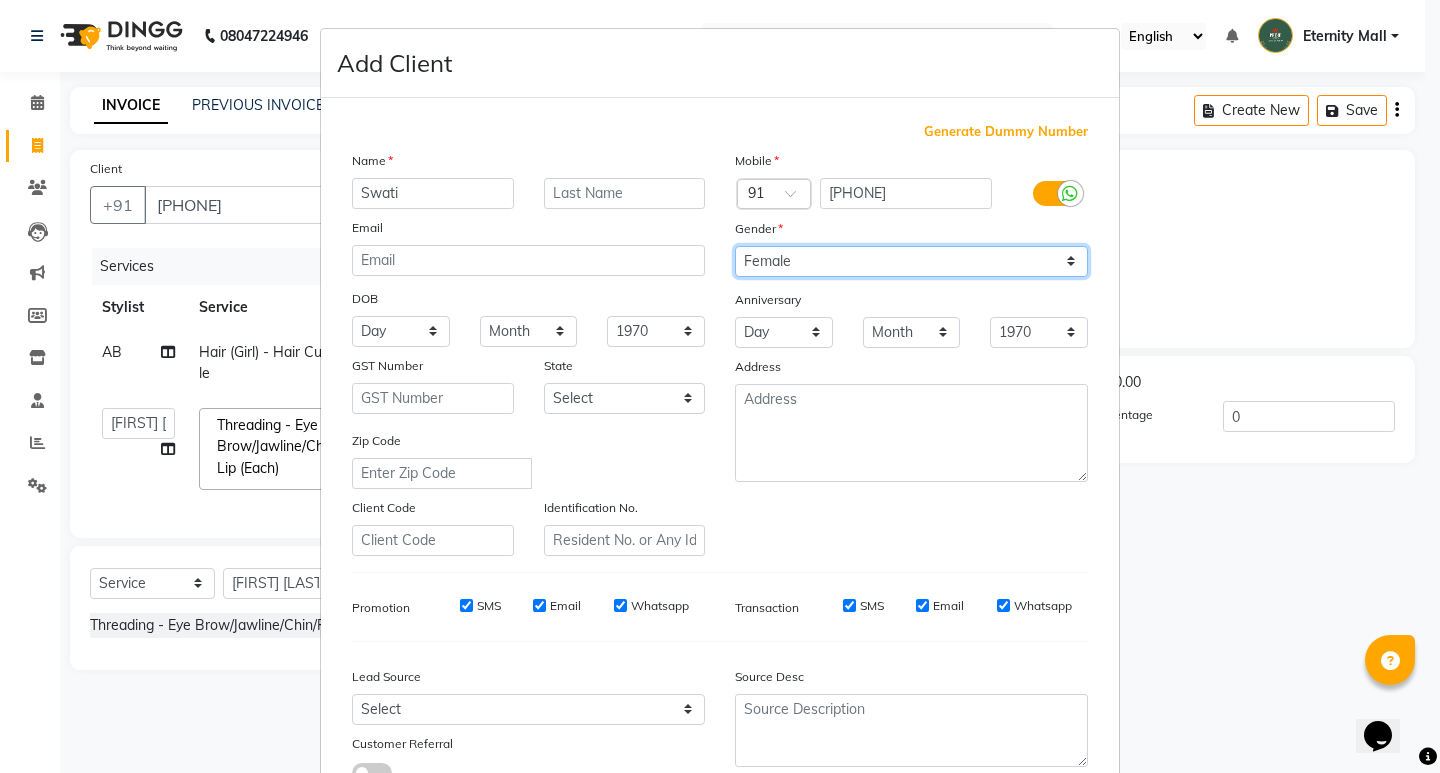 click on "Select Male Female Other Prefer Not To Say" at bounding box center (911, 261) 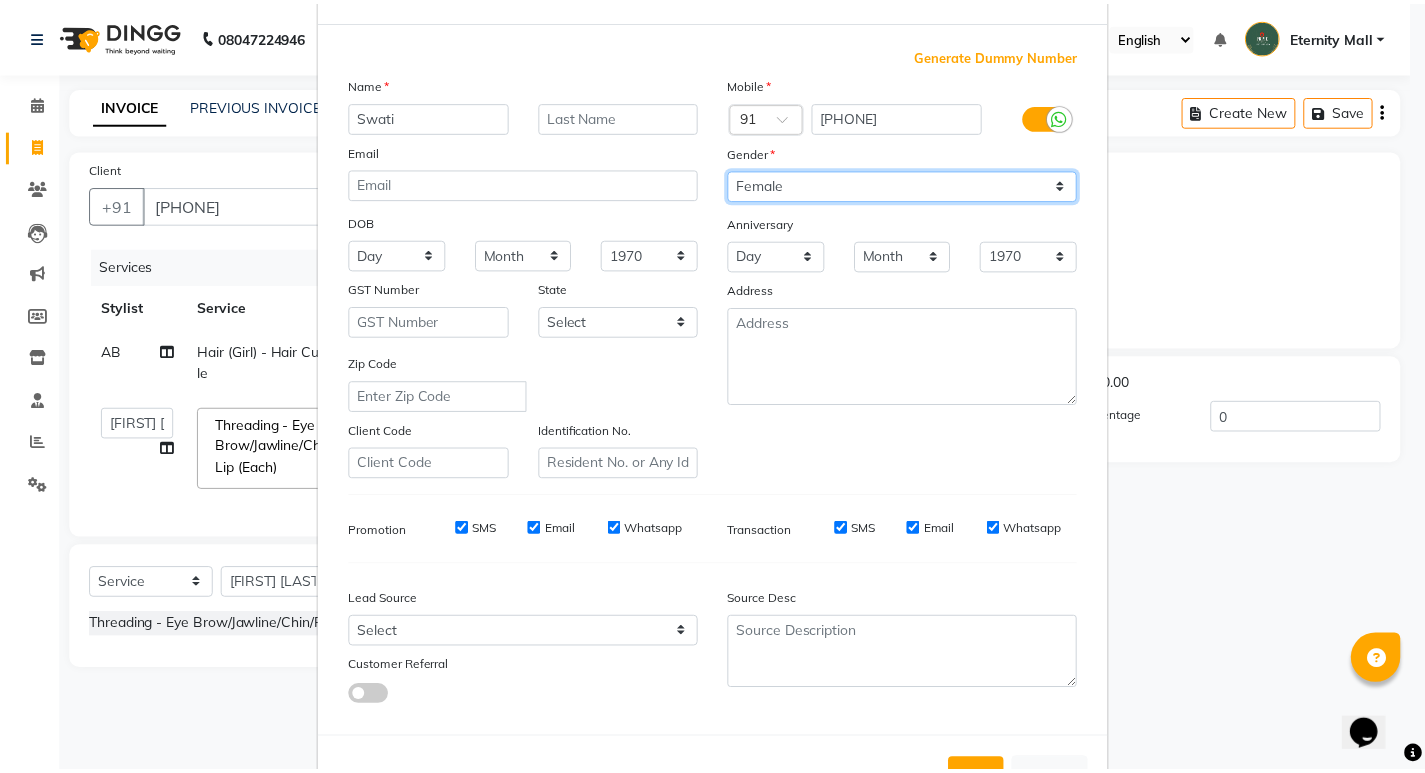 scroll, scrollTop: 150, scrollLeft: 0, axis: vertical 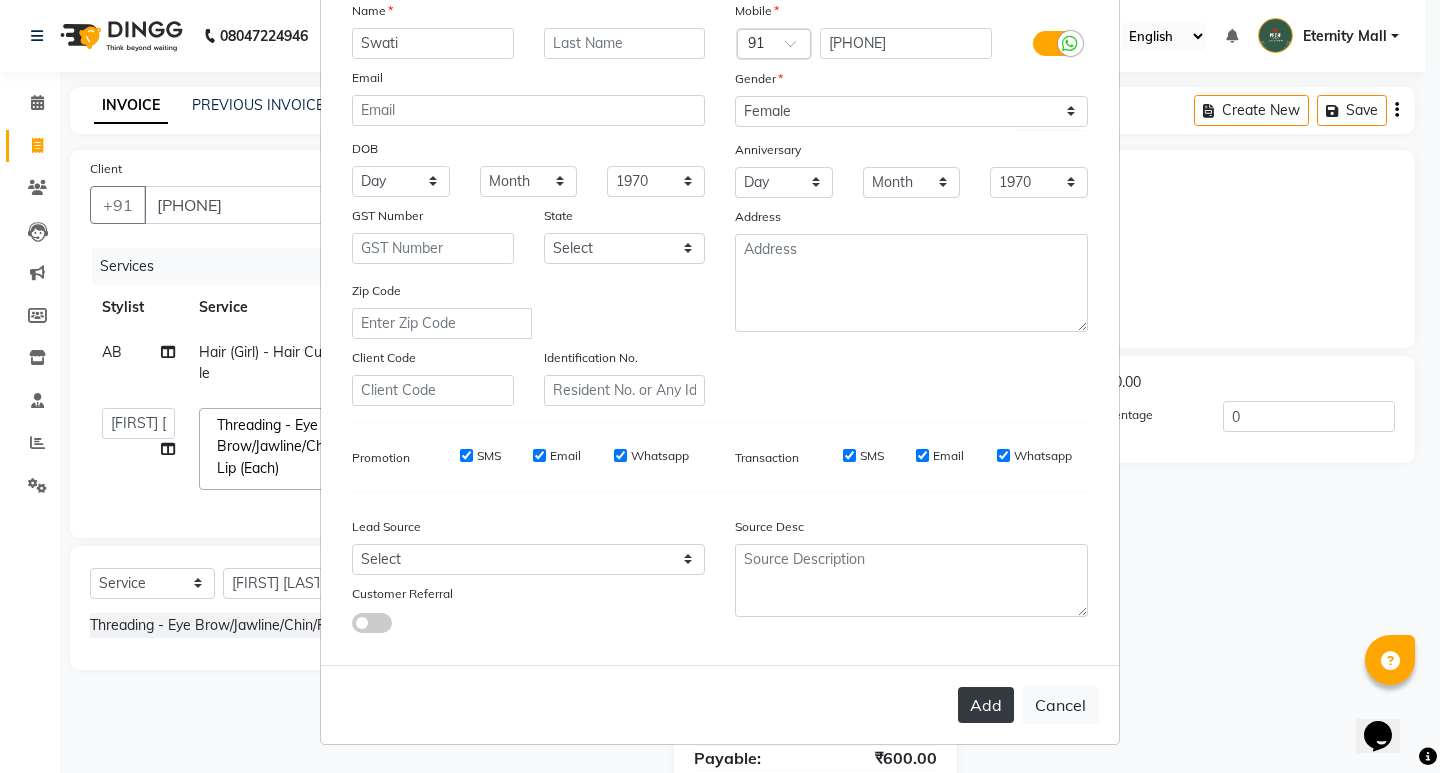 click on "Add" at bounding box center [986, 705] 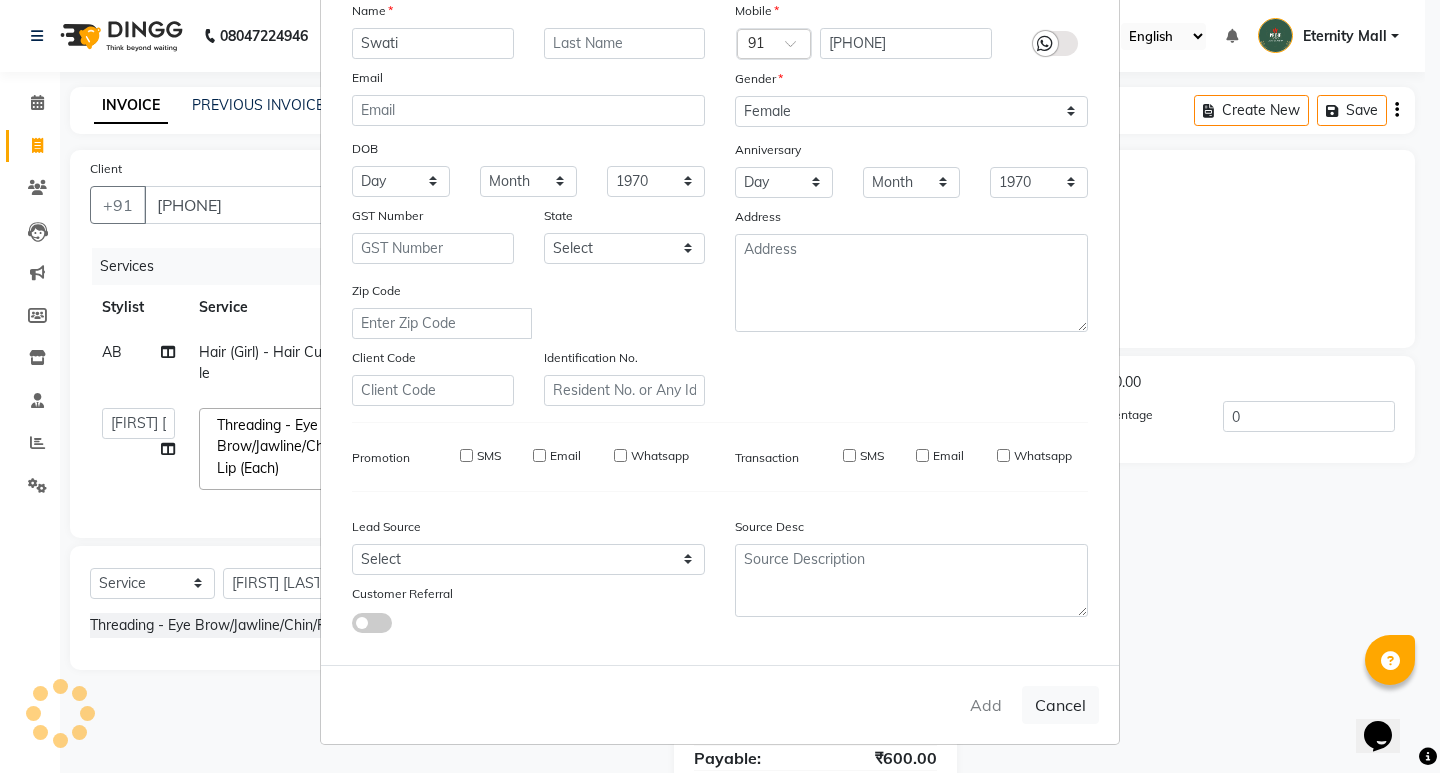 type 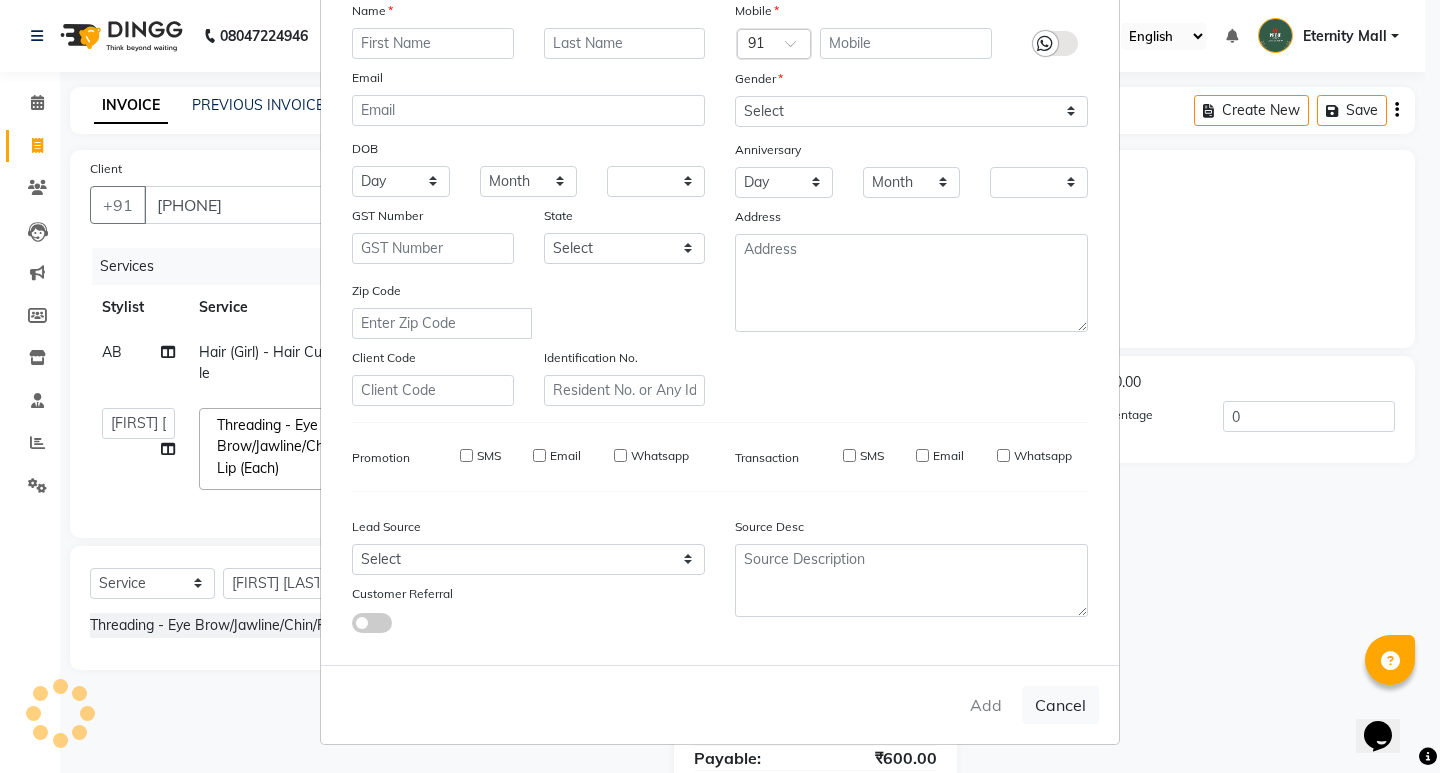 checkbox on "false" 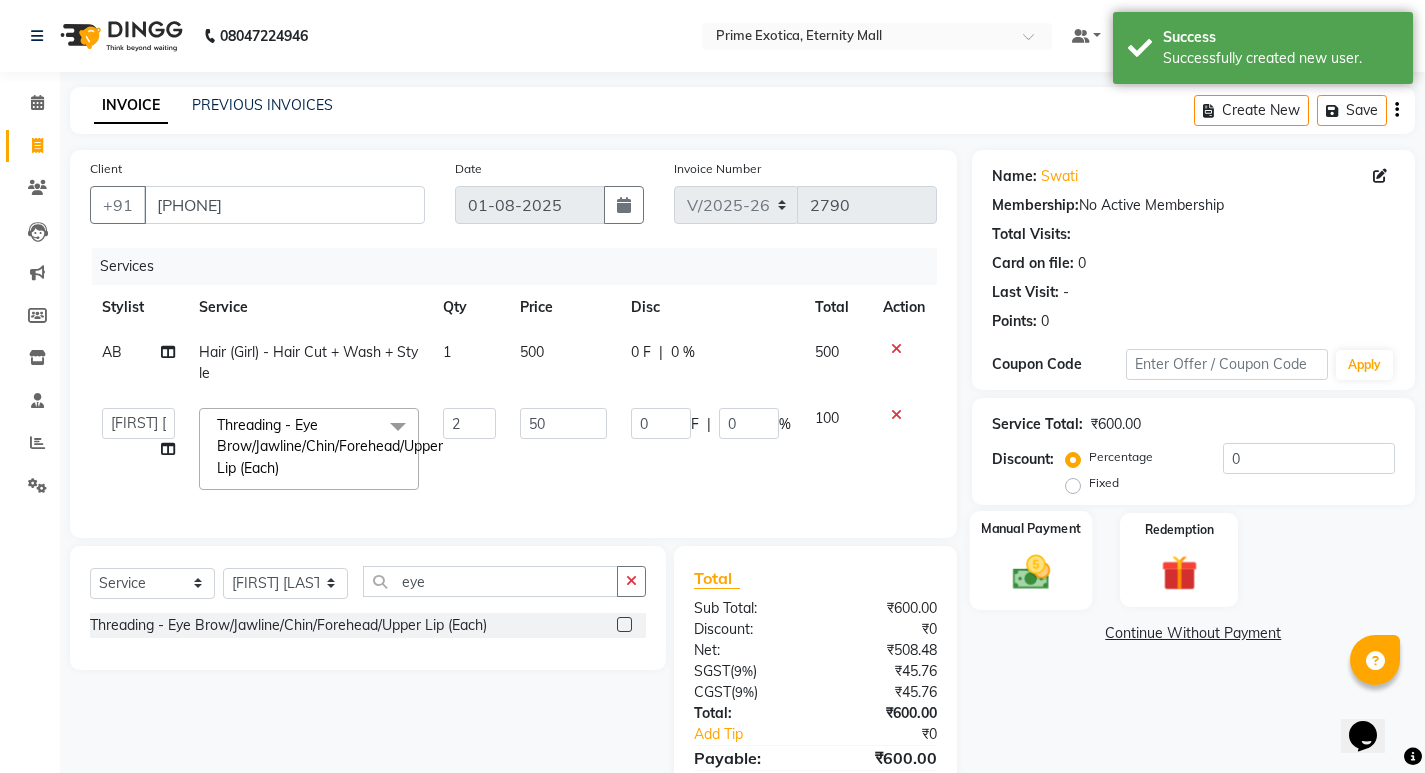 click on "Manual Payment" 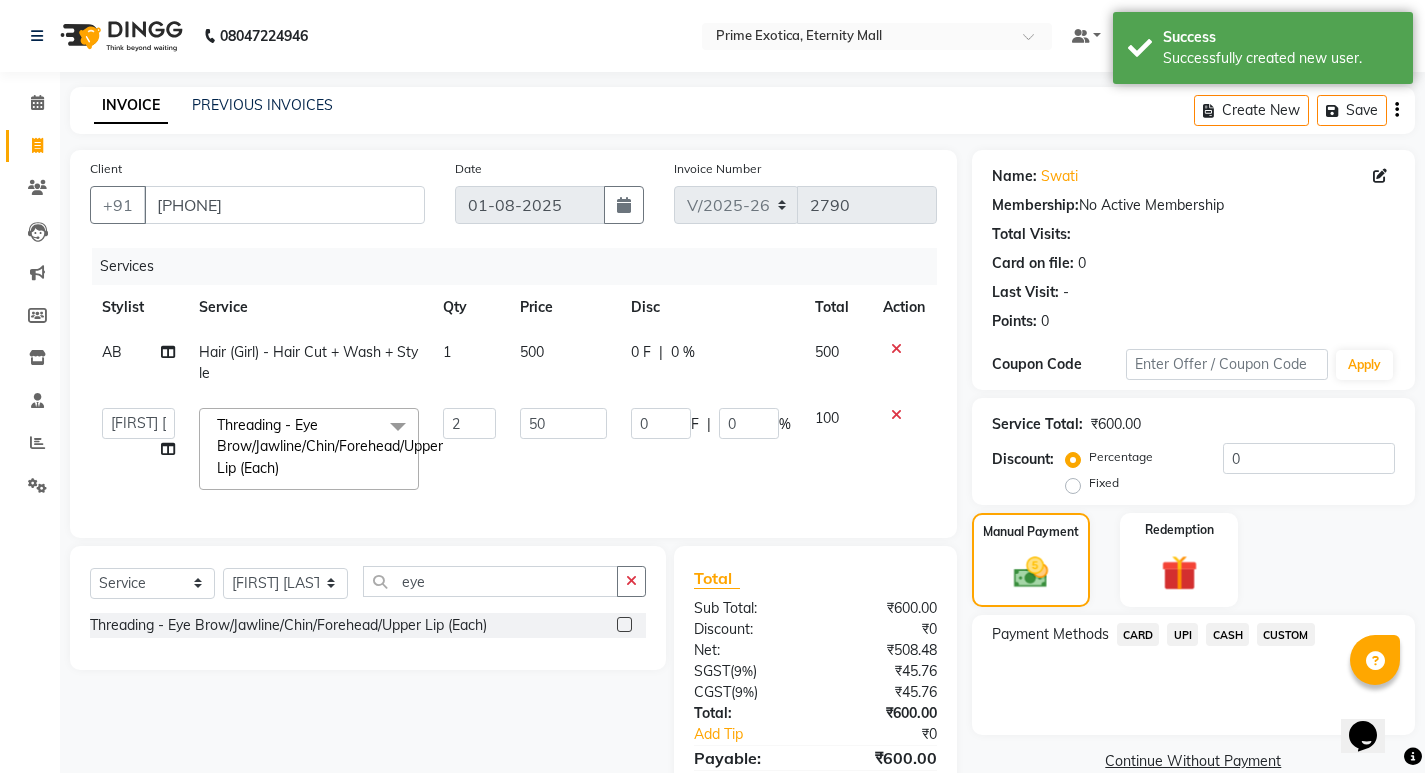 click on "CASH" 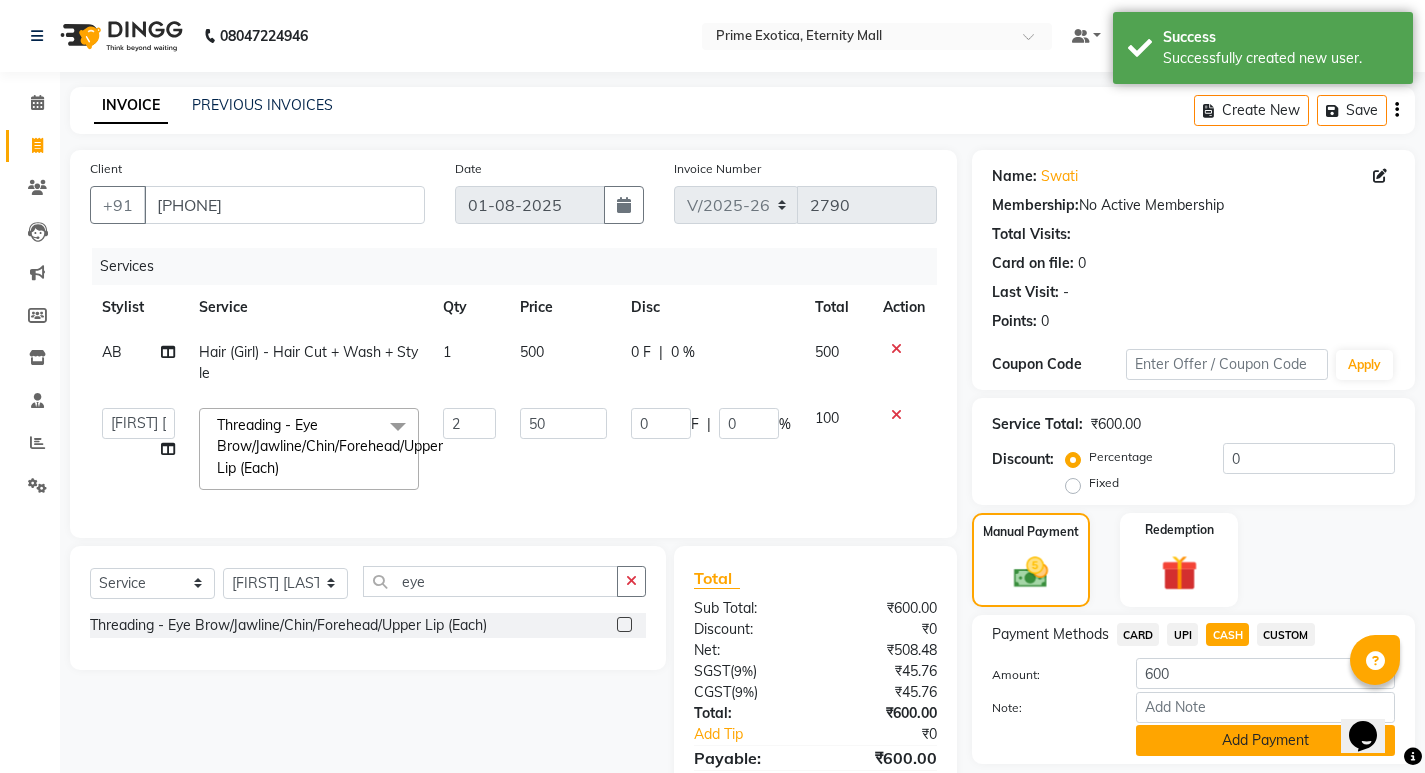 click on "Add Payment" 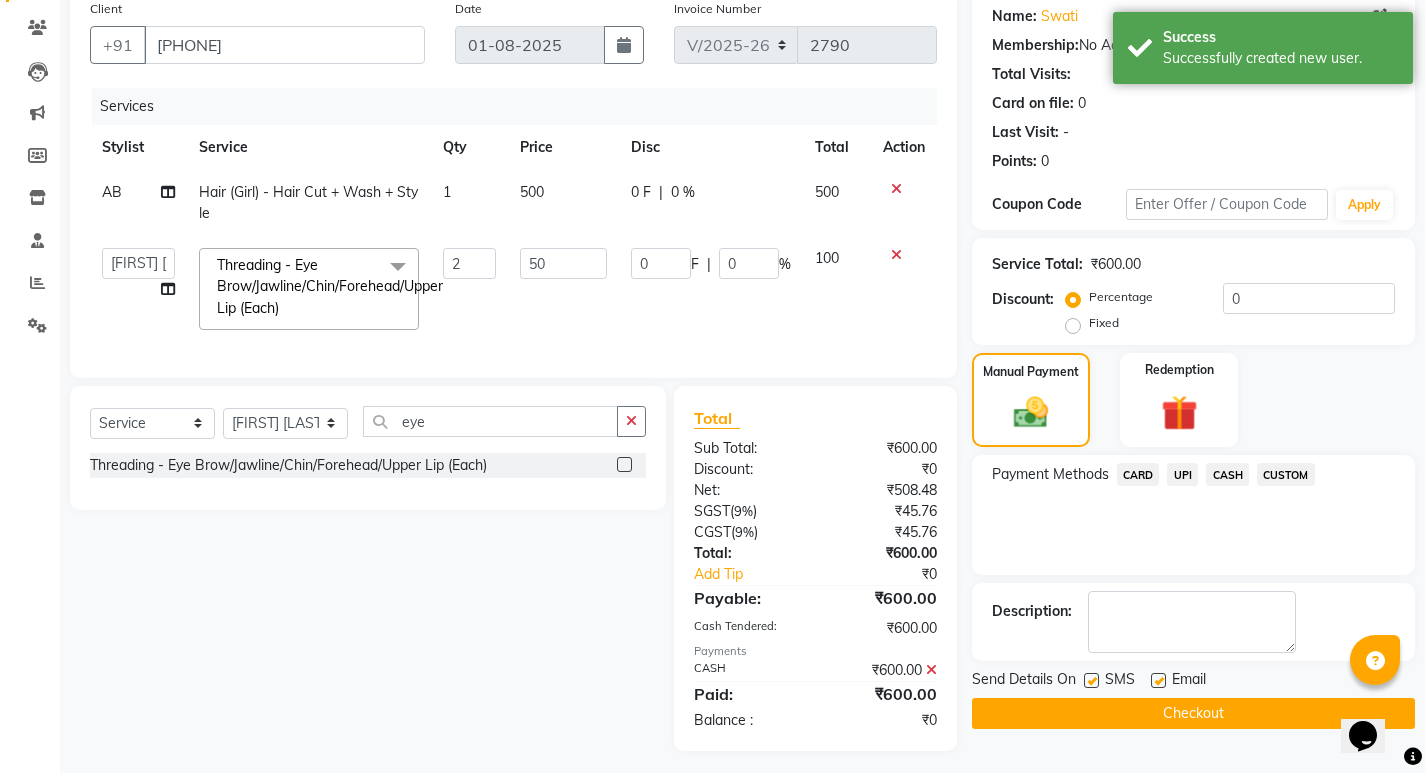 scroll, scrollTop: 183, scrollLeft: 0, axis: vertical 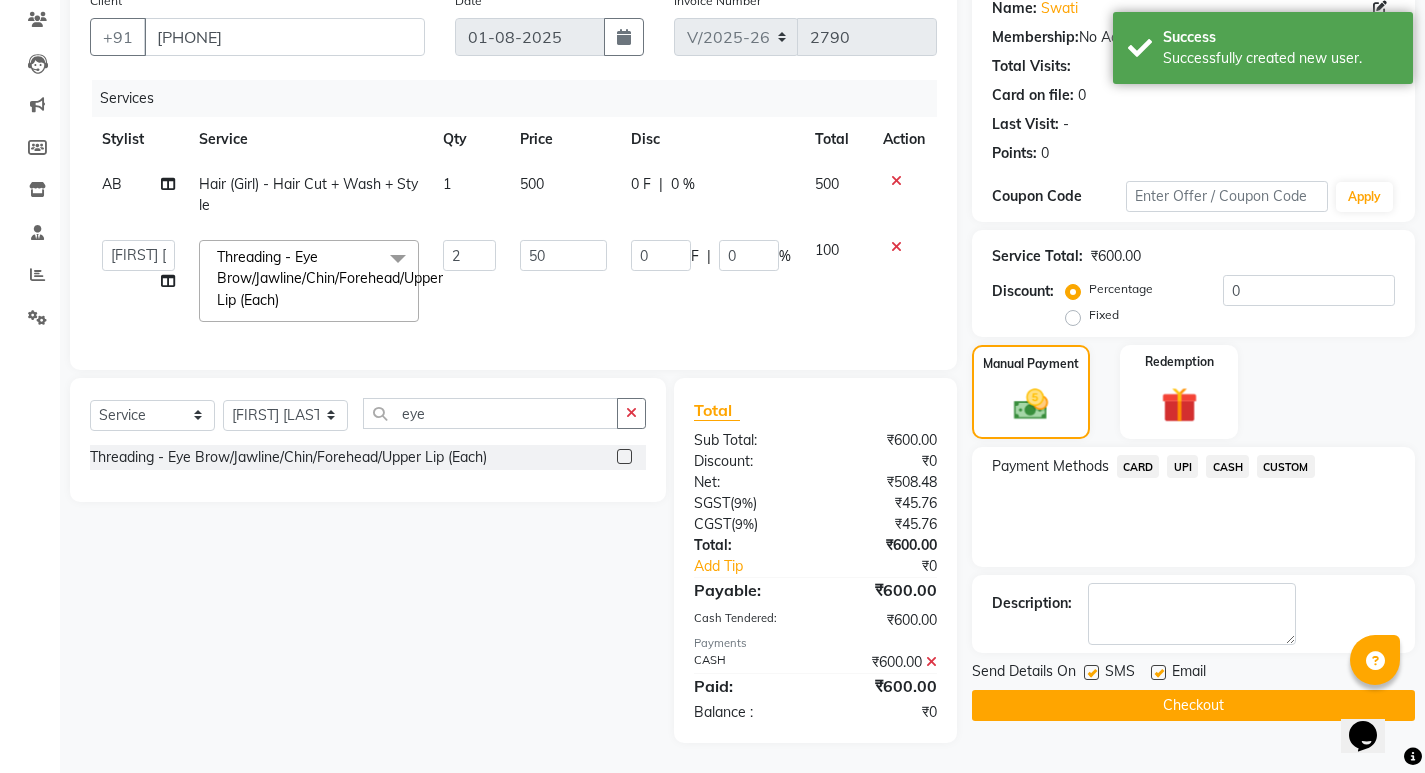 click on "Checkout" 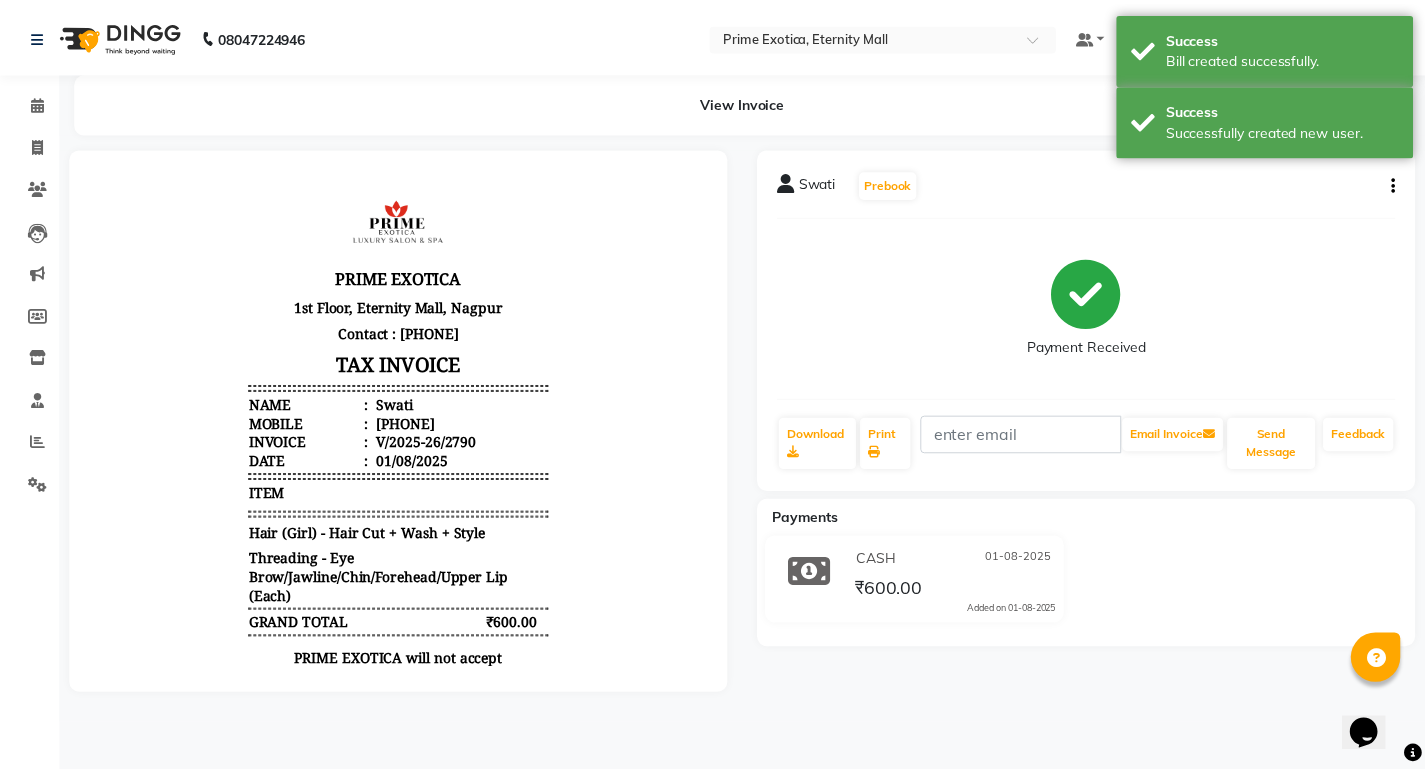 scroll, scrollTop: 0, scrollLeft: 0, axis: both 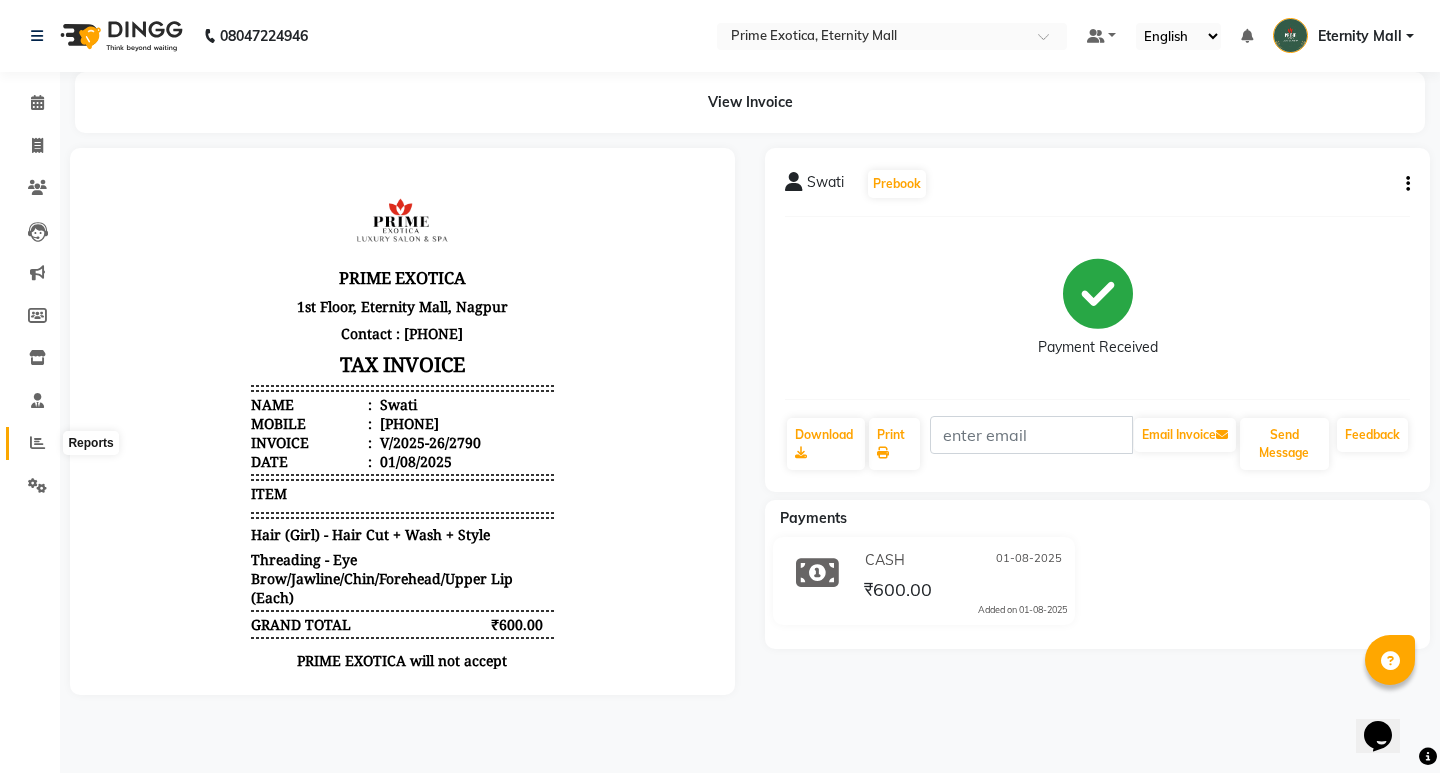 click 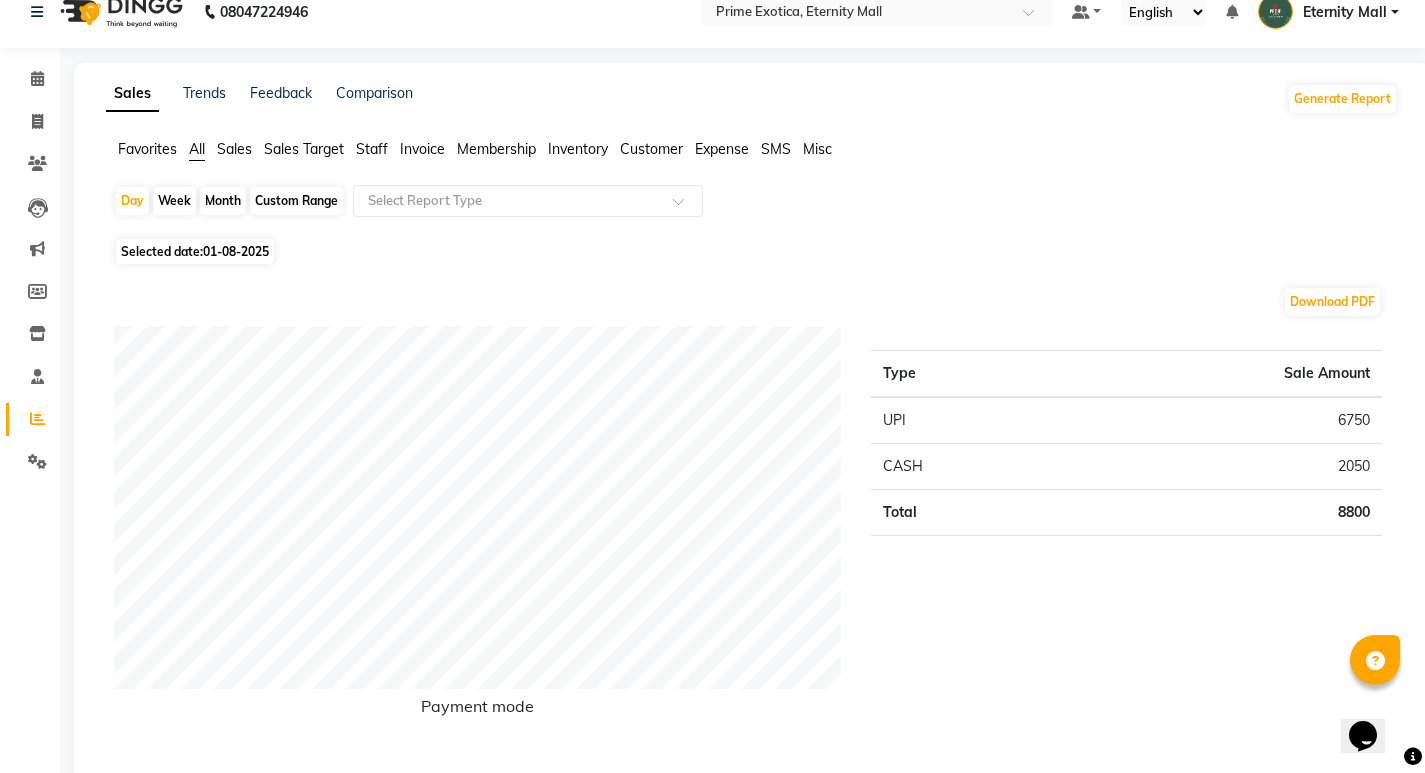 scroll, scrollTop: 0, scrollLeft: 0, axis: both 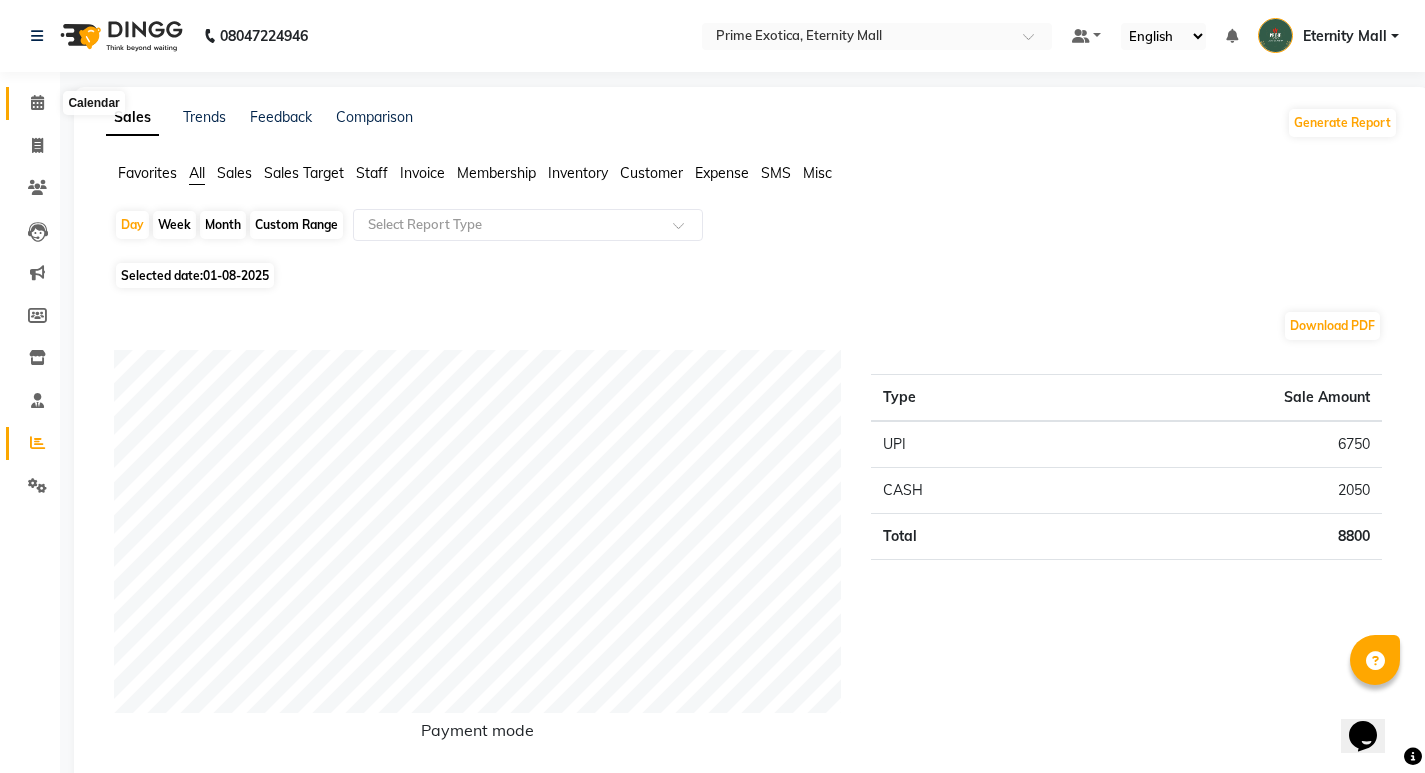 click 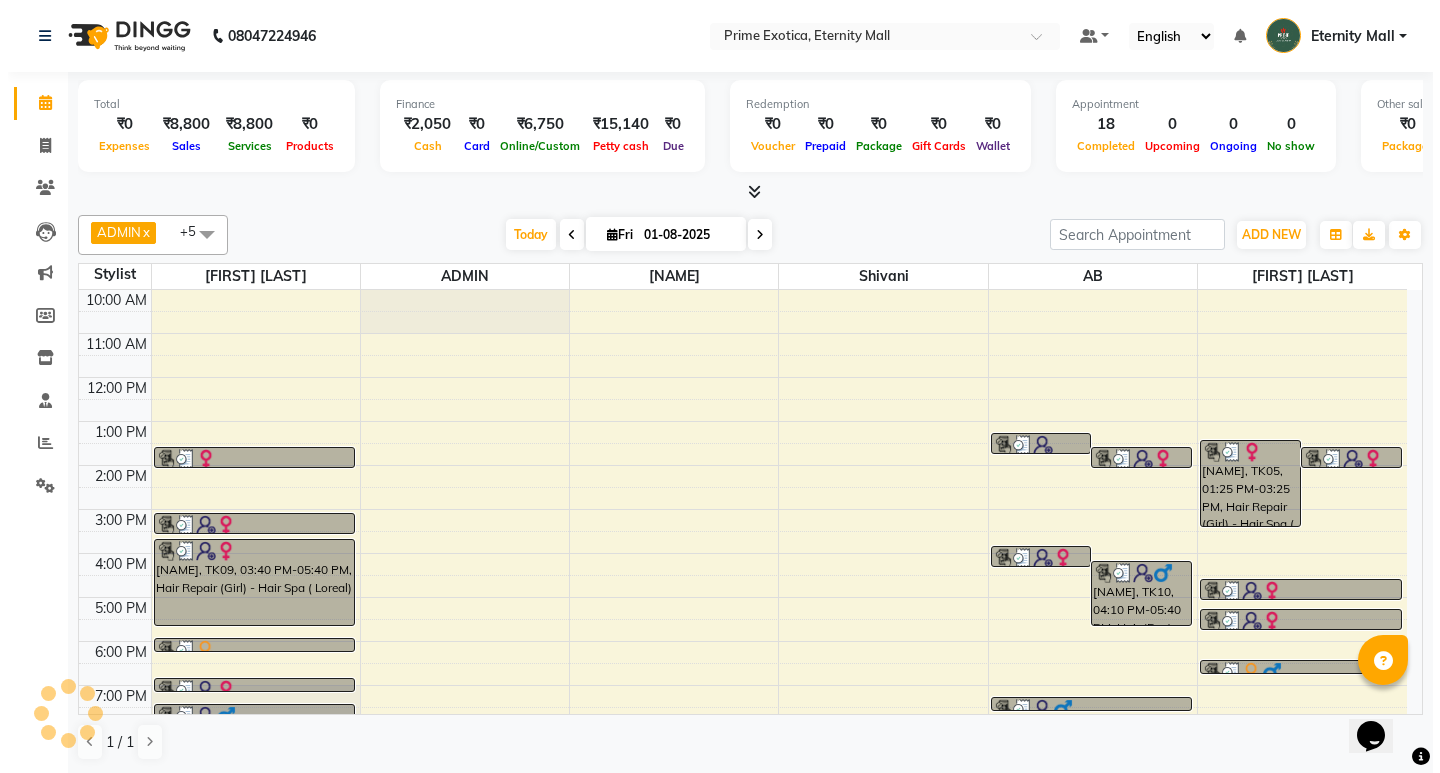 scroll, scrollTop: 0, scrollLeft: 0, axis: both 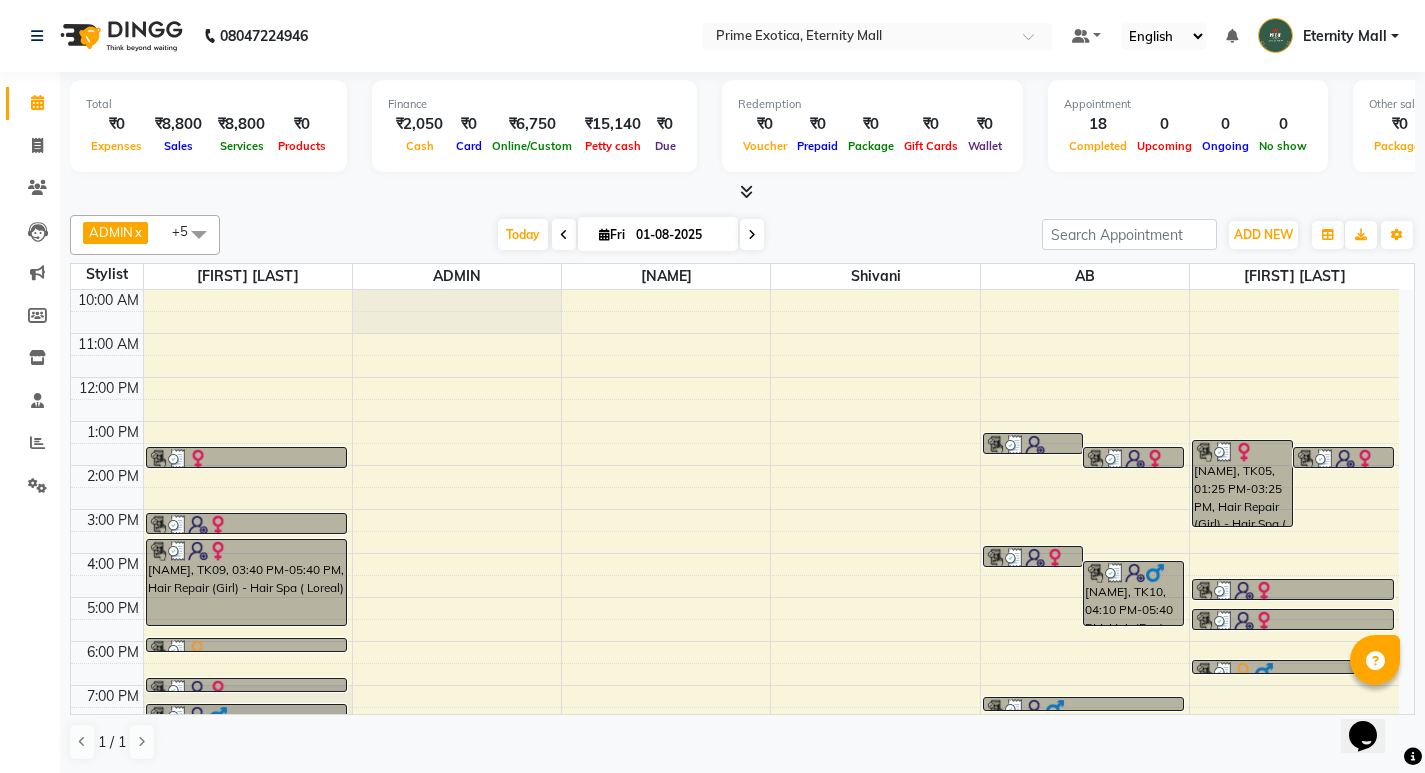 click on "Total ₹0 Expenses ₹8,800 Sales ₹8,800 Services ₹0 Products Finance ₹2,050 Cash ₹0 Card ₹6,750 Online/Custom ₹15,140 Petty cash ₹0 Due Redemption ₹0 Voucher ₹0 Prepaid ₹0 Package ₹0 Gift Cards ₹0 Wallet Appointment 18 Completed 0 Upcoming 0 Ongoing 0 No show Other sales ₹0 Packages ₹0 Memberships ₹0 Vouchers ₹0 Prepaids ₹0 Gift Cards ADMIN x [NAME] x [NAME] x [NAME] x [NAME] x AB x +5 Select All AB ADMIN [NAME] 50%" 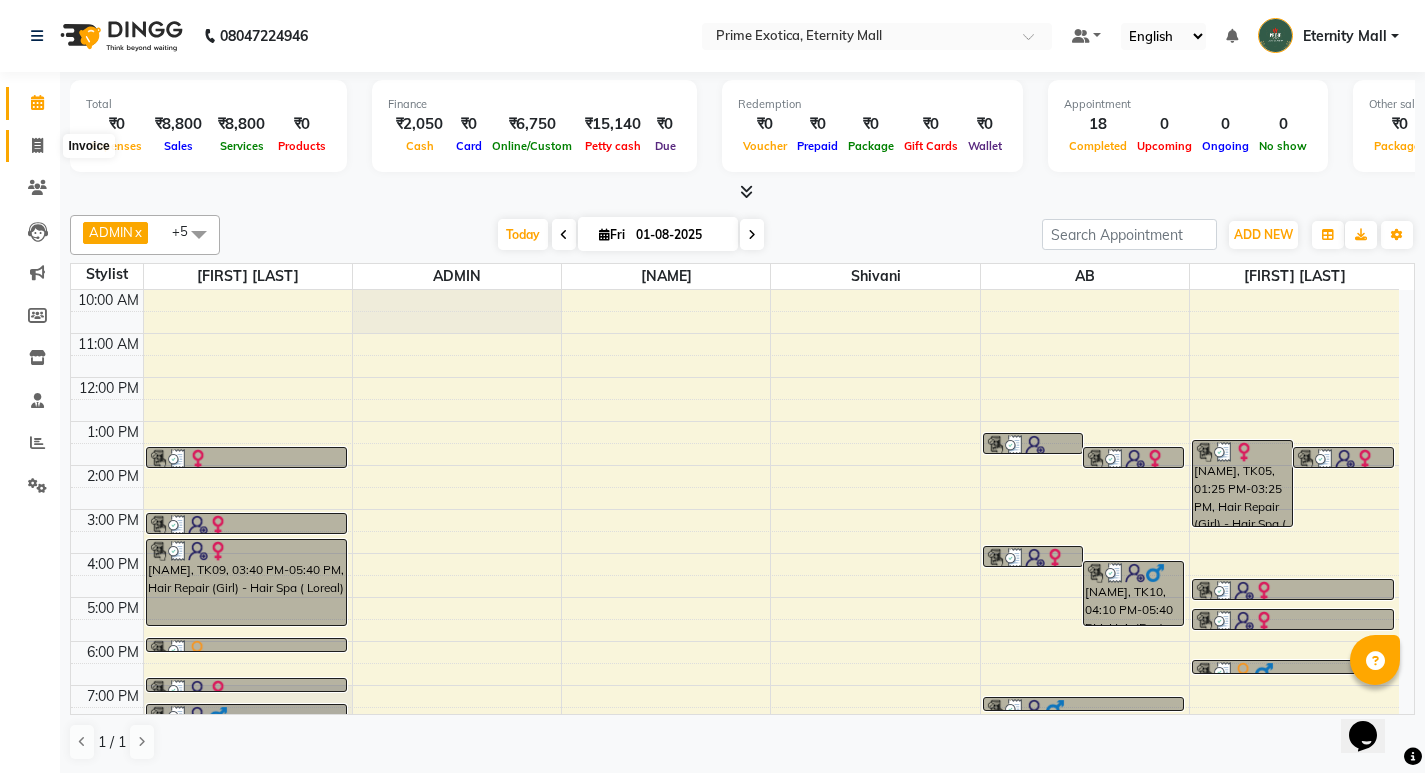 click 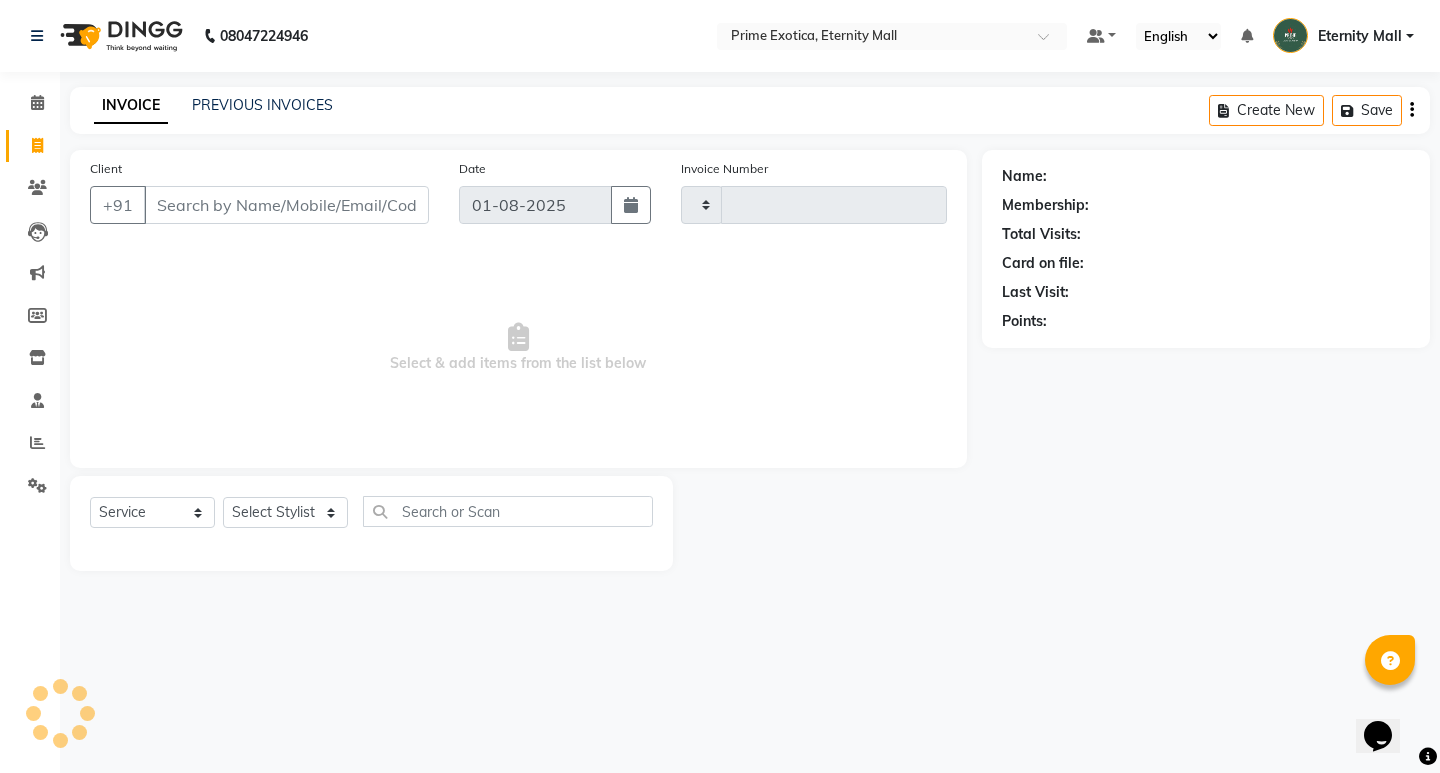 type on "2791" 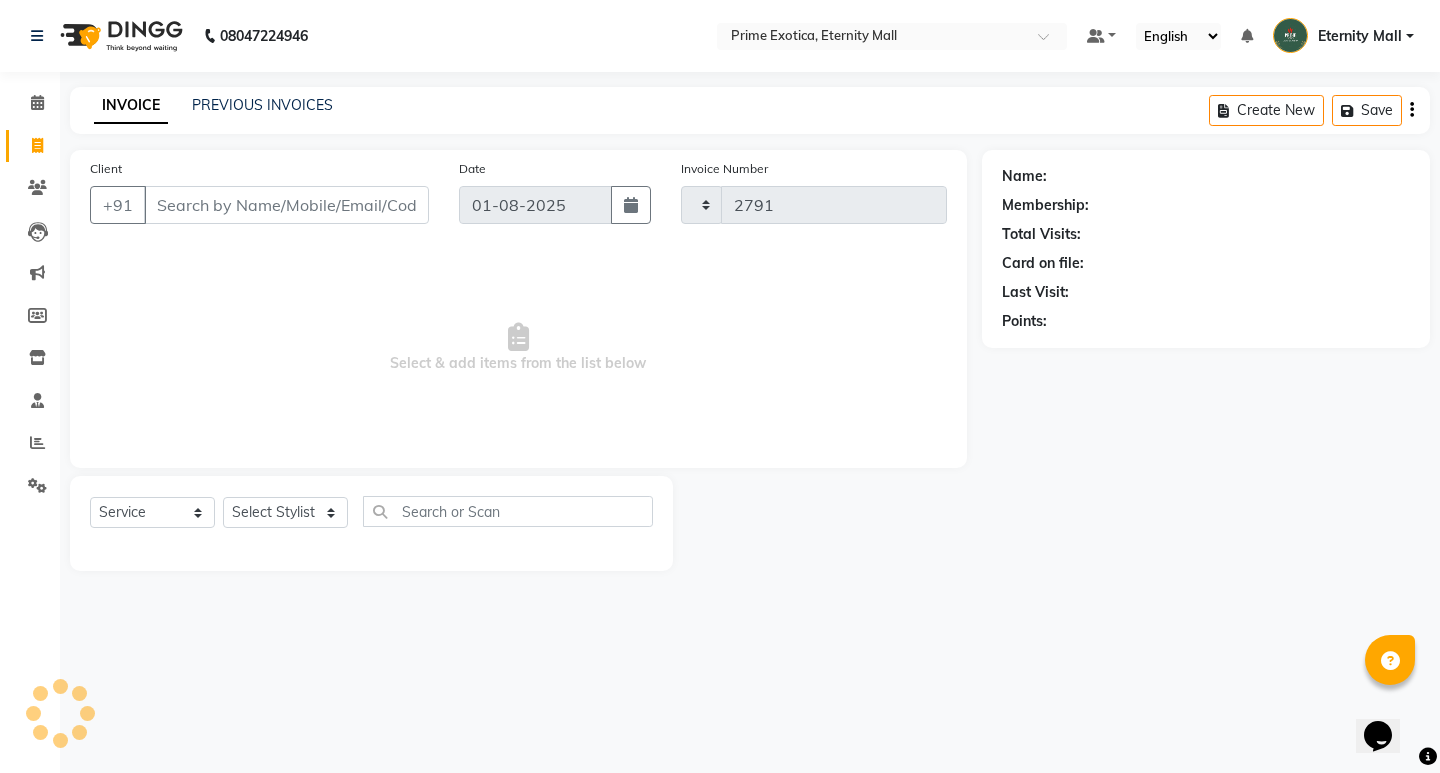 select on "5774" 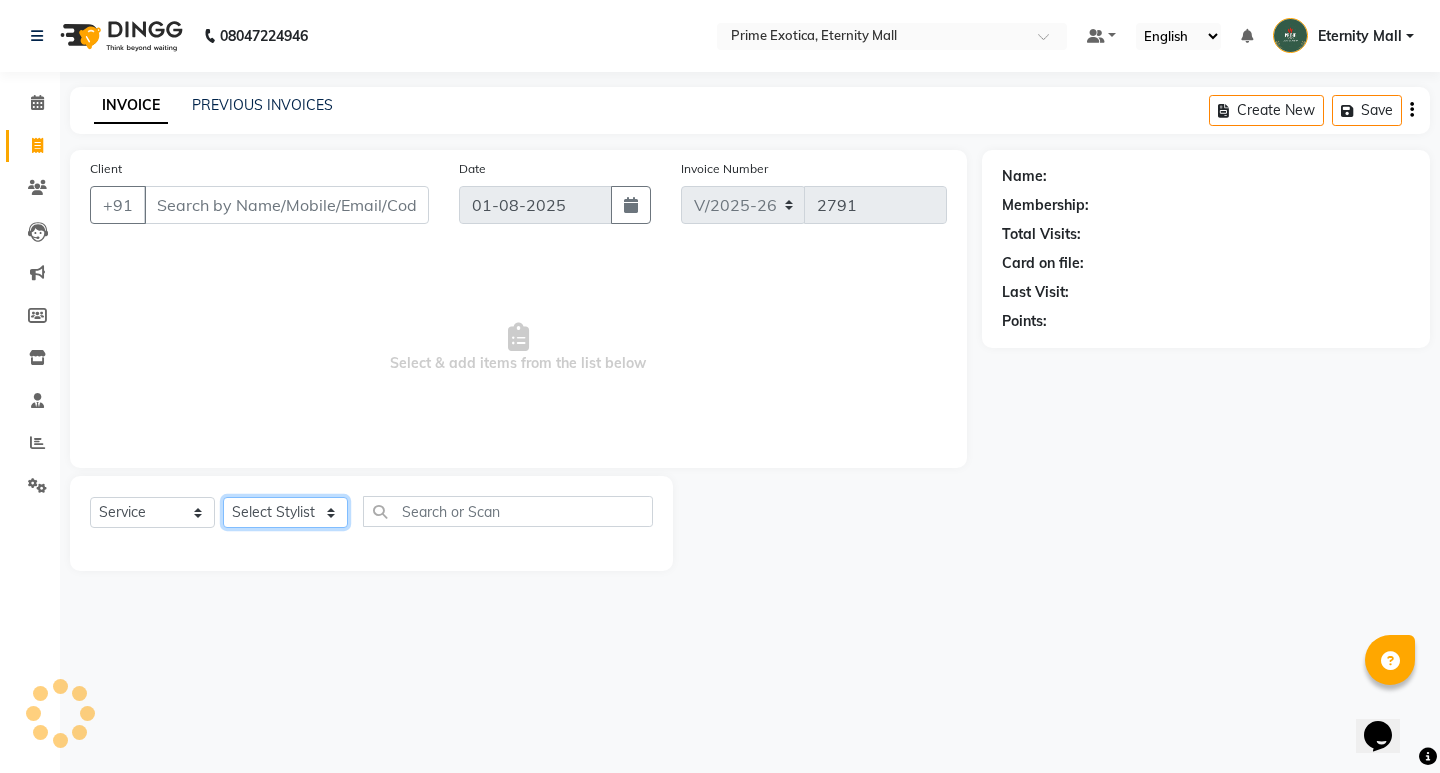click on "Select Stylist" 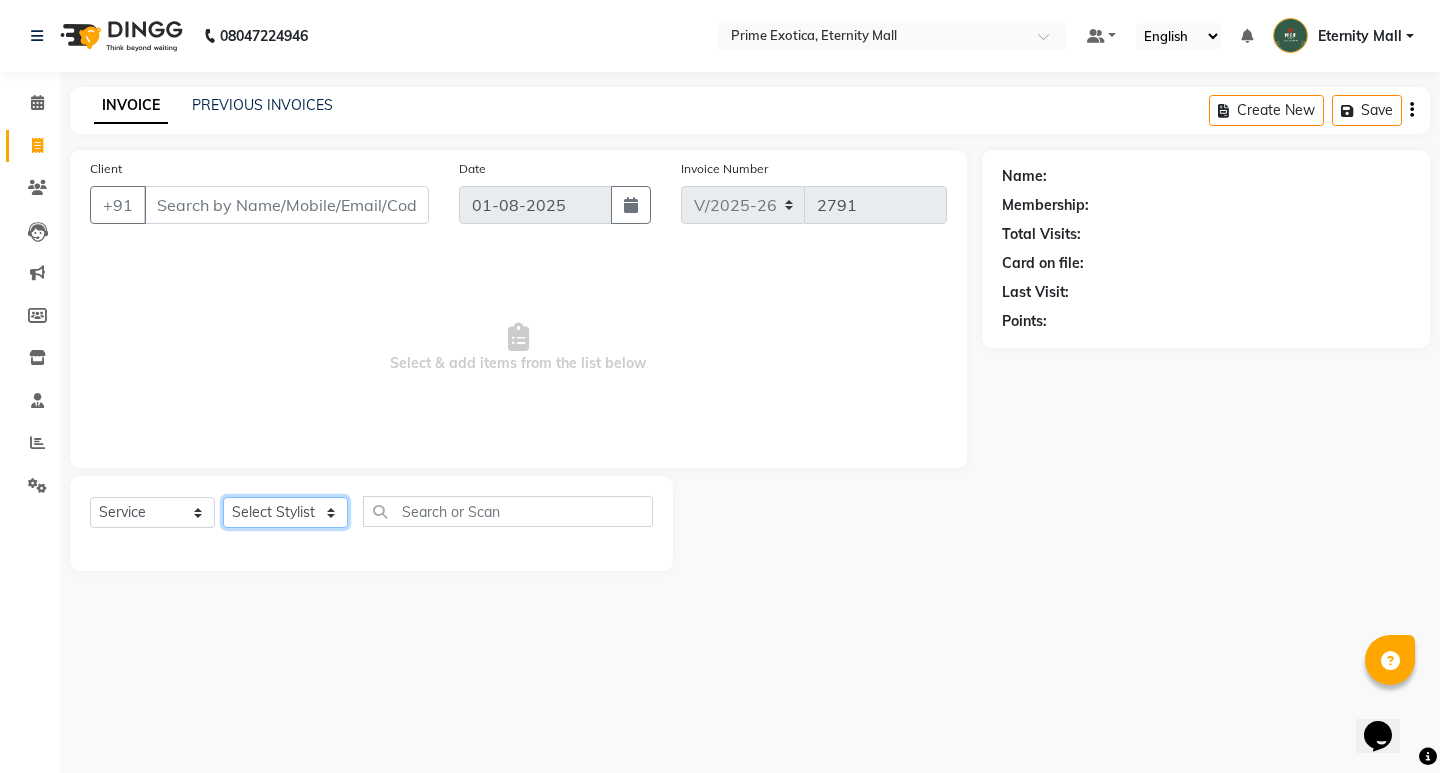 select on "36457" 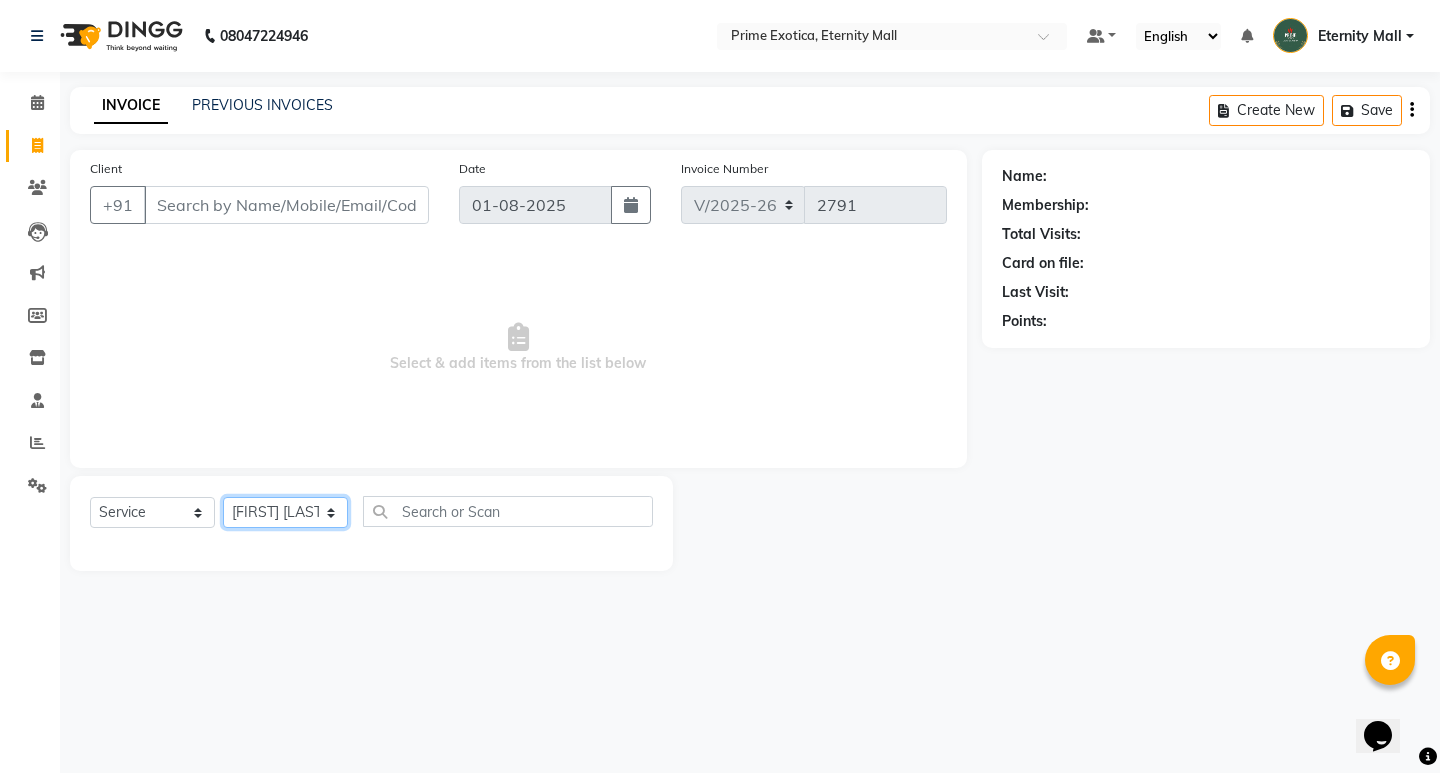 click on "Select Stylist AB ADMIN [NAME] [NAME] [NAME] [NAME] [NAME] [NAME]" 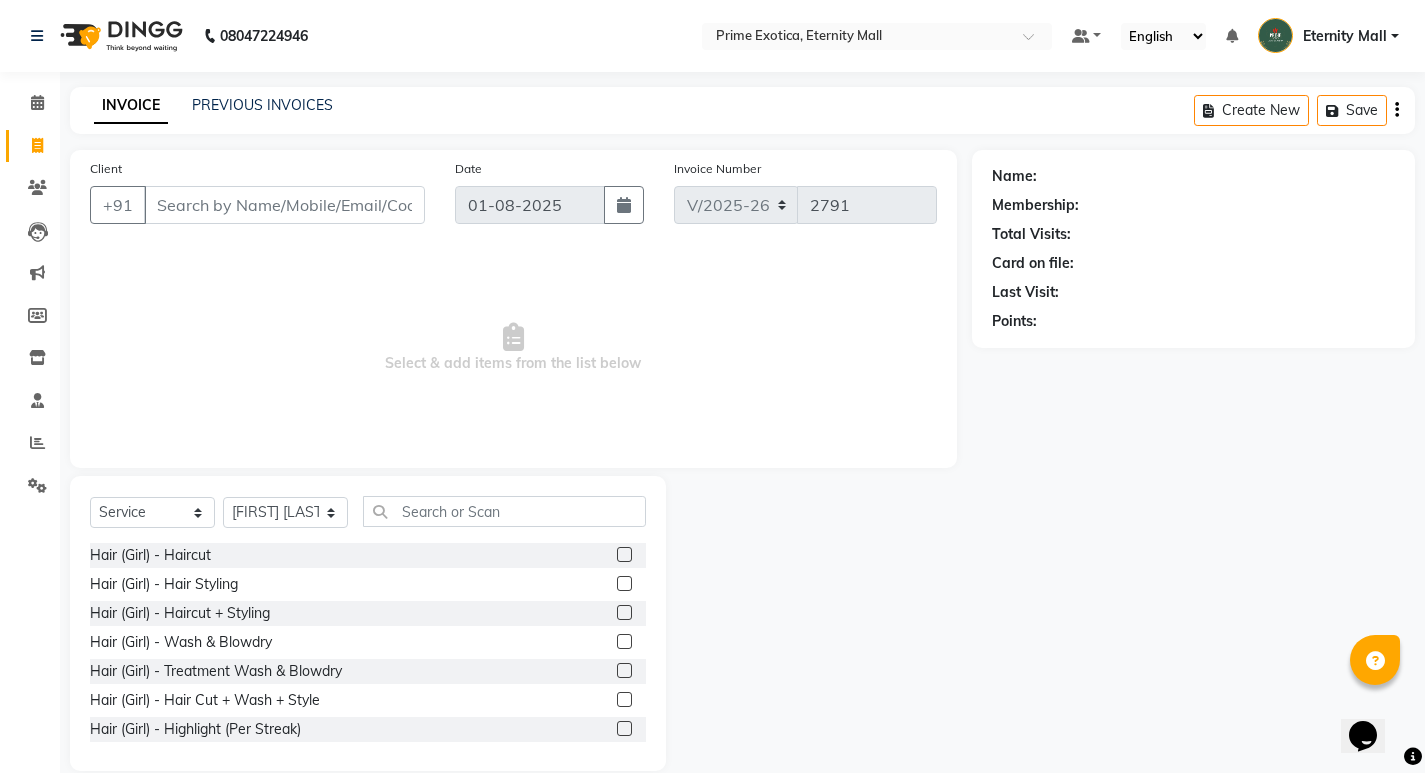 click 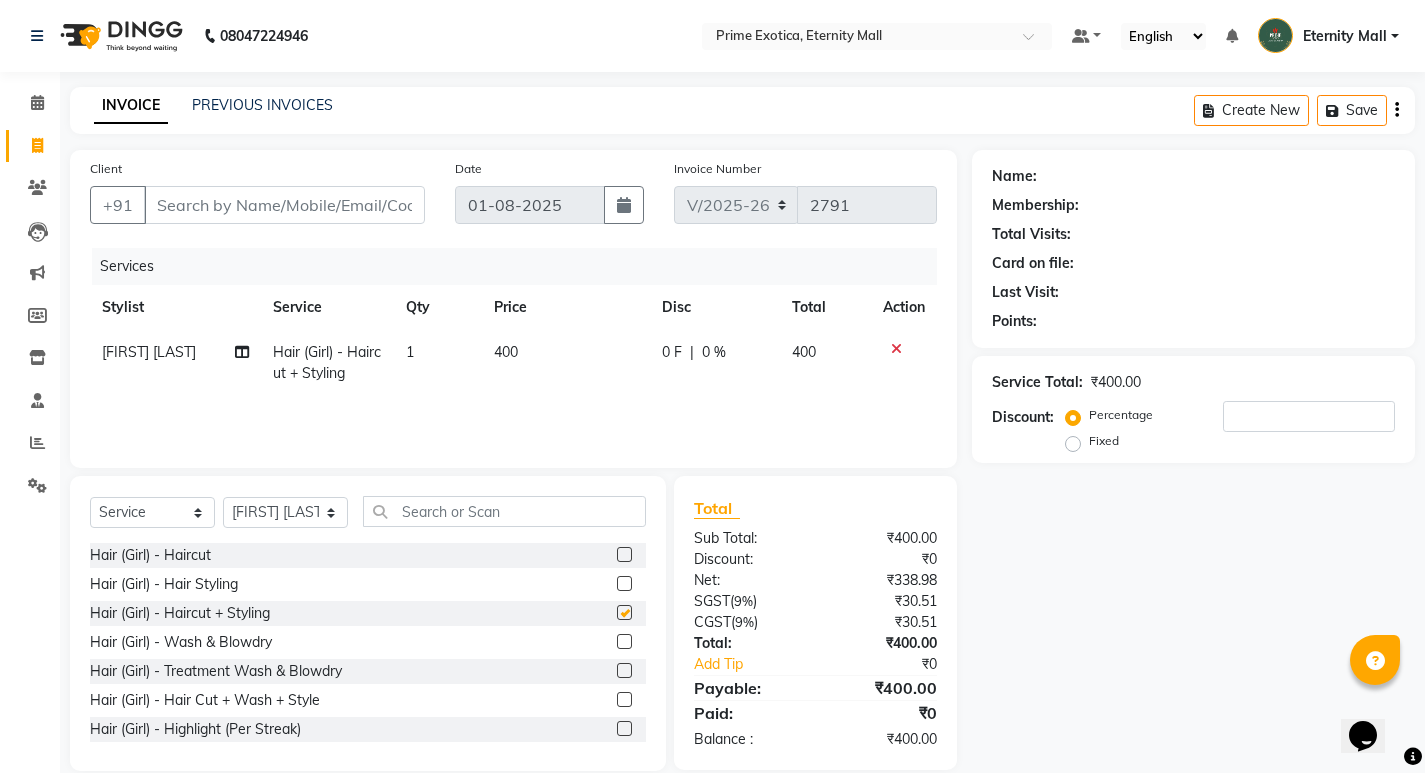 checkbox on "false" 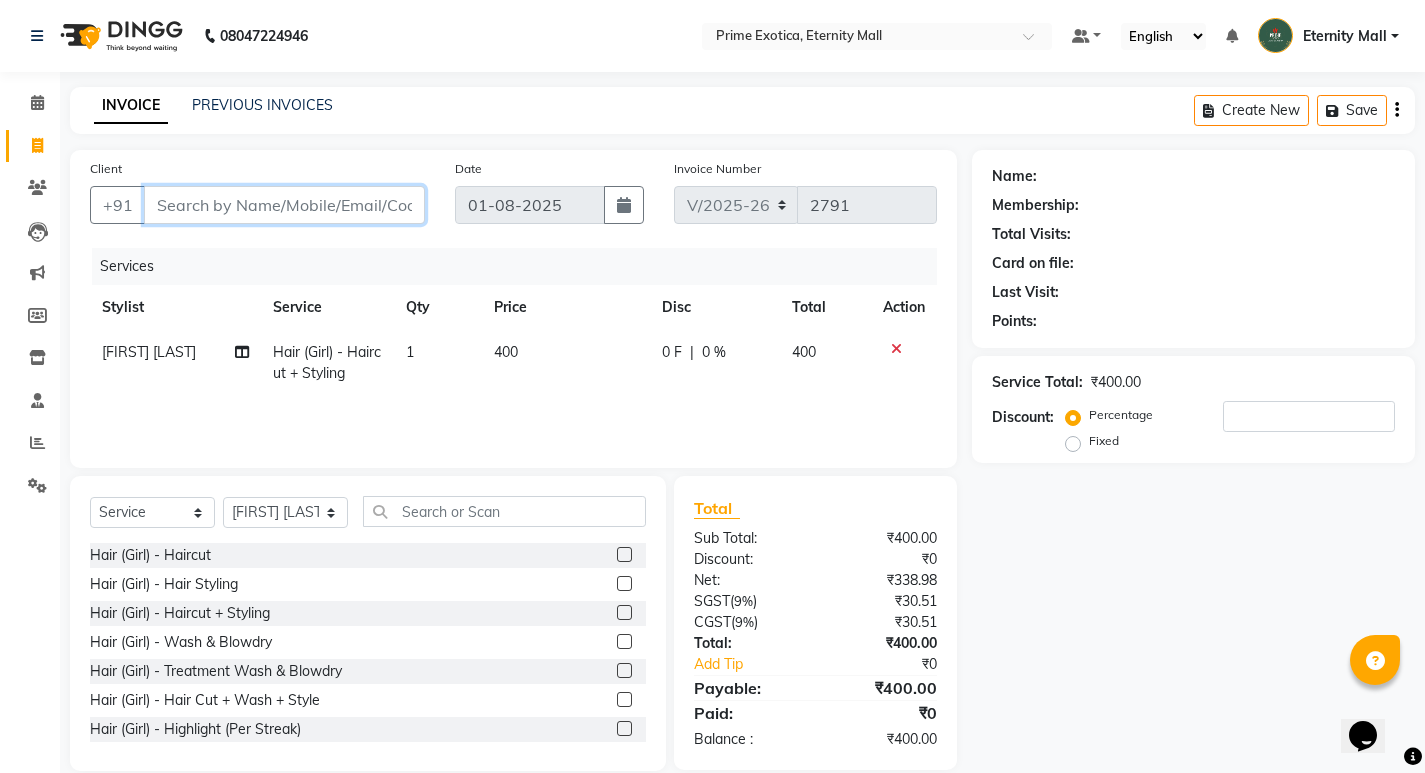 click on "Client" at bounding box center [284, 205] 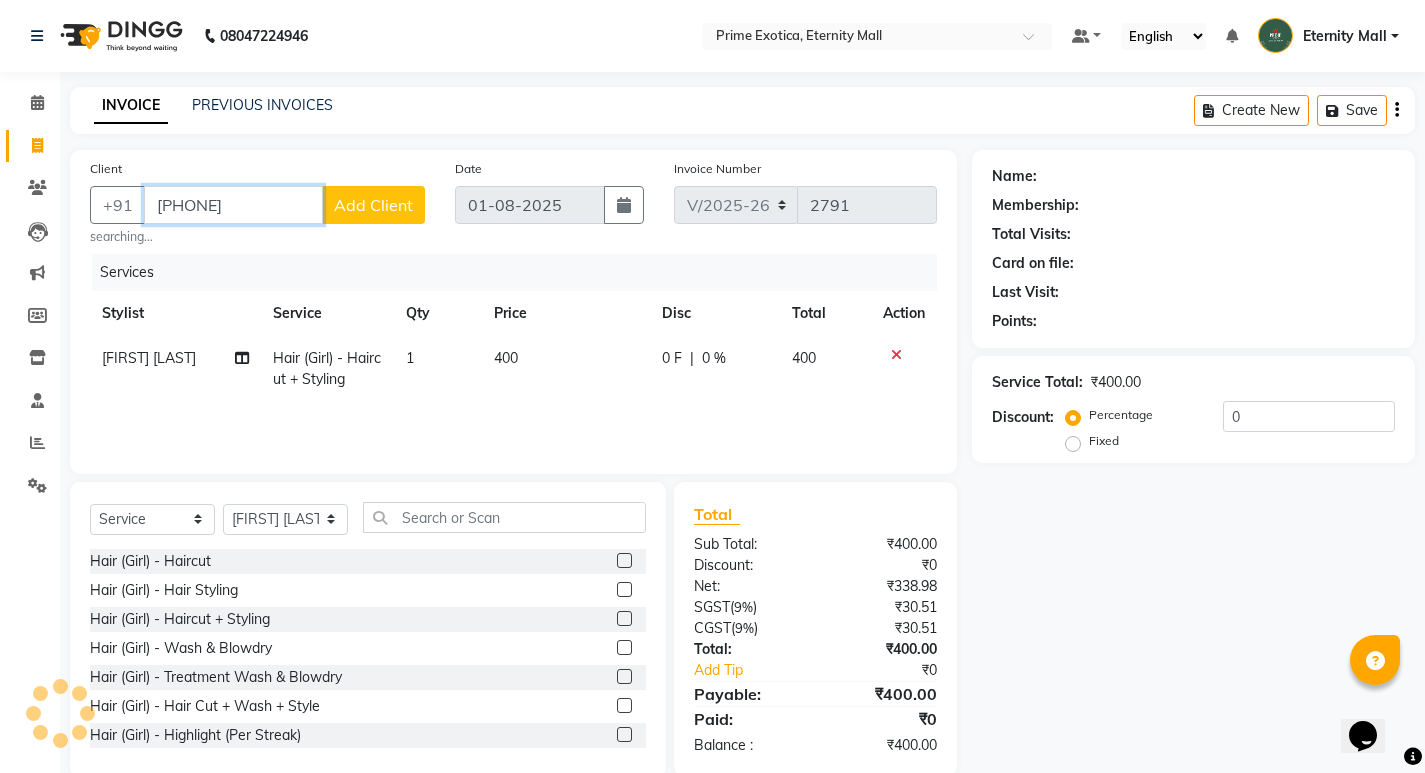 type on "[PHONE]" 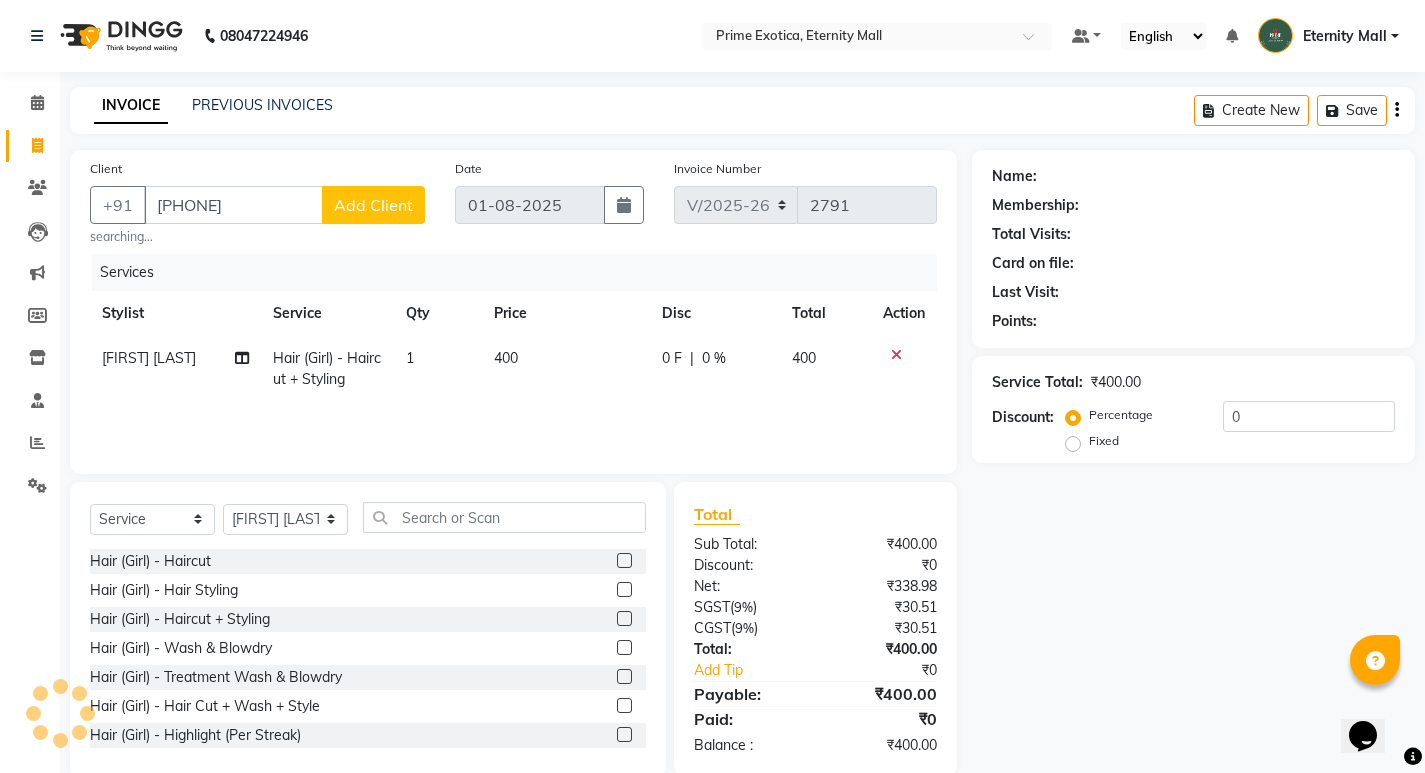 click on "Add Client" 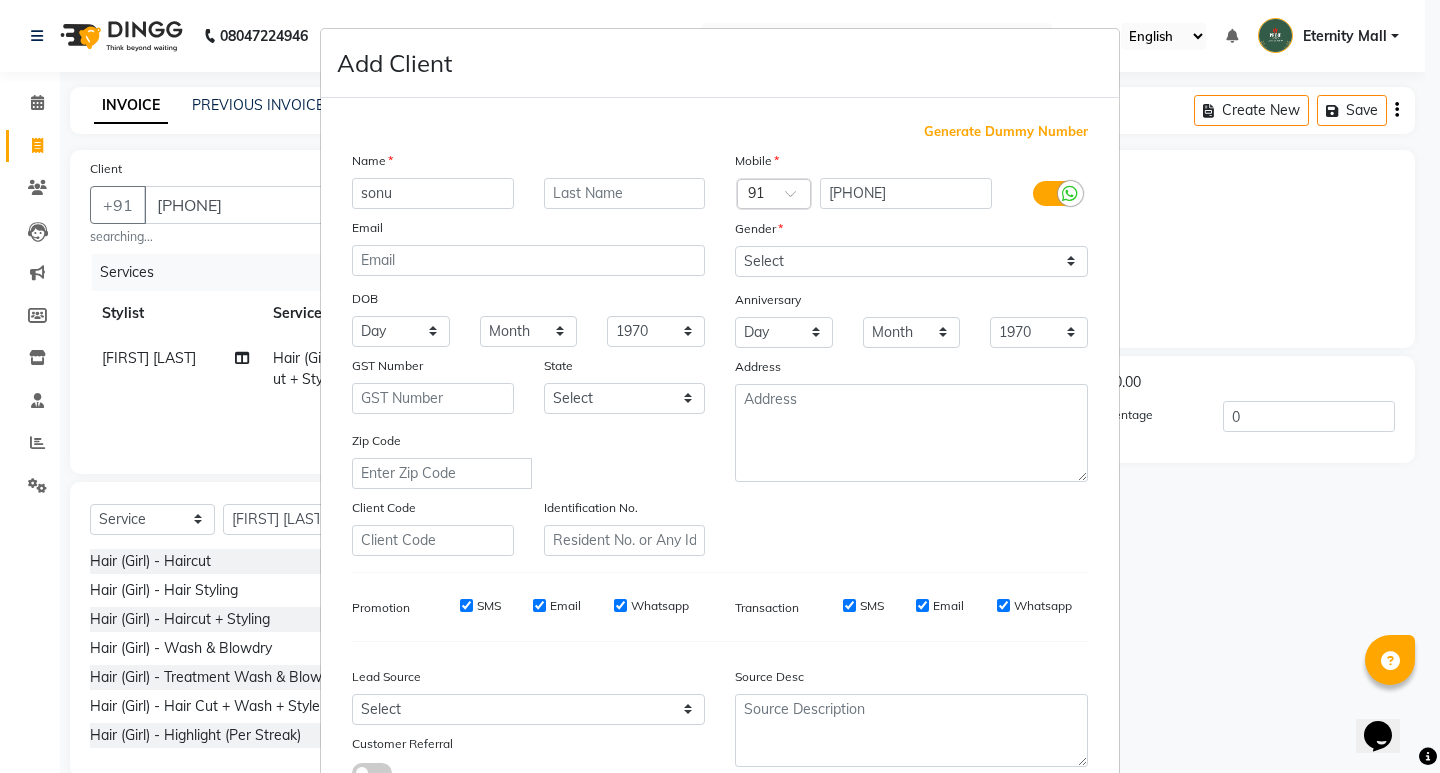 type on "sonu" 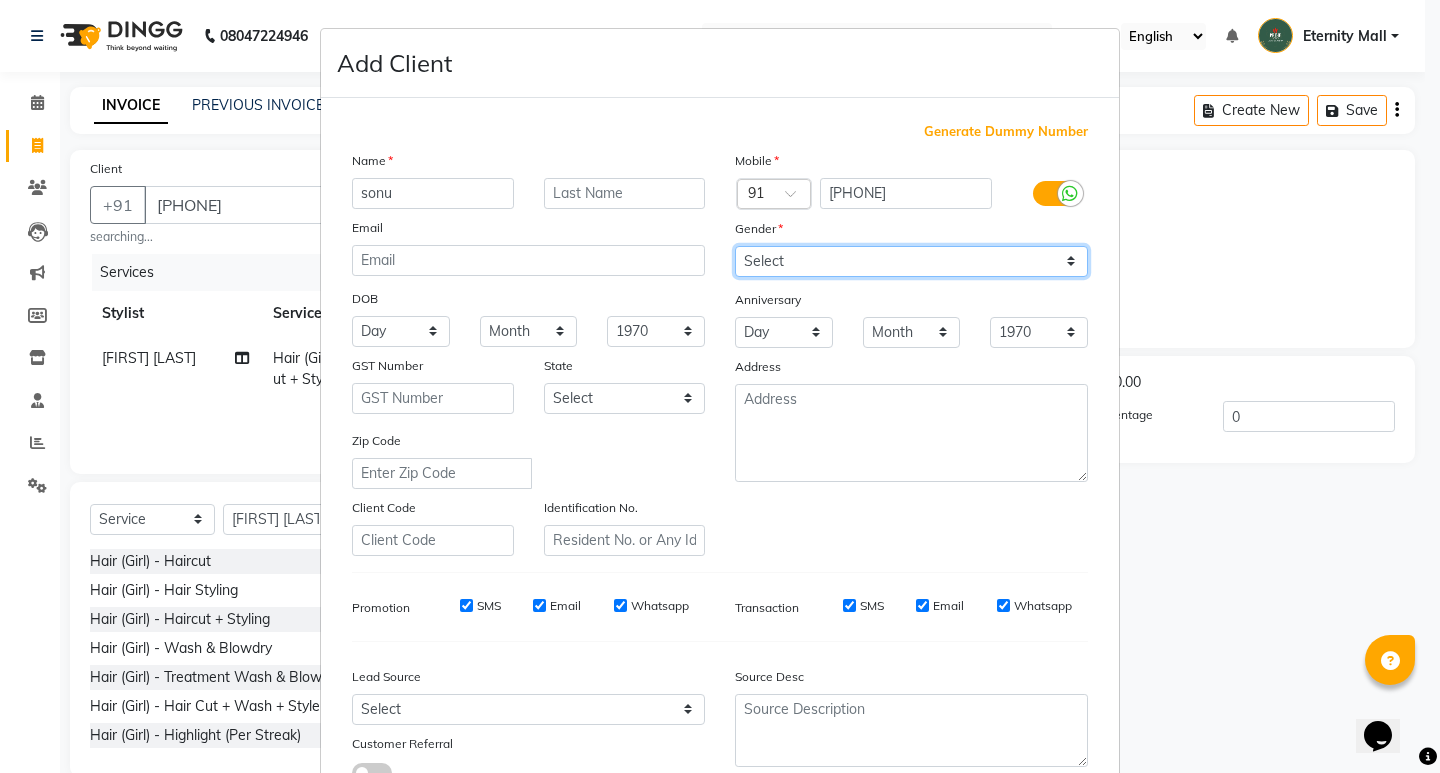 click on "Select Male Female Other Prefer Not To Say" at bounding box center [911, 261] 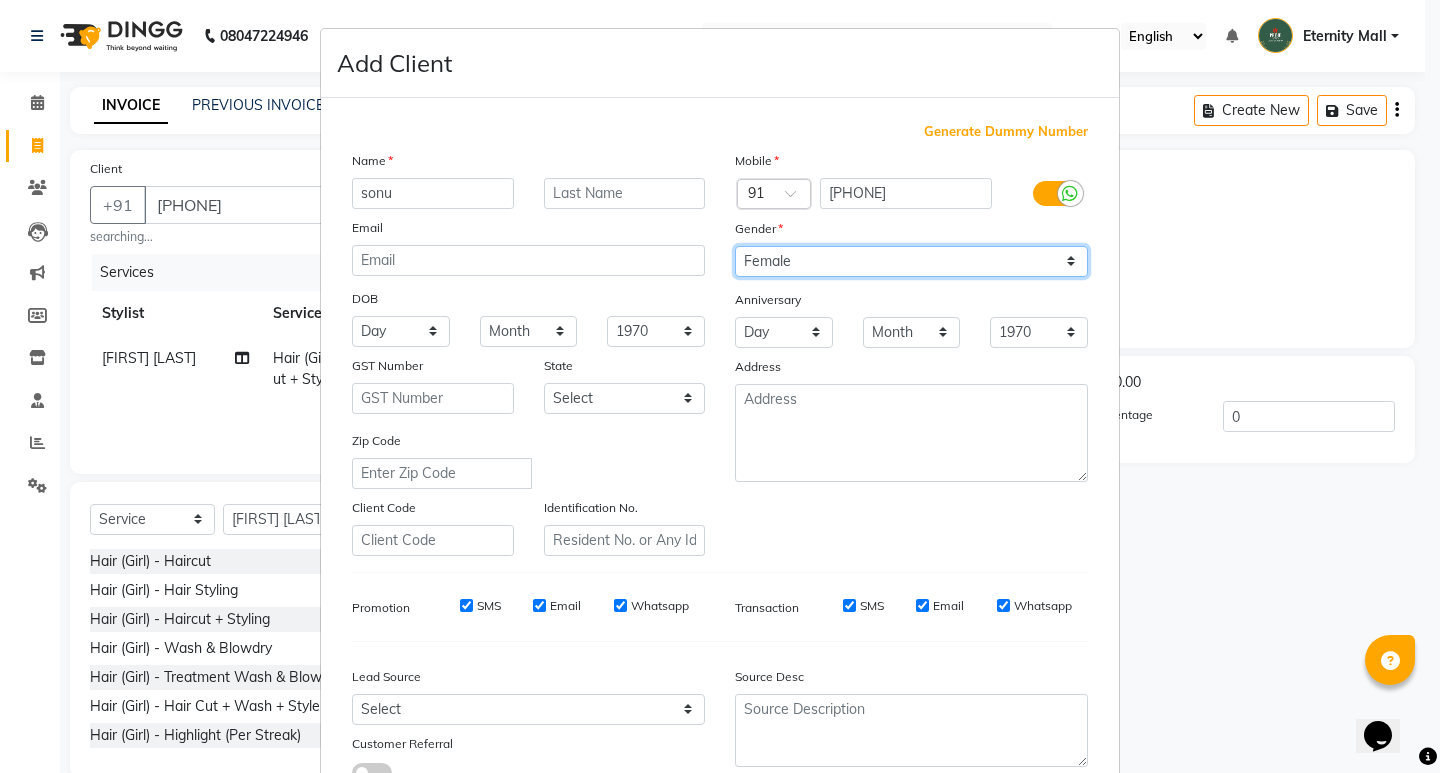 click on "Select Male Female Other Prefer Not To Say" at bounding box center (911, 261) 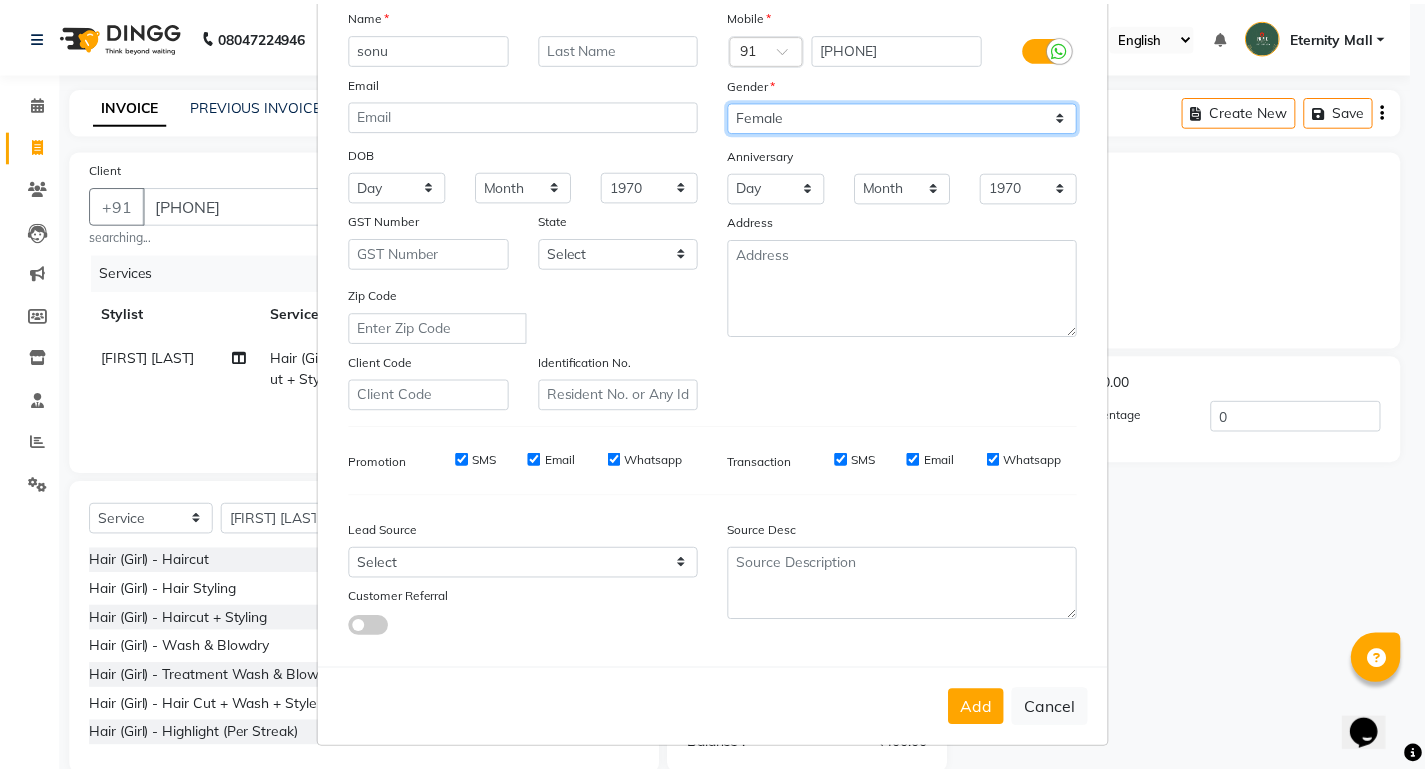 scroll, scrollTop: 150, scrollLeft: 0, axis: vertical 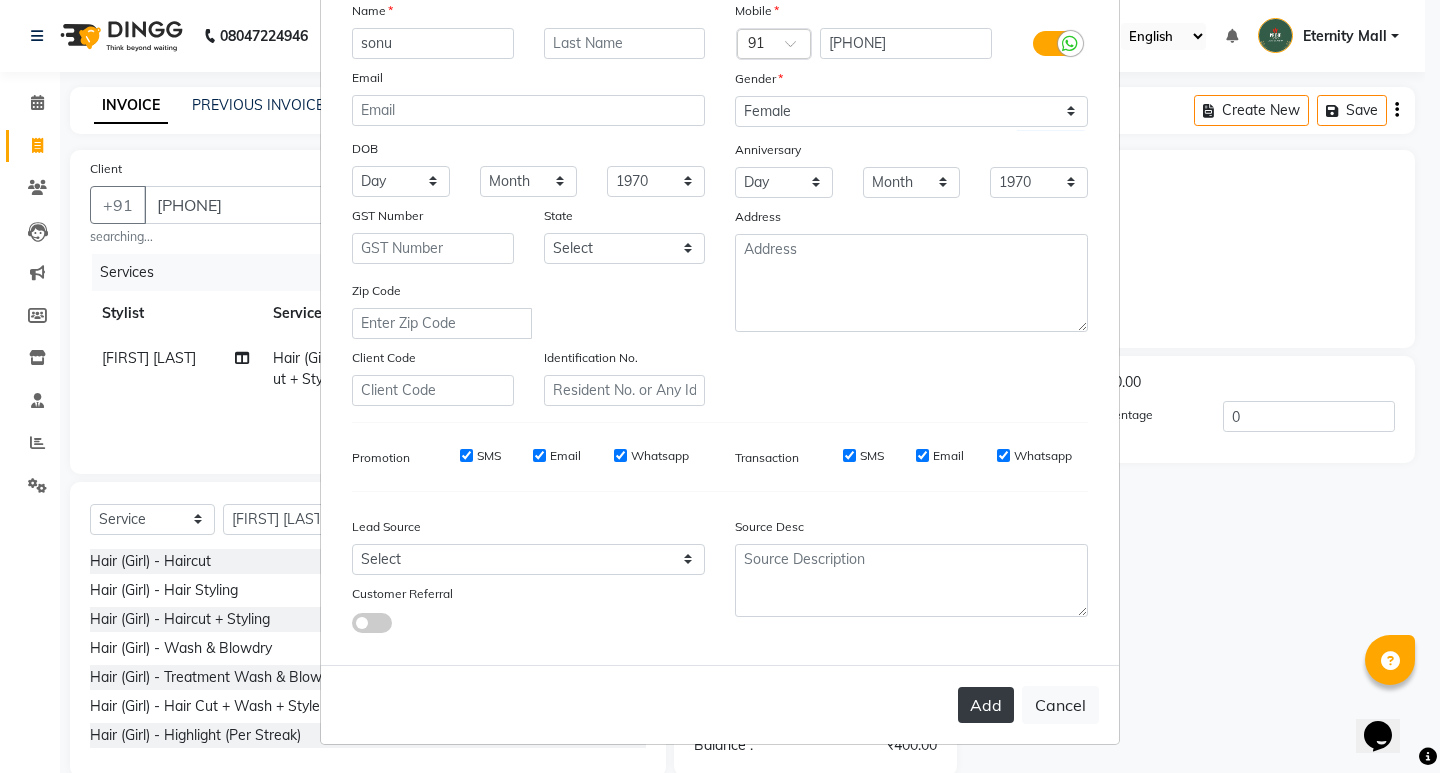 click on "Add" at bounding box center [986, 705] 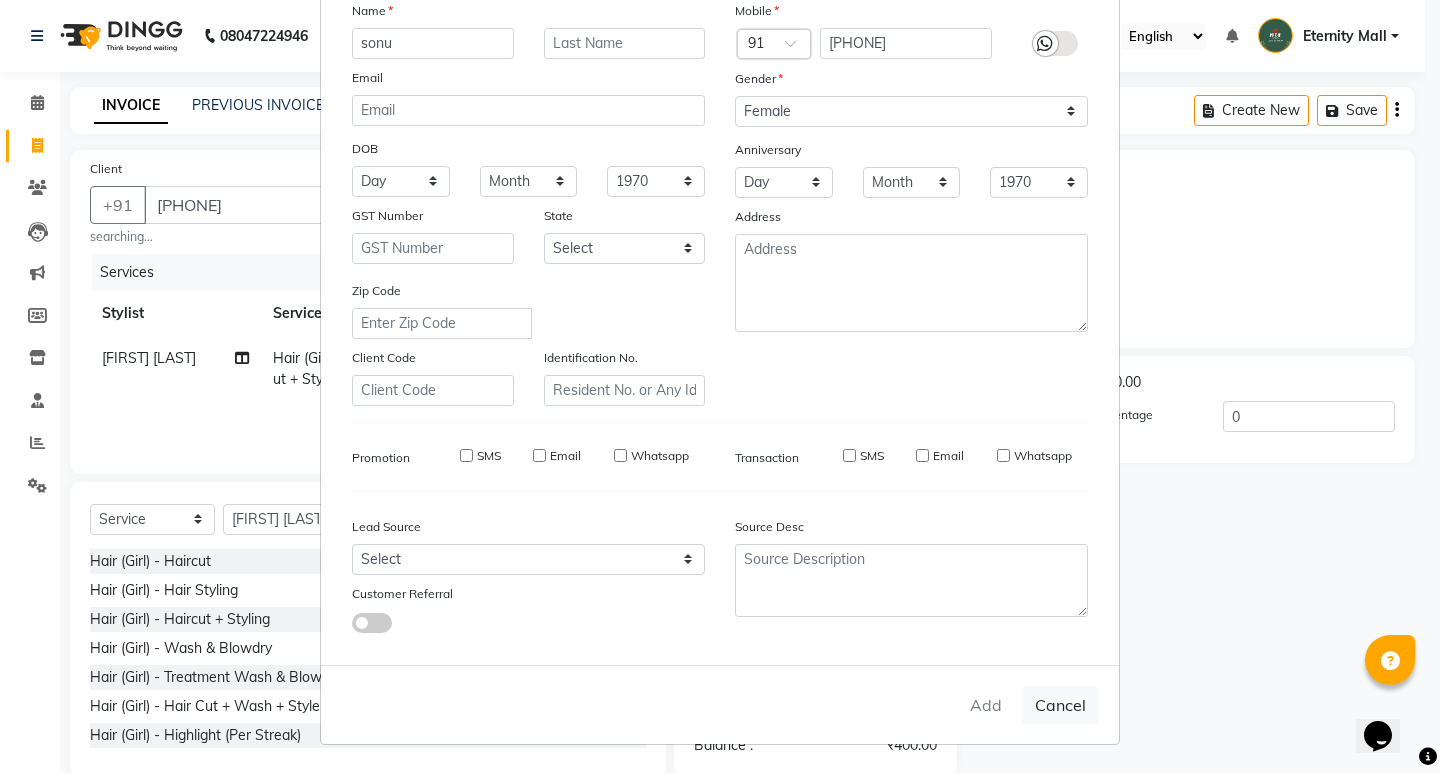 type 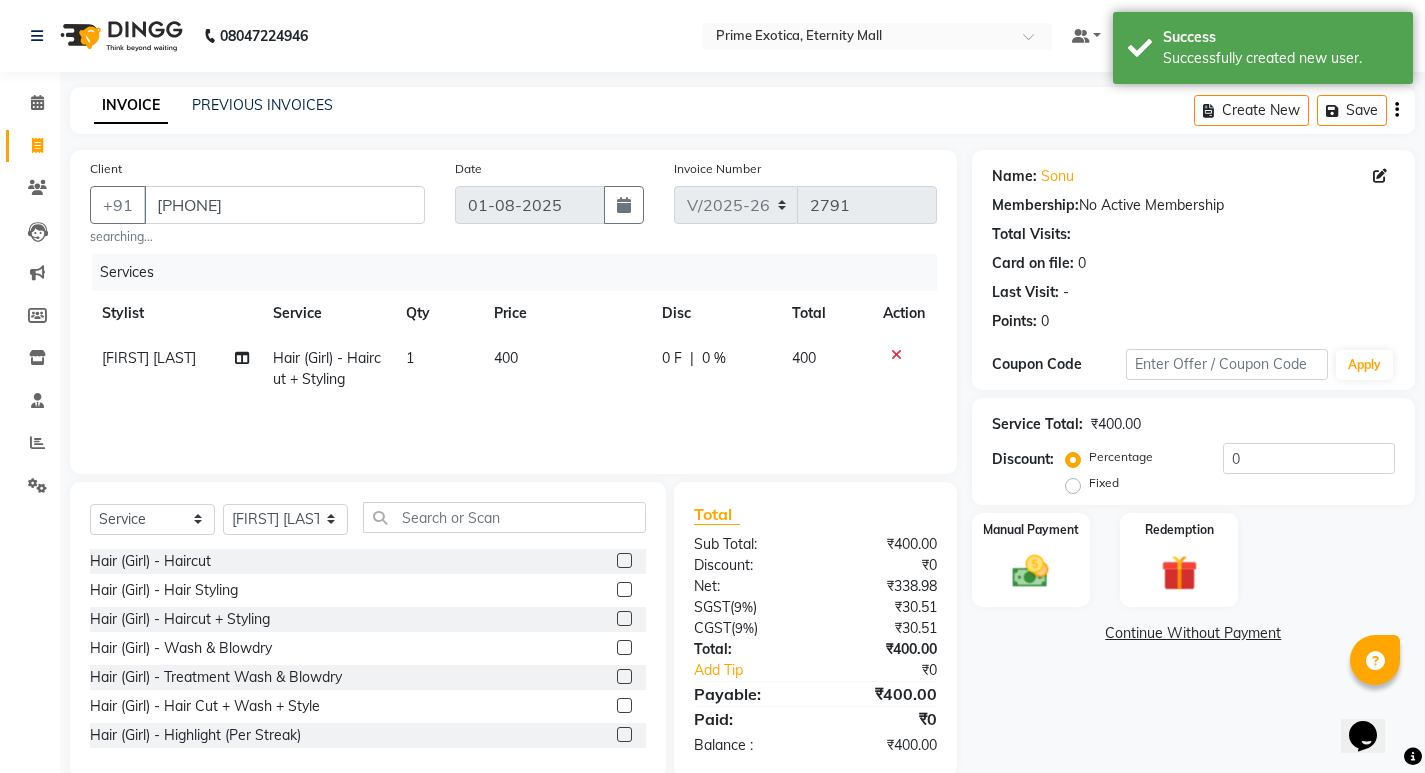click 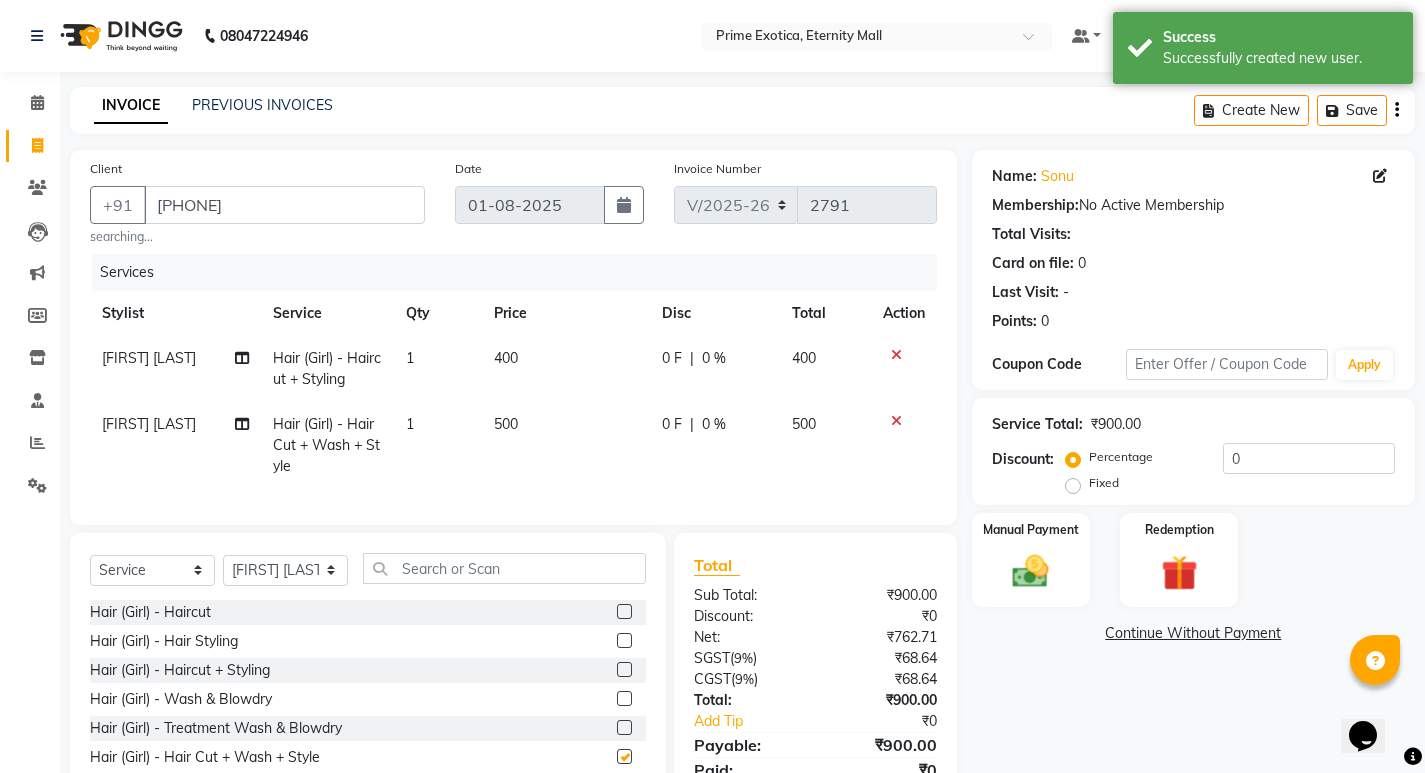 checkbox on "false" 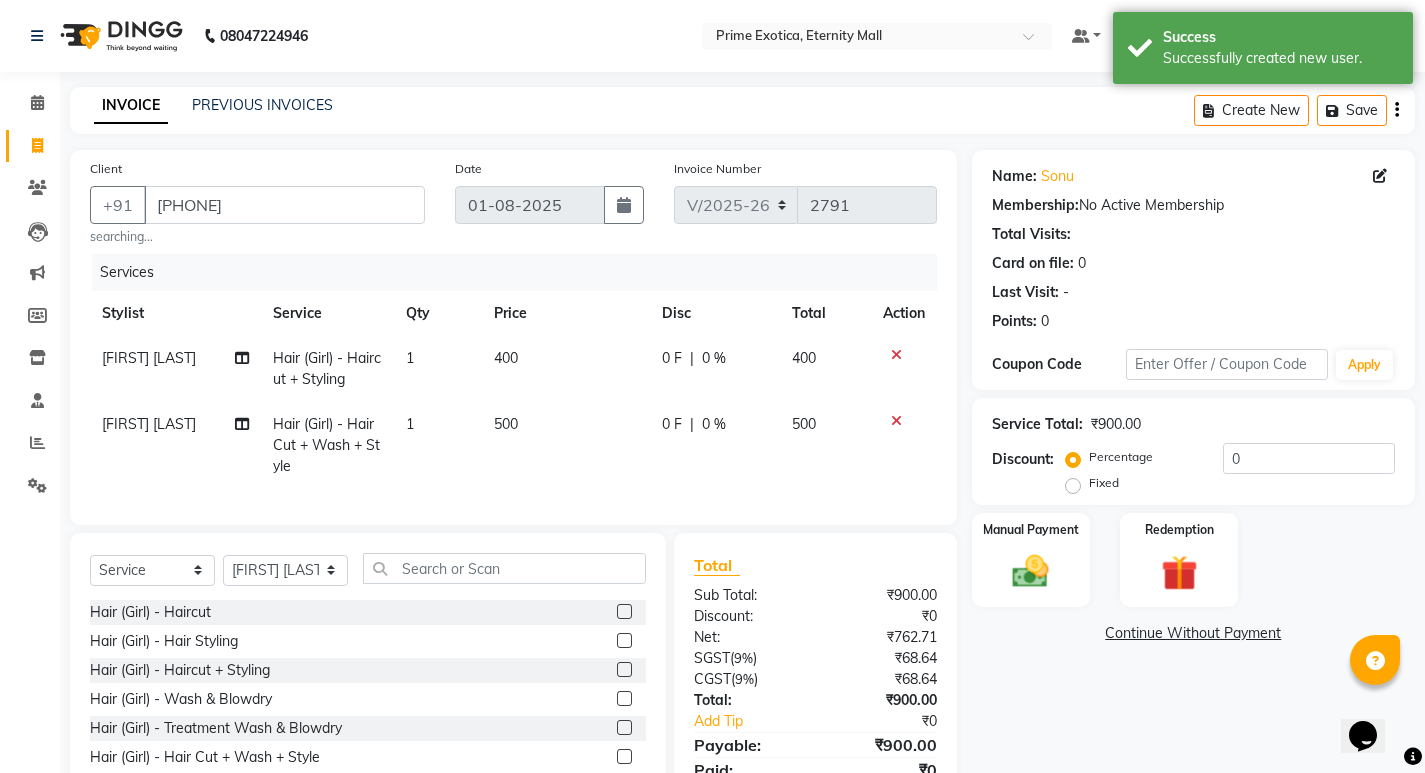 click 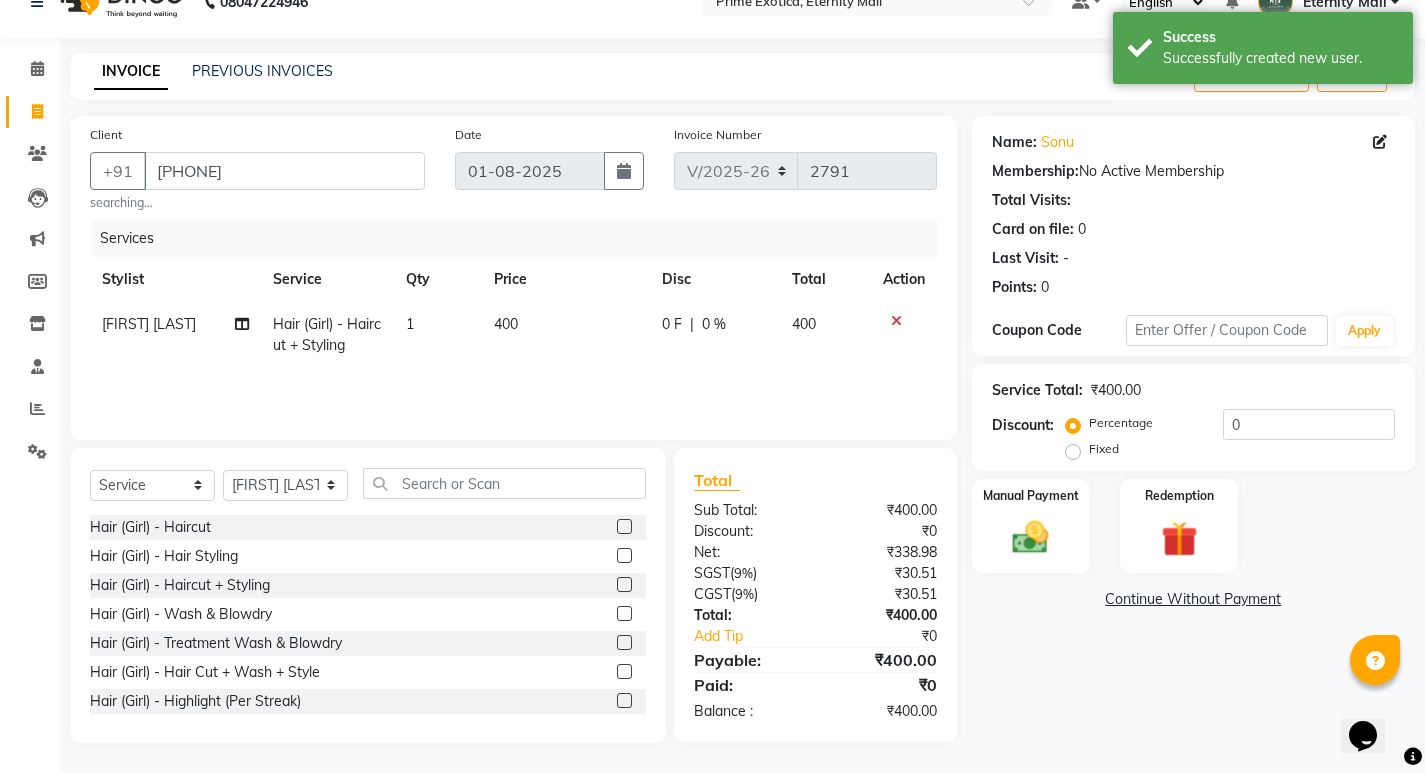 scroll, scrollTop: 34, scrollLeft: 0, axis: vertical 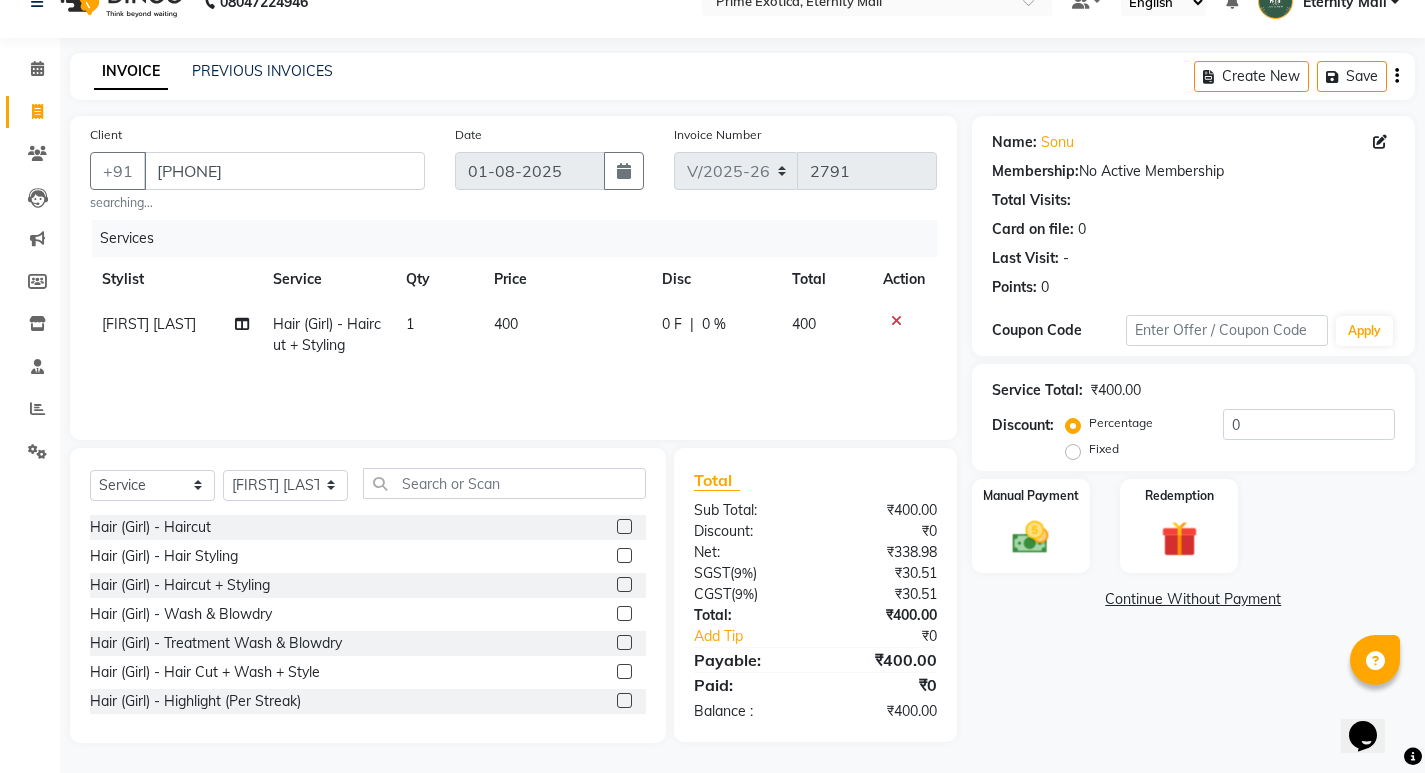 click 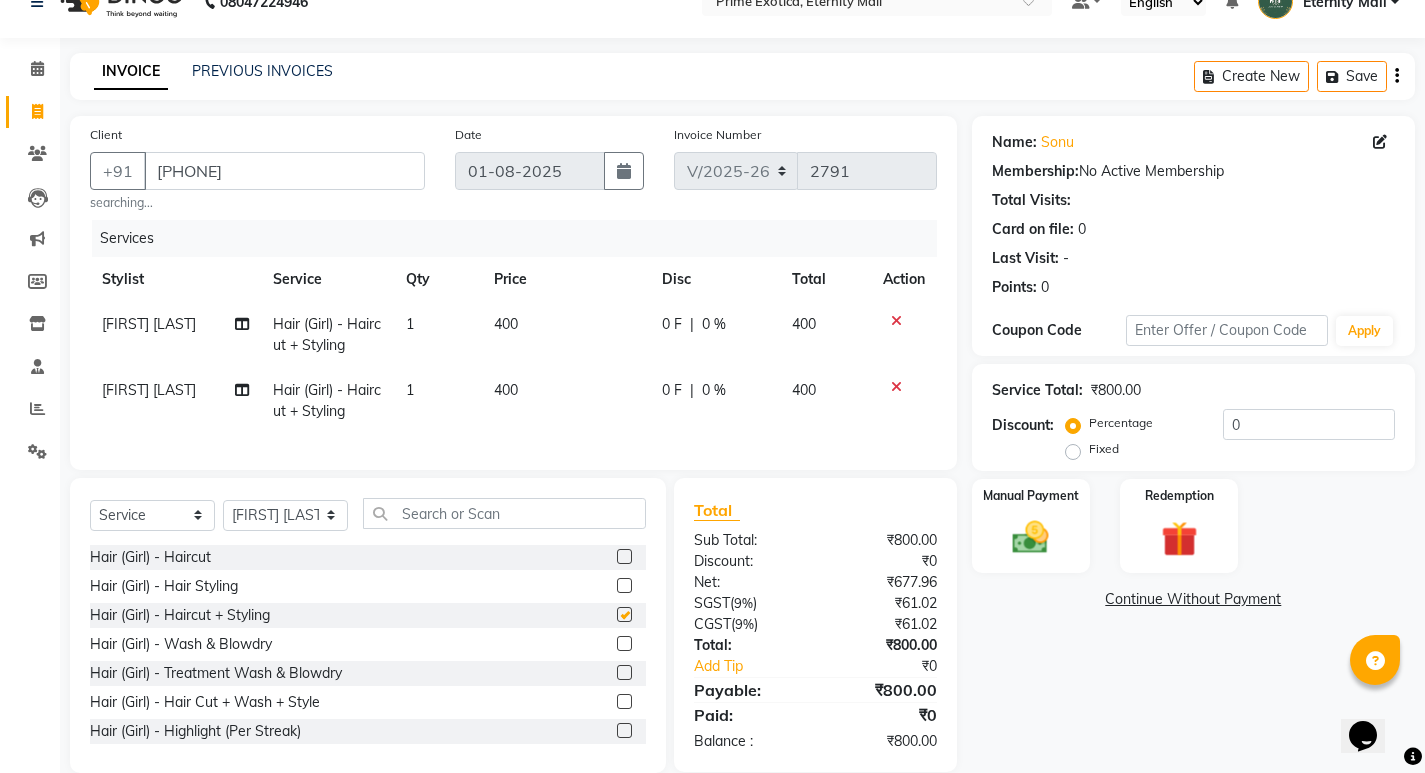 checkbox on "false" 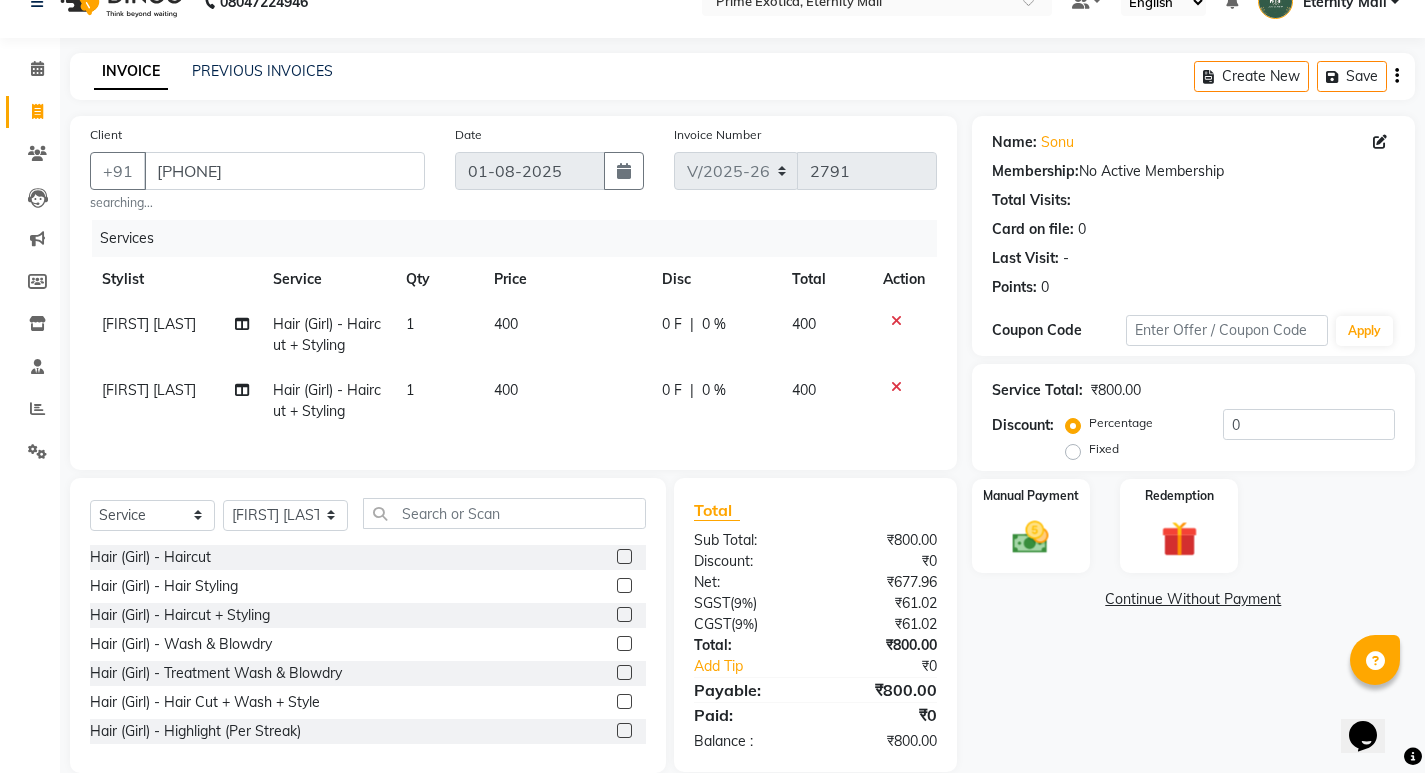 click on "[FIRST] [LAST]" 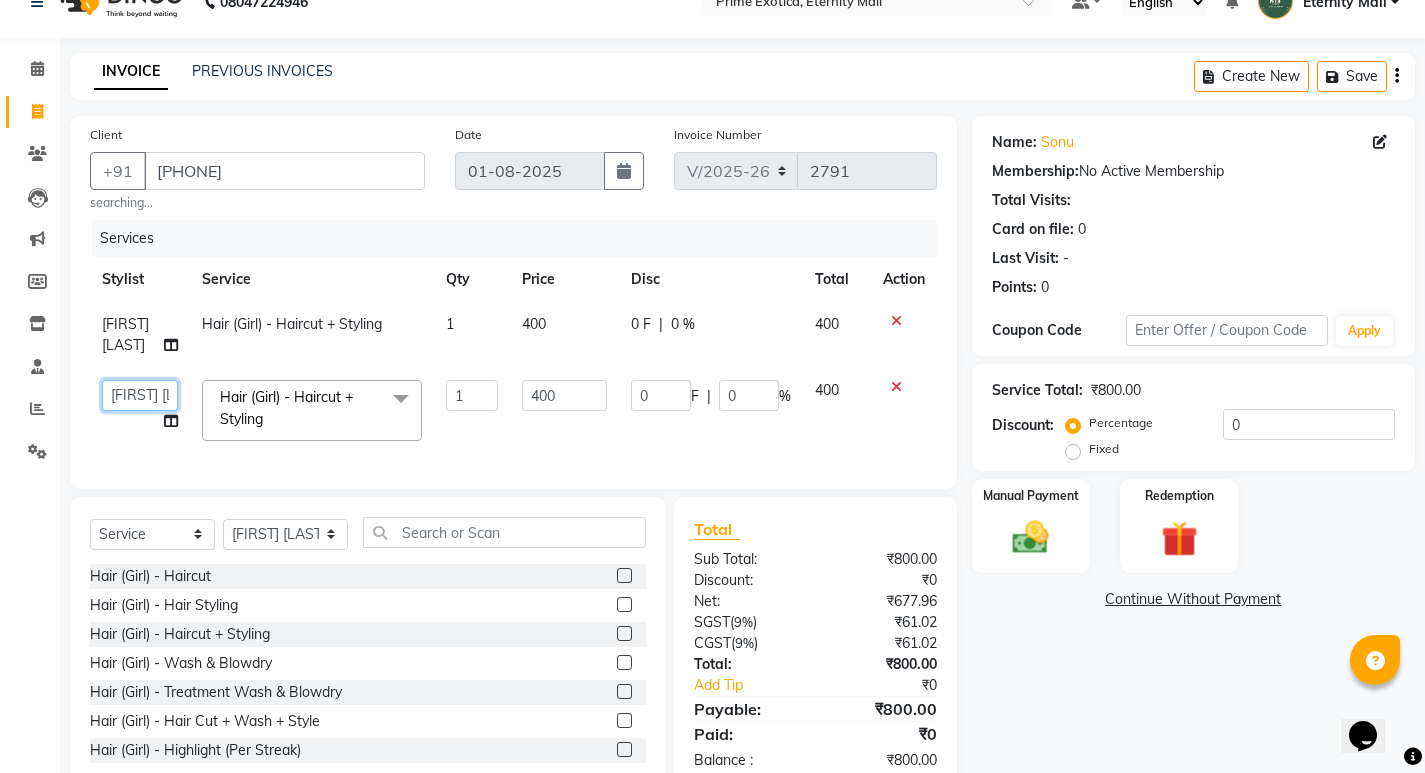 click on "AB ADMIN [NAME] [NAME] [NAME] [NAME] [NAME] [NAME]" 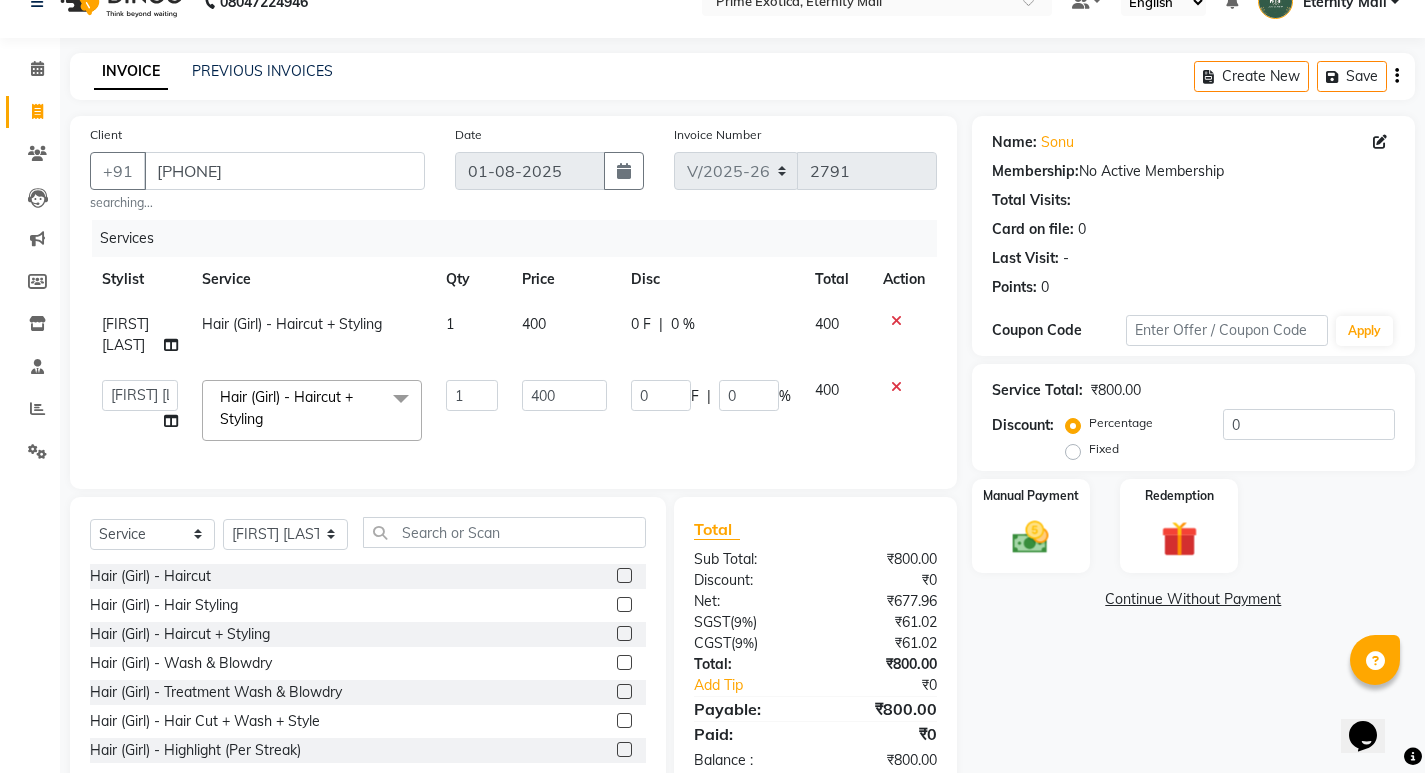 select on "67677" 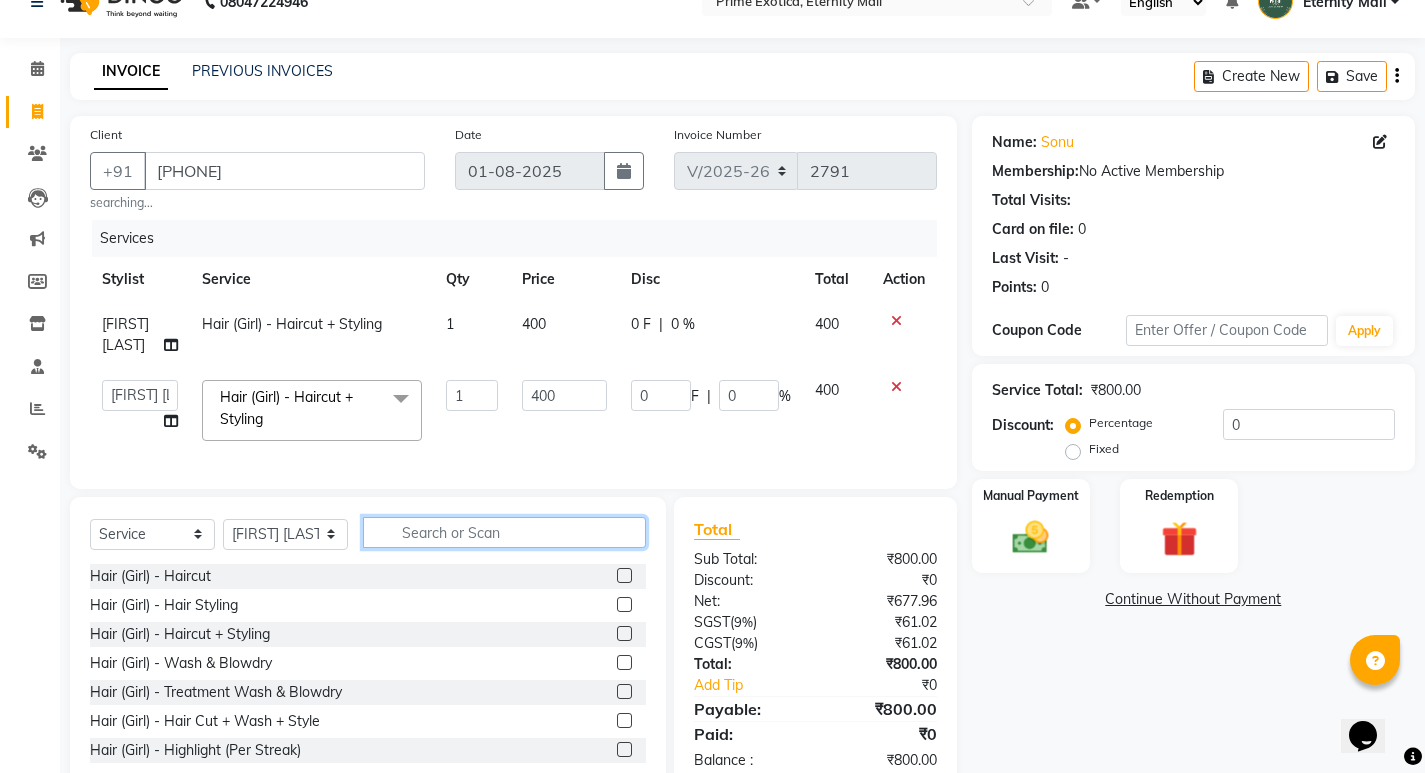 click 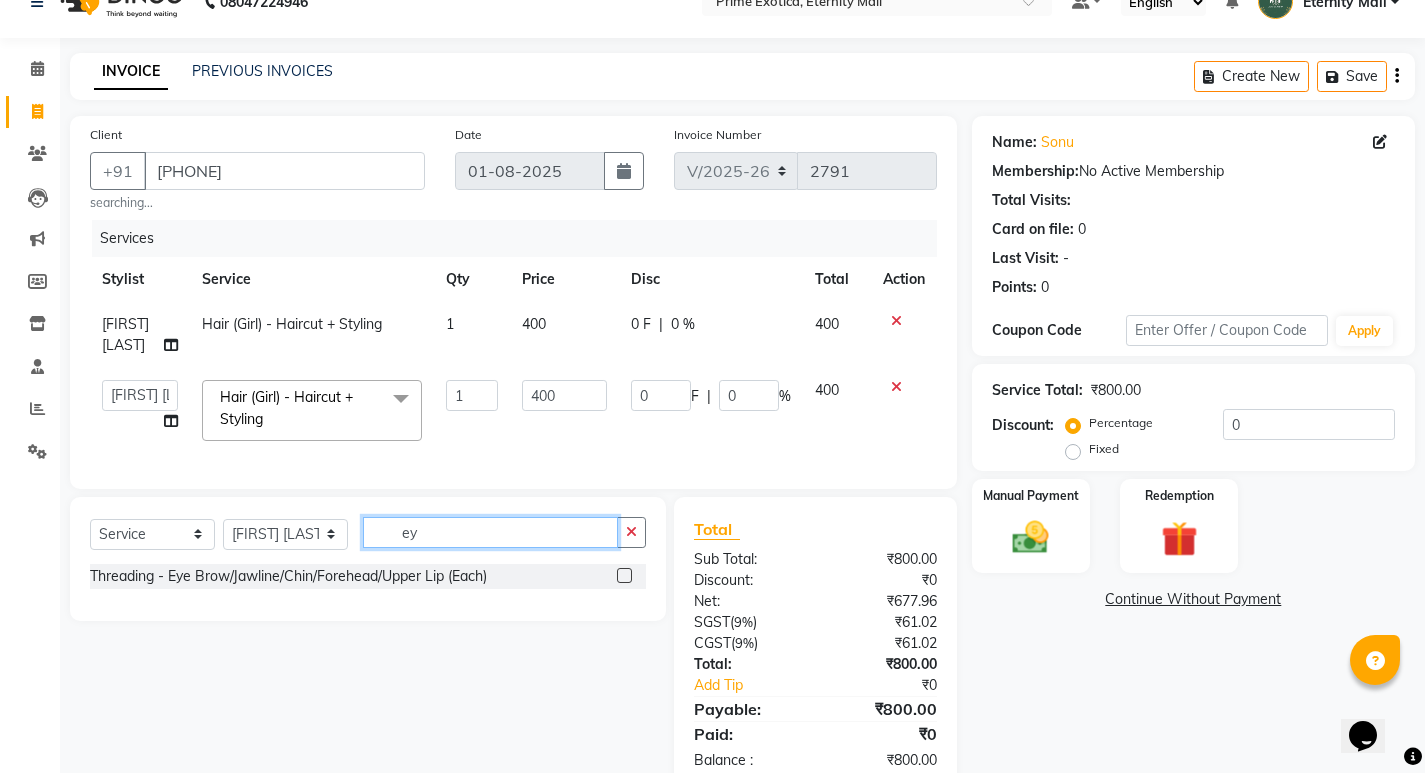 type on "ey" 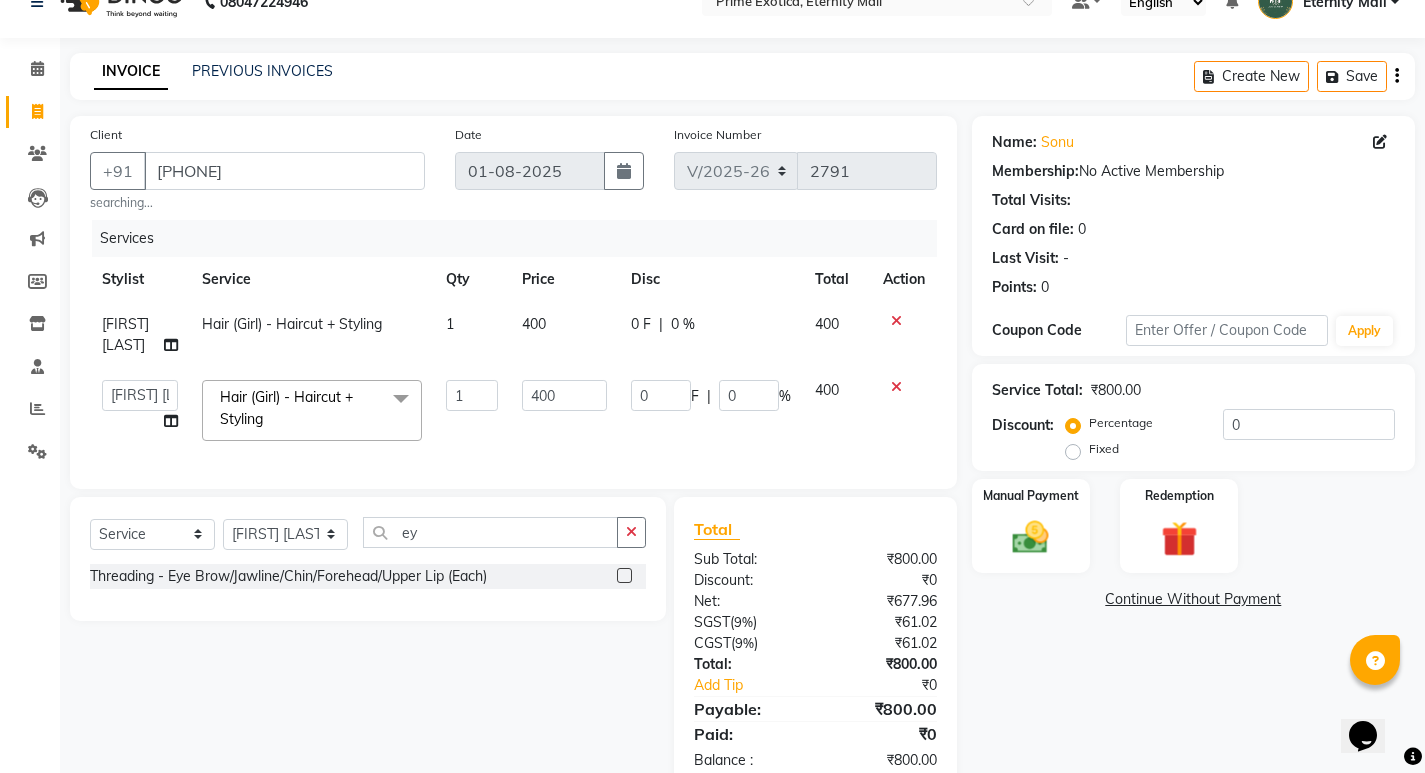 click 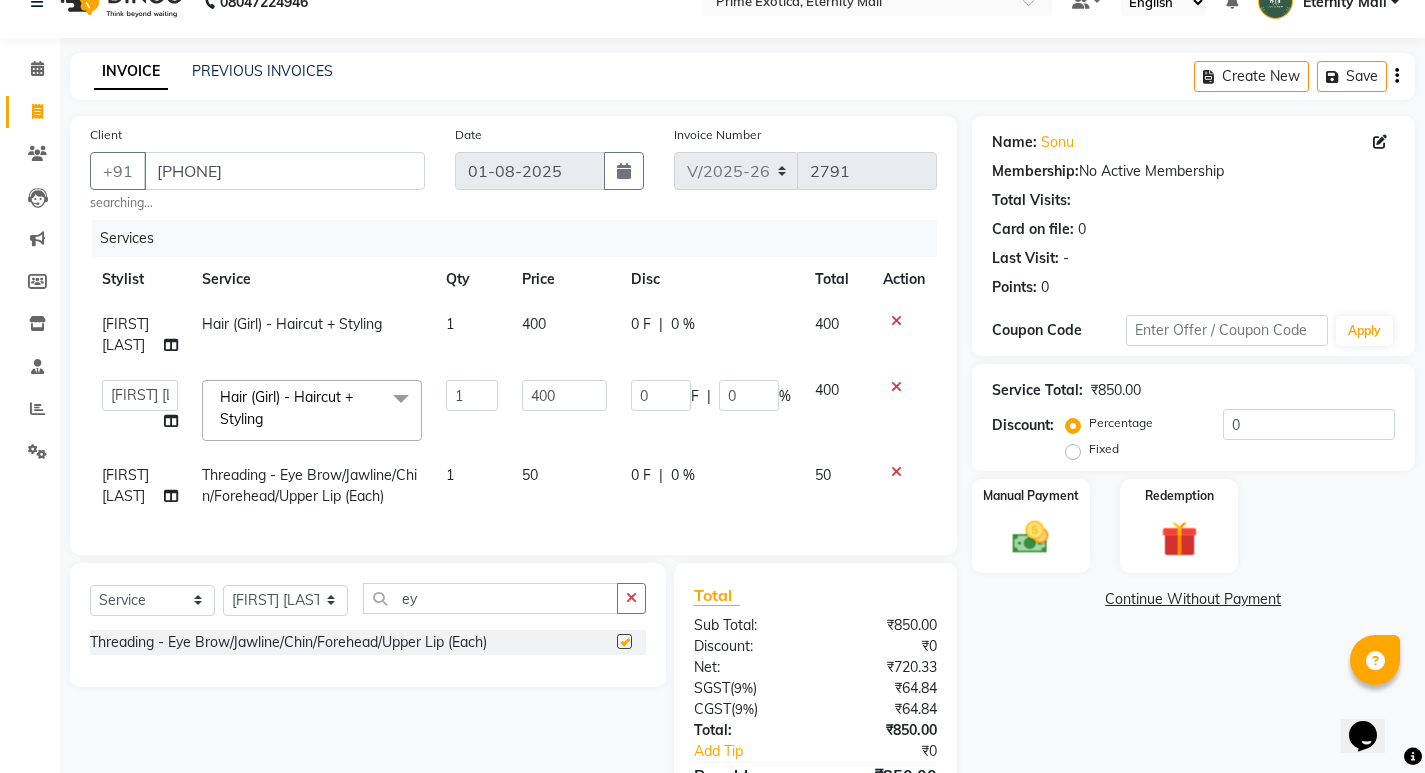 checkbox on "false" 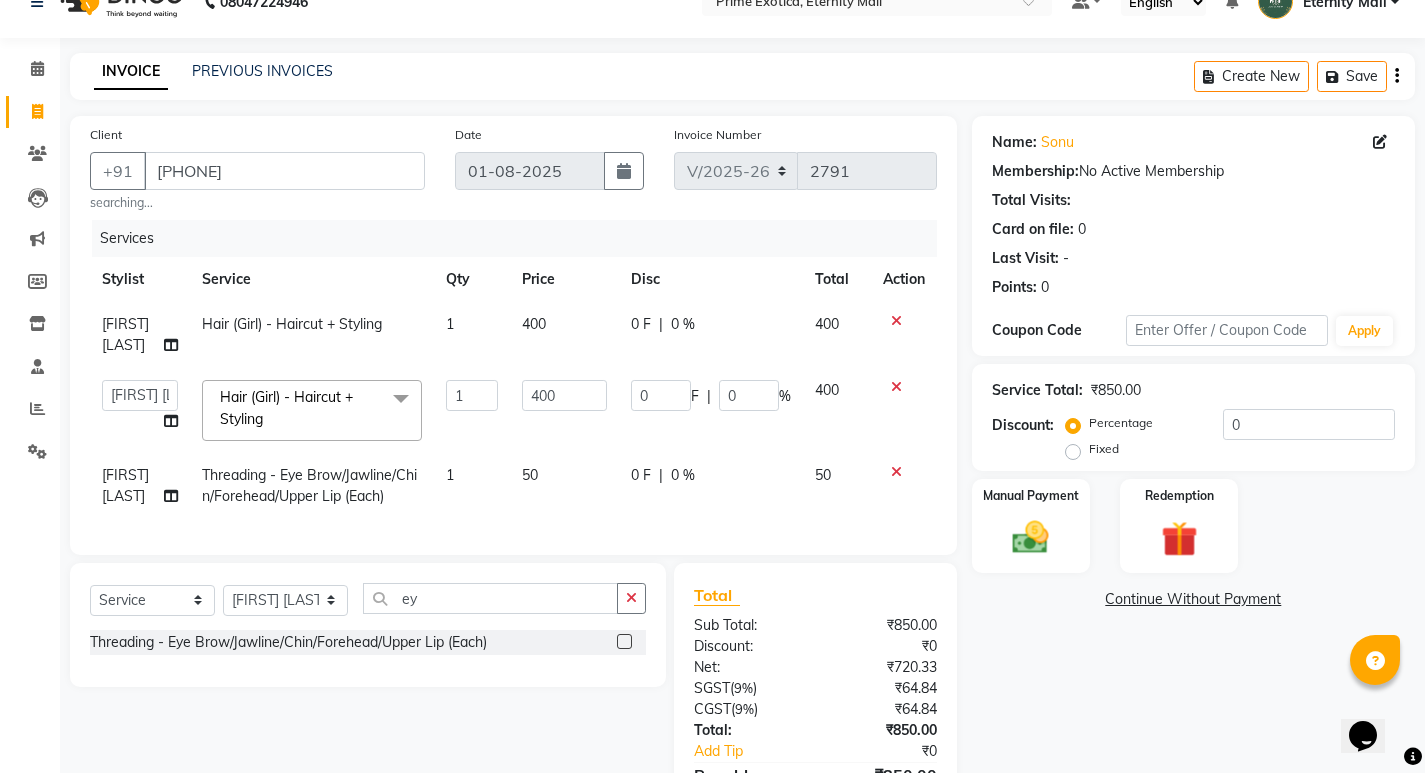 click on "400" 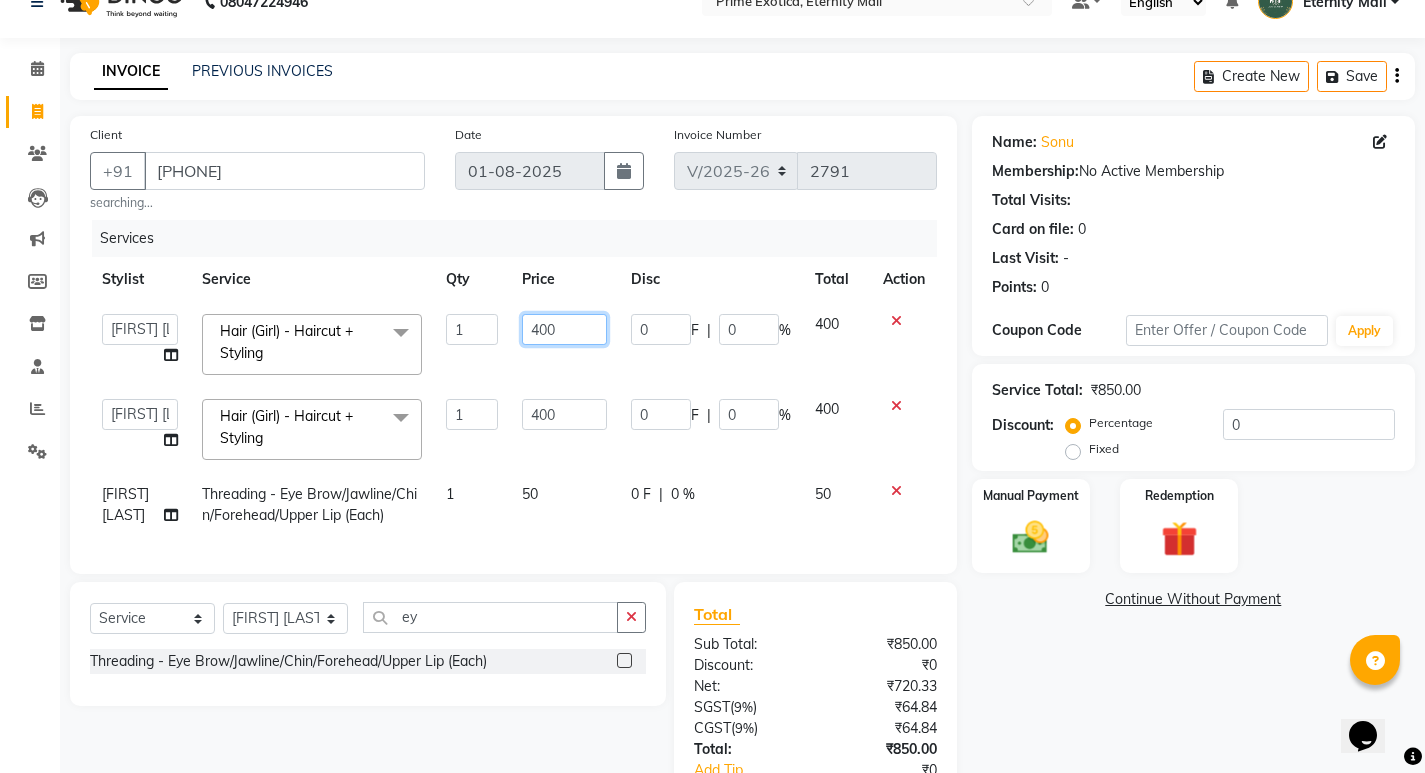 click on "400" 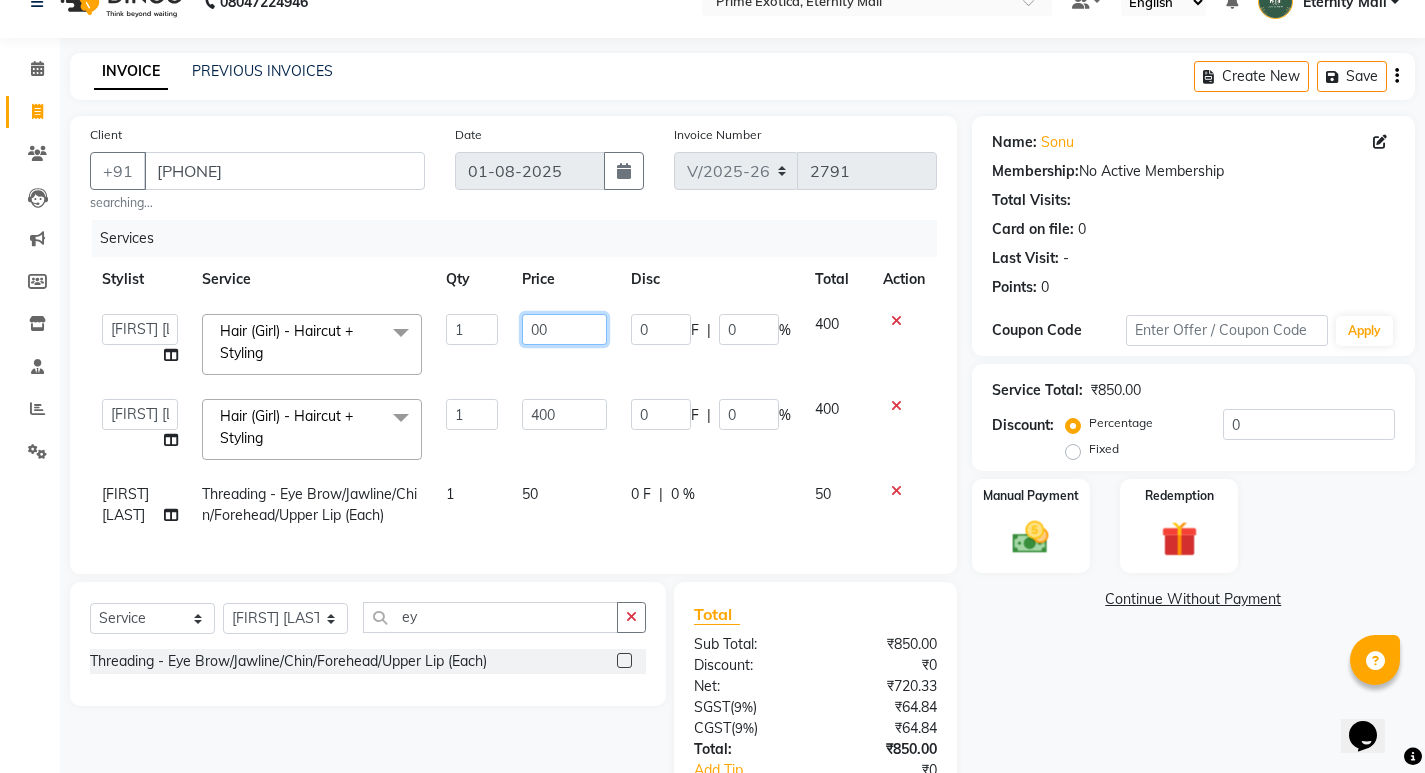 type on "500" 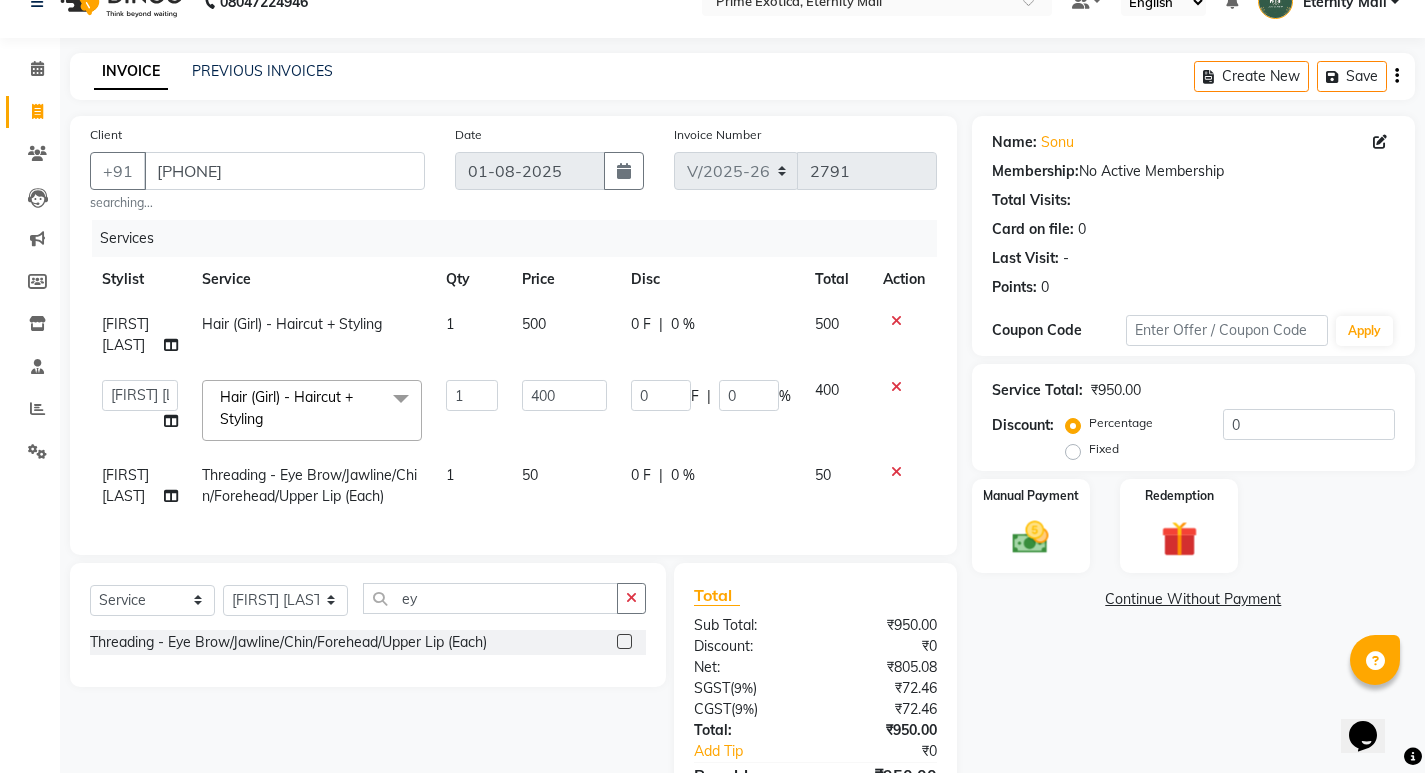click on "Services Stylist Service Qty Price Disc Total Action [NAME] Hair (Girl) - Haircut + Styling 1 500 0 F | 0 % 500 AB ADMIN [NAME] [NAME] [NAME] [NAME] [NAME] Hair (Girl) - Haircut + Styling x Hair (Girl) - Haircut Hair (Girl) - Hair Styling Hair (Girl) - Haircut + Styling Hair (Girl) - Wash & Blowdry Hair (Girl) - Treatment Wash & Blowdry Hair (Girl) - Hair Cut + Wash + Style Hair (Girl) - Highlight (Per Streak) Hair (Girl) - Deep Conditioning Hair (Girl) - Creative Styling ( Thermal ) Hair (Girl) - Splitend Removal Hair (Girl) - Touchup Hair (Girl) - Touchup (Amonia Free) Hair (Girl) - Touchup (Matrix) Hair (Girl) - Global Color Hair (Girl) - Global Highlights HAIR WASH CAP HIGHLIGHTS Hair (Boy) - Wash & Blowdry Hair (Boy) - Beard & Shave Hair (Boy) - Hair Cut + Wash + Style Hair (Boy) - Mustache Color Hair (Boy) - Beard Color Hair (Boy) - Global Color Hair (Boy) - Global Color (Amonia Free) Hair (Boy) - Global Highlights Massage (Oil) - Head Massage VEDIK 1" 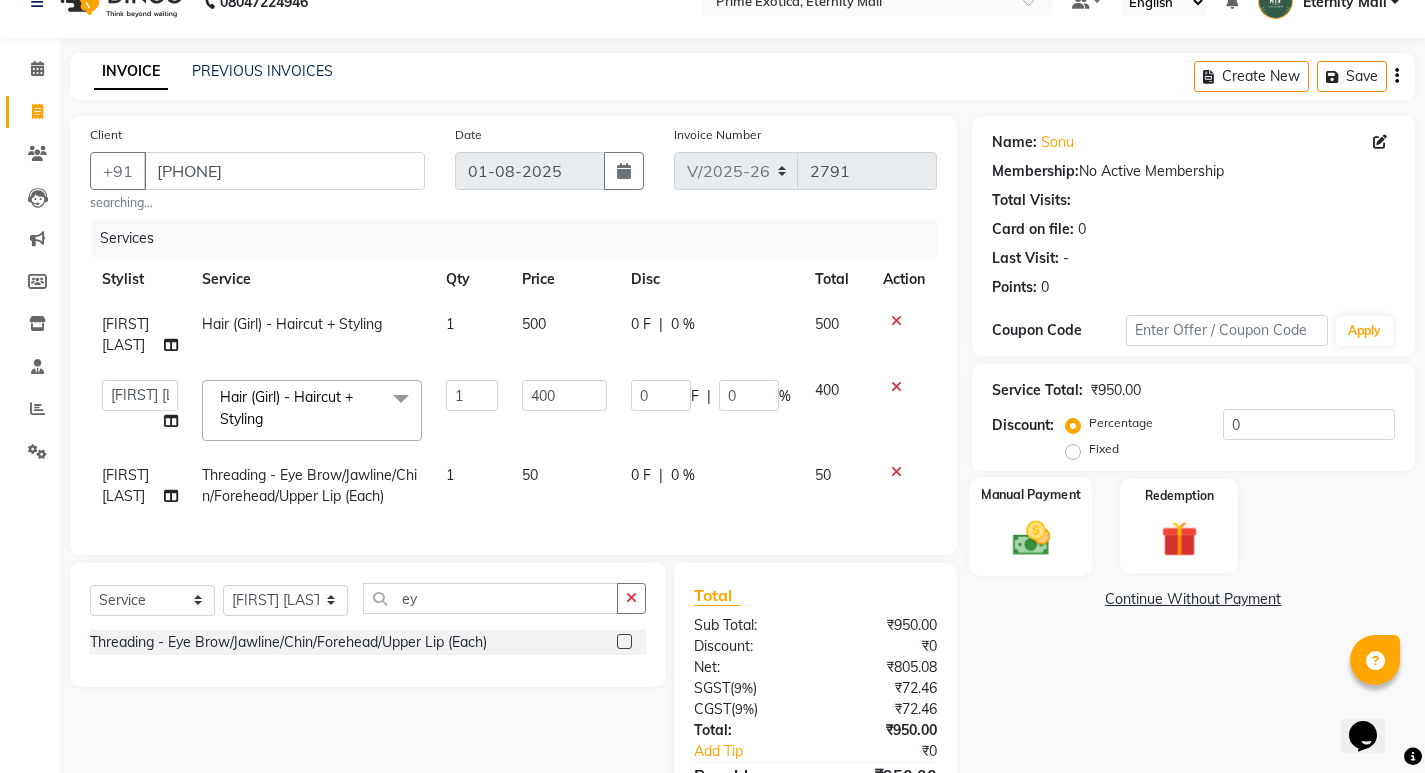 click 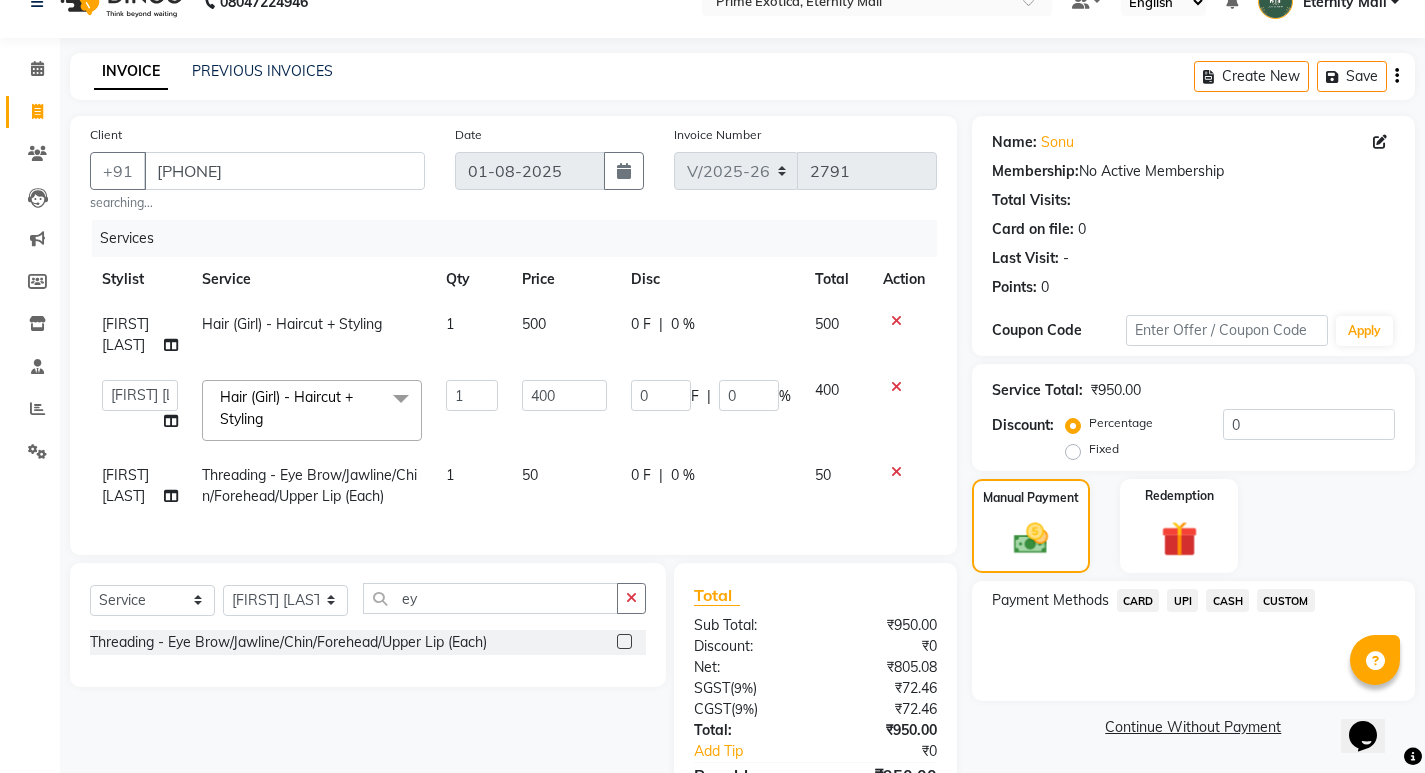 click on "UPI" 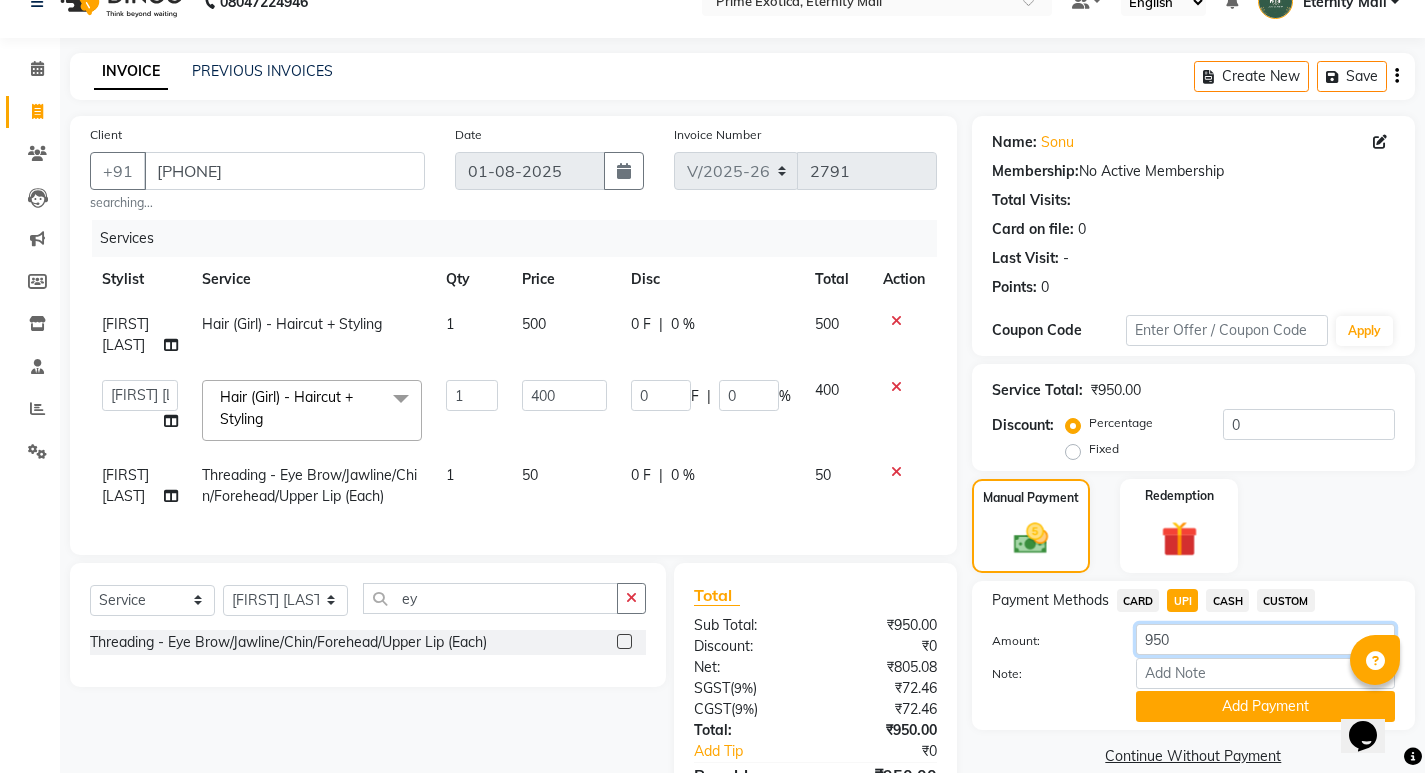 click on "950" 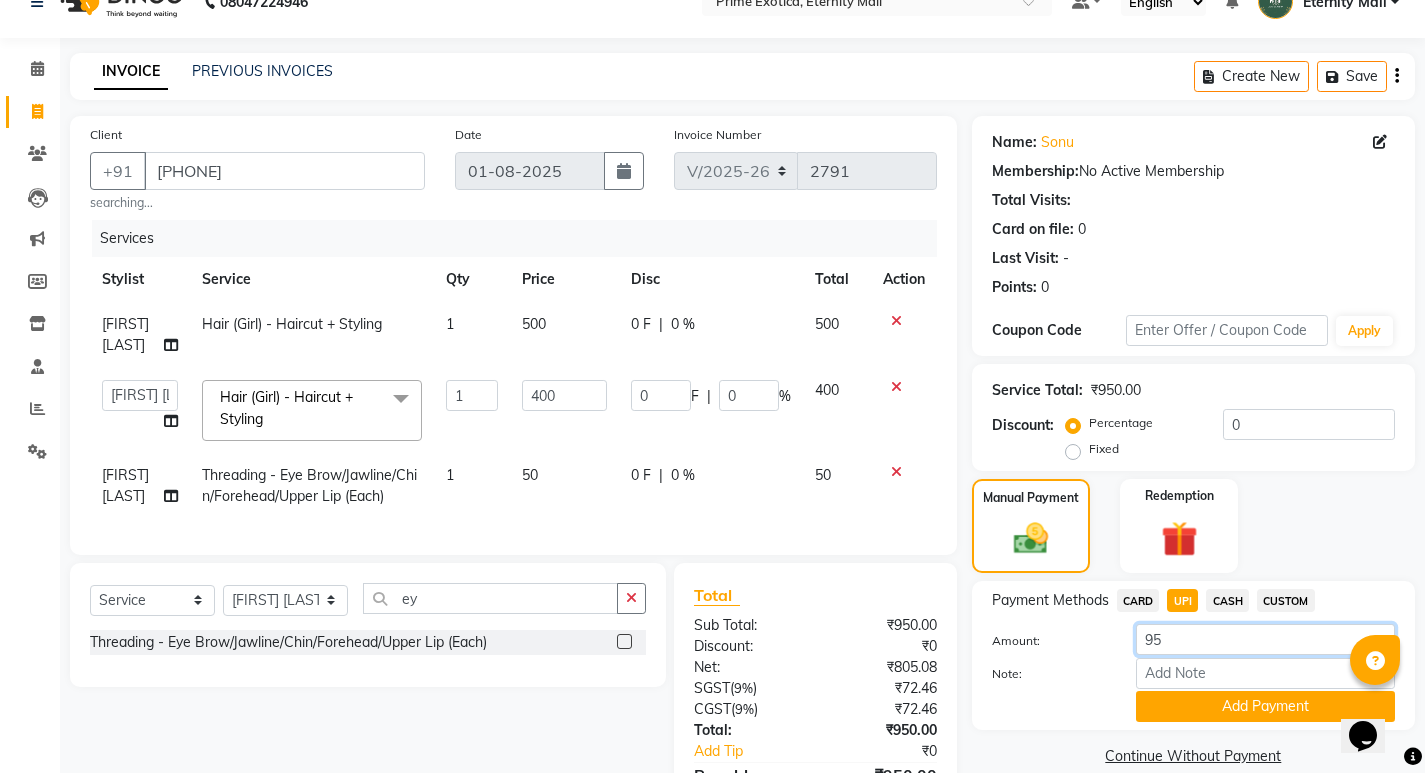 type on "9" 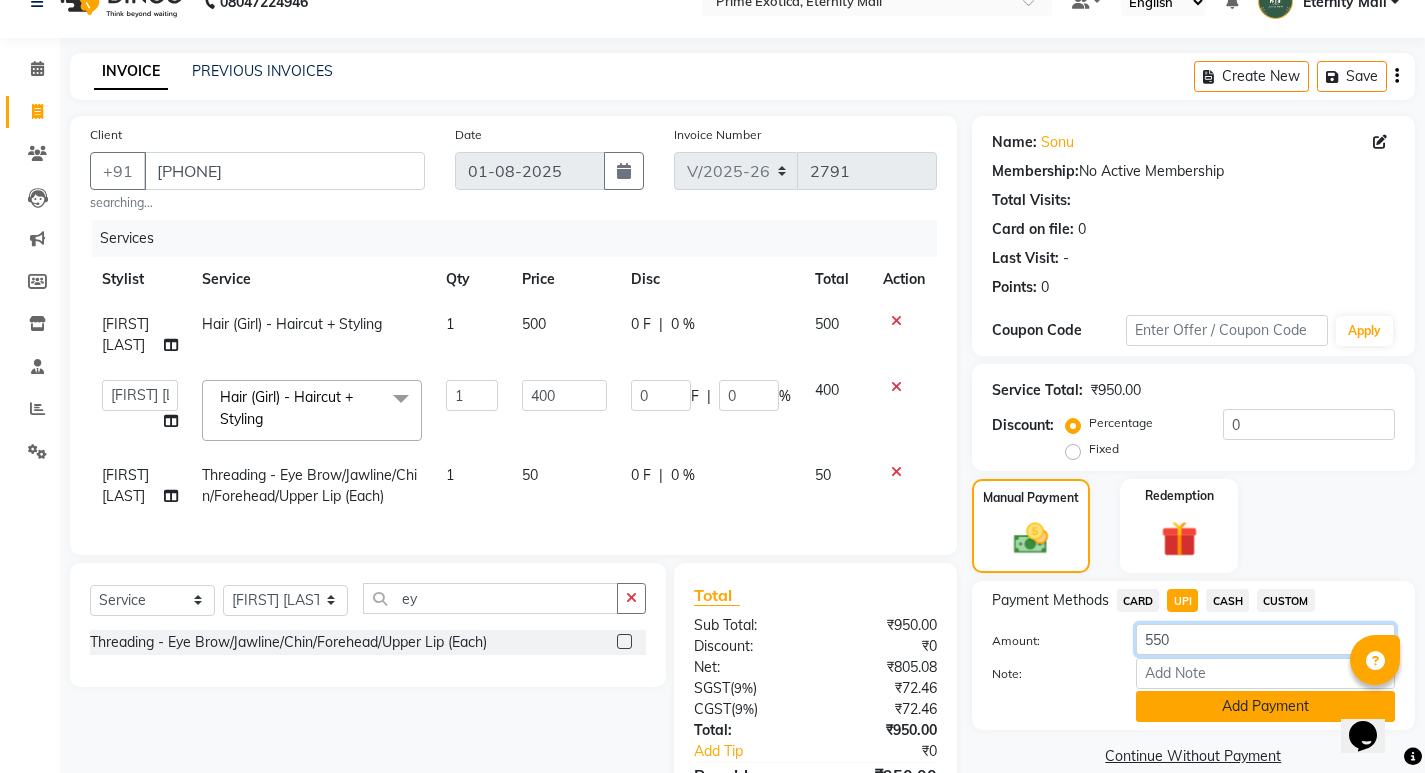 type on "550" 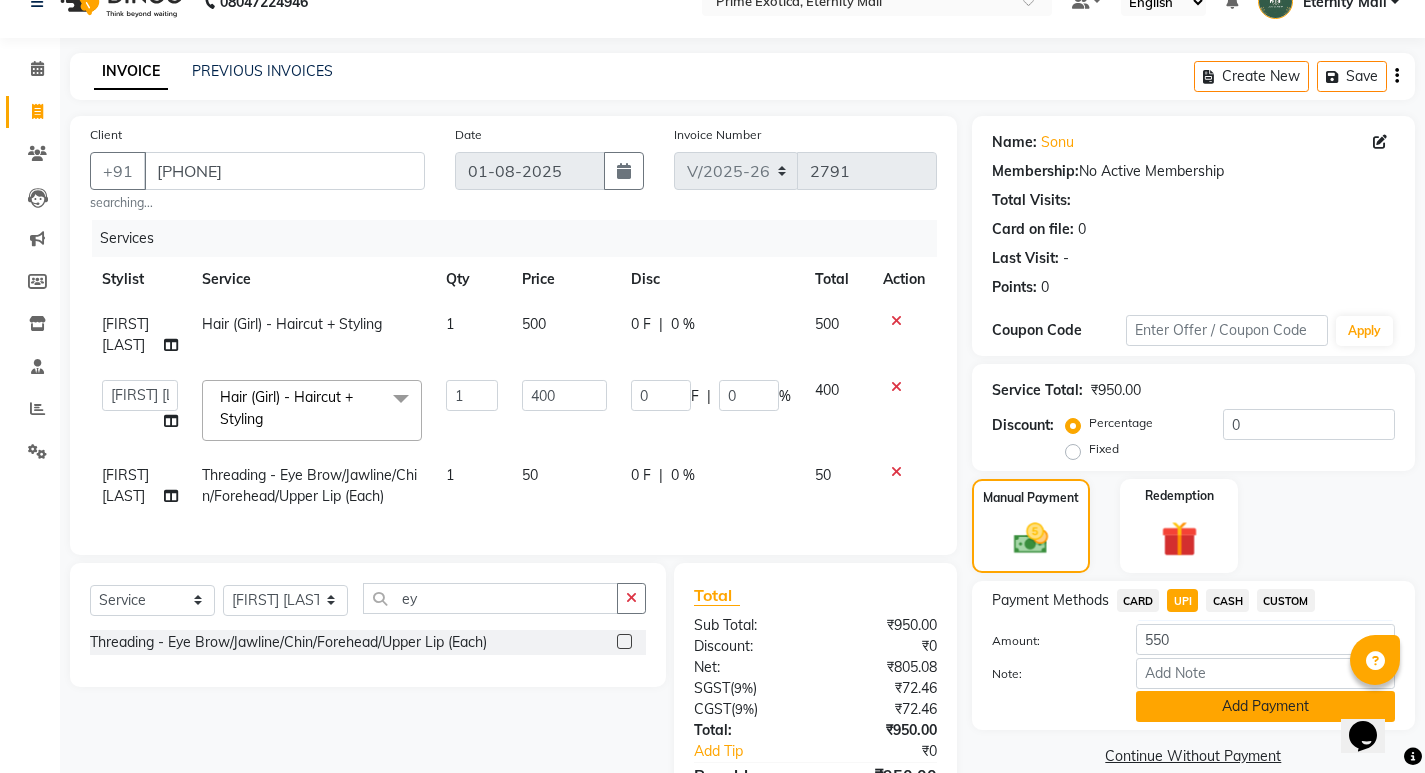 click on "Add Payment" 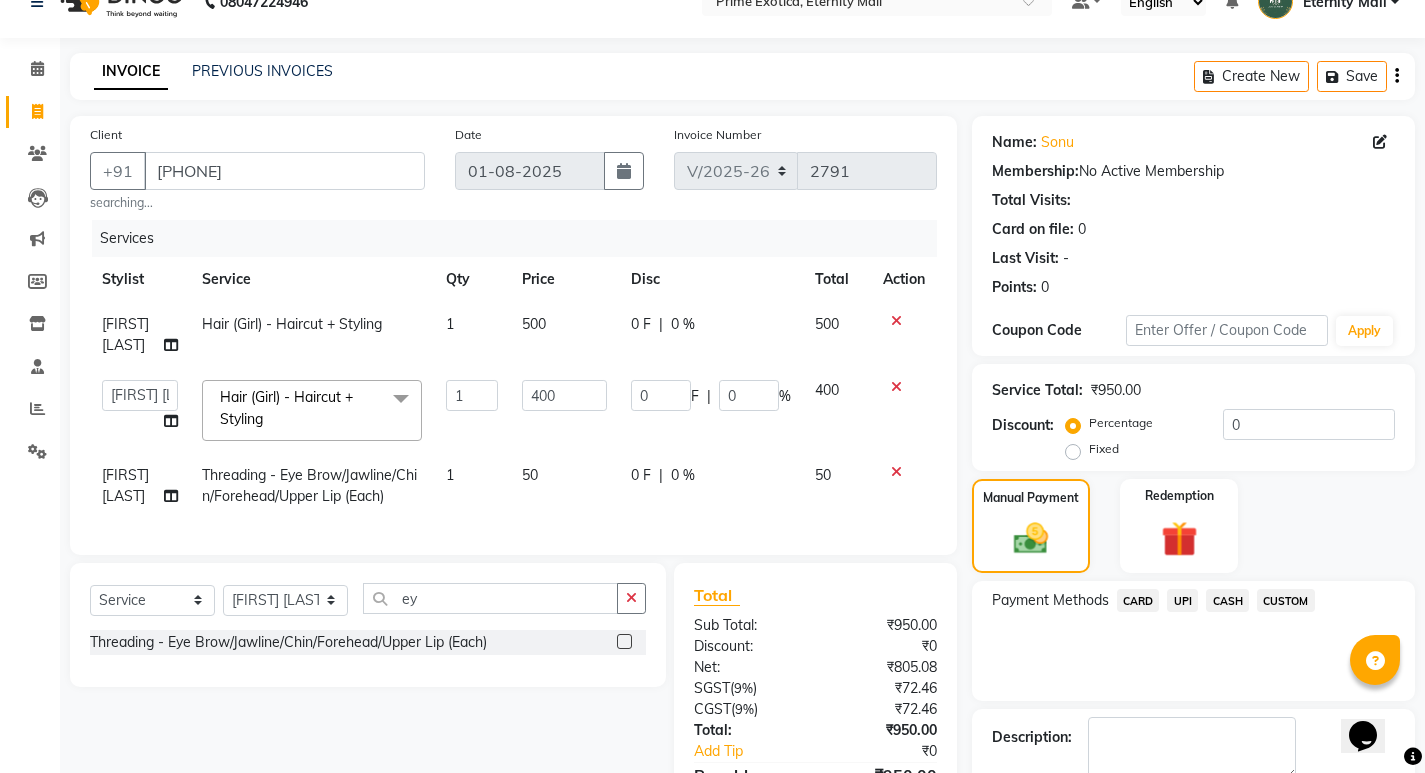 click on "500" 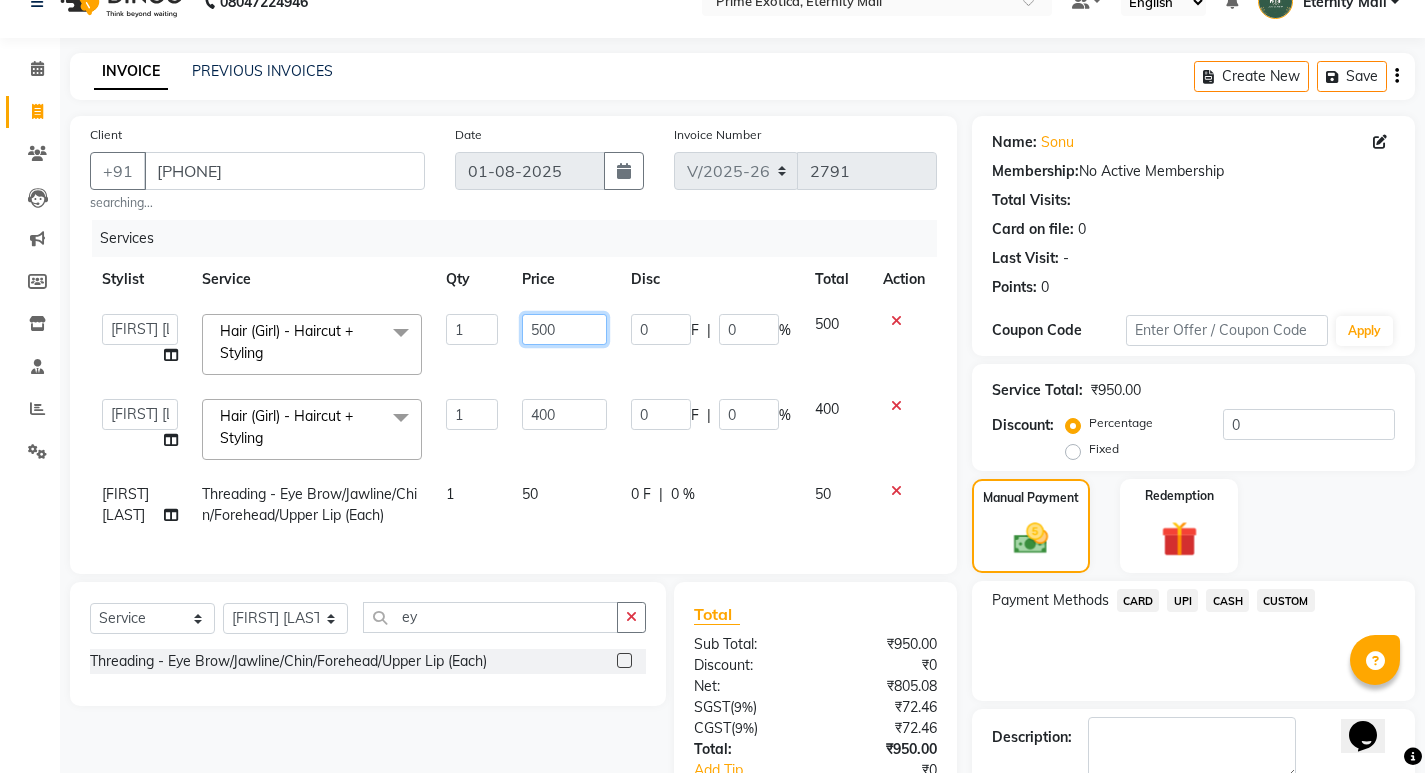 click on "500" 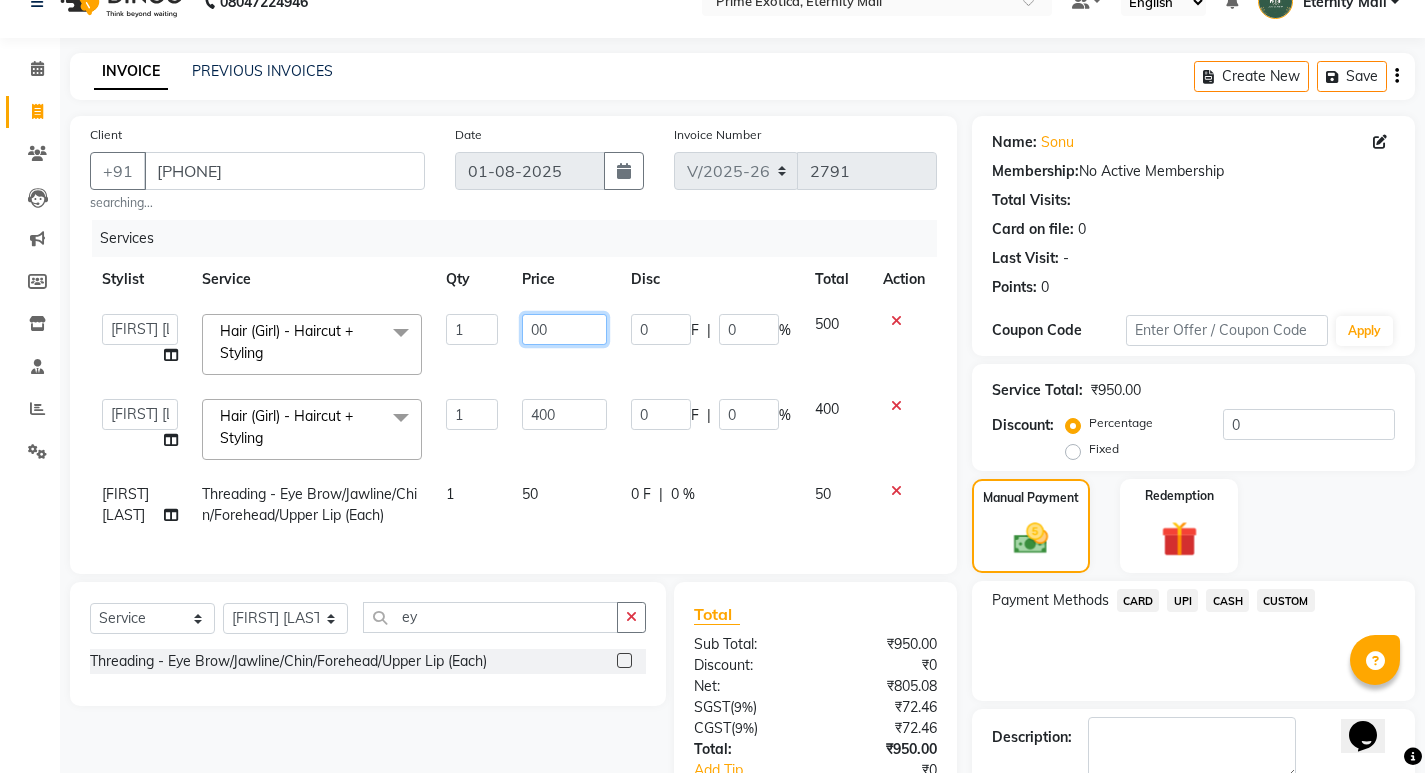 type on "400" 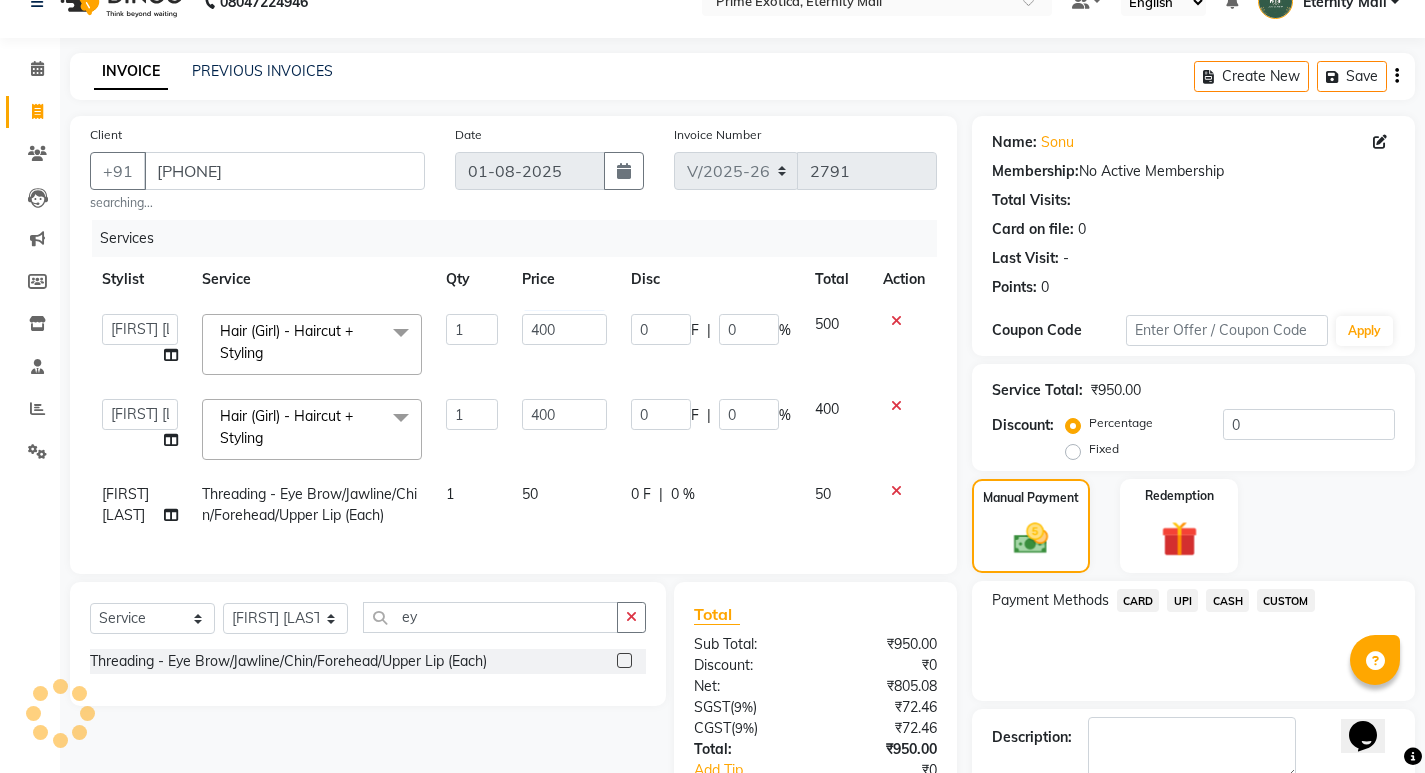 click on "Services Stylist Service Qty Price Disc Total Action  AB    ADMIN   [NAME] [NAME] [NAME] [NAME] [NAME]   Hair (Girl) - Haircut + Styling  x Hair (Girl) - Haircut Hair (Girl) - Hair Styling Hair (Girl) - Haircut + Styling Hair (Girl) - Wash & Blowdry Hair (Girl) - Treatment Wash & Blowdry Hair (Girl) - Hair Cut + Wash + Style Hair (Girl) - Highlight (Per Streak) Hair (Girl) - Deep Conditioning Hair (Girl) - Creative Styling ( Thermal ) Hair (Girl) - Splitend Removal Hair (Girl) - Touchup Hair (Girl) - Touchup (Amonia Free) Hair (Girl) - Touchup (Matrix) Hair (Girl) - Global Color Hair (Girl) - Global Highlights Hair (Boy) - Wash & Blowdry Hair (Boy) - Beard & Shave Hair (Boy) - Hair Cut + Wash + Style Hair (Boy) - Mustache Color Hair (Boy) - Beard Color Hair (Boy) - Global Color Hair (Boy) - Global Color (Amonia Free) Hair (Boy) - Global Highlights Massage (Oil) - Head Massage Hair Repair (Girl) - Hair Spa ( Loreal) Hair Repair (Treatment) (Girl) - Scalp Advance Clean Up" 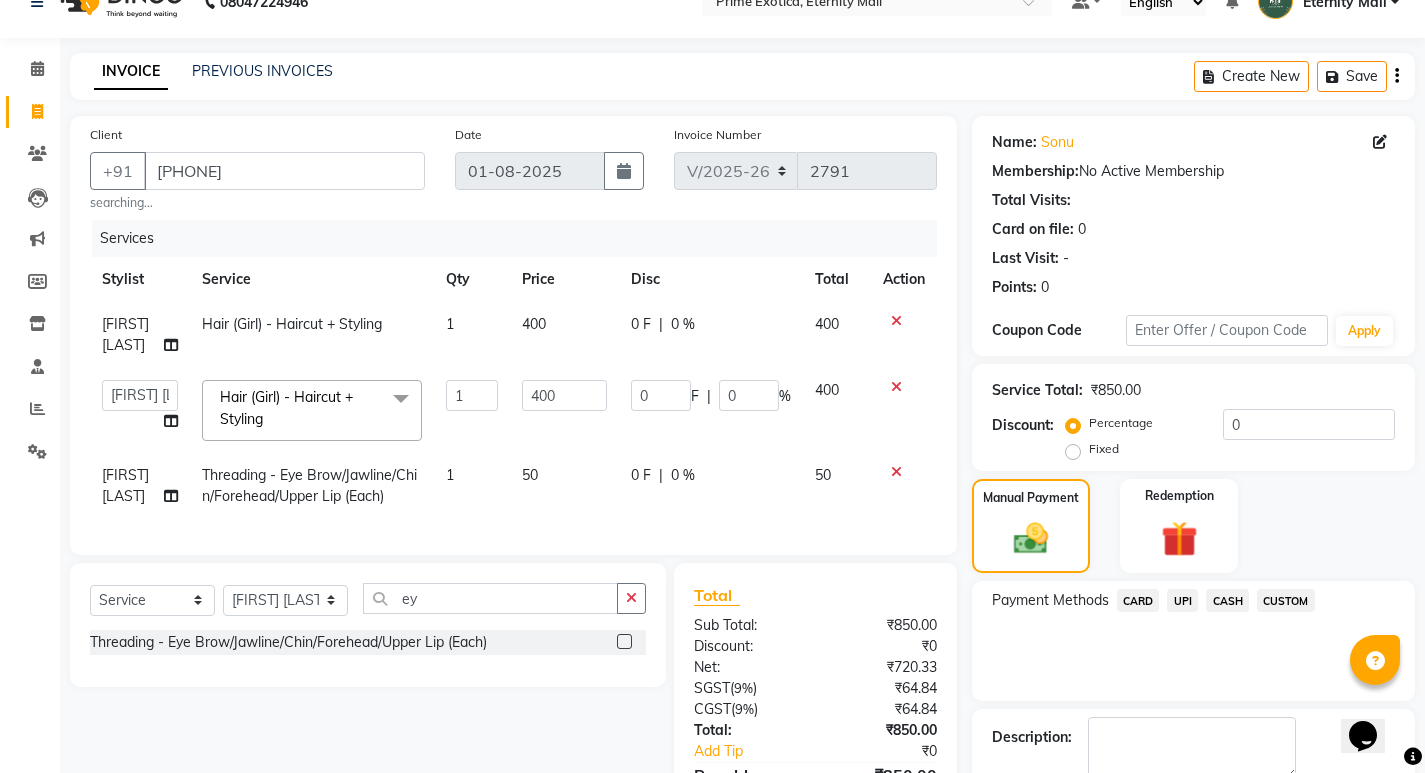 click on "UPI" 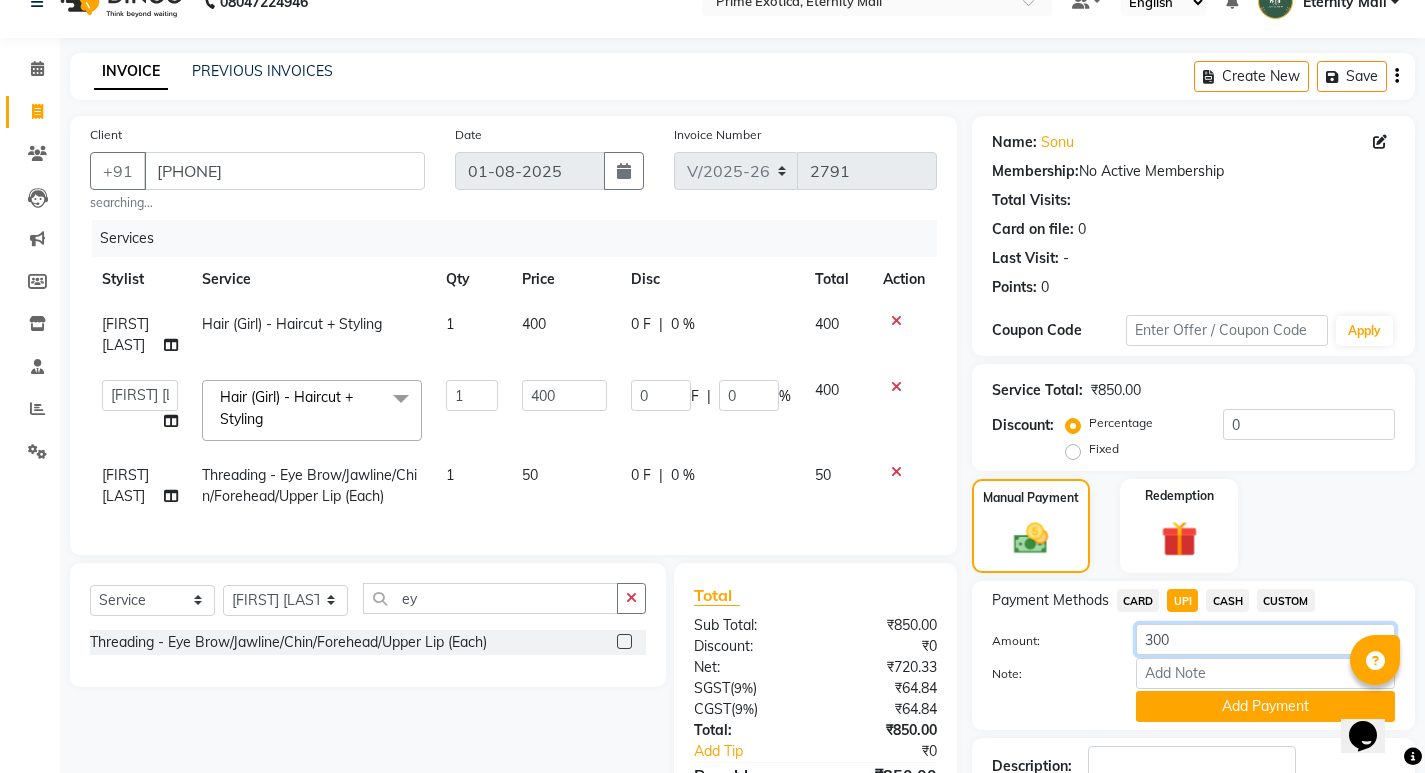 click on "300" 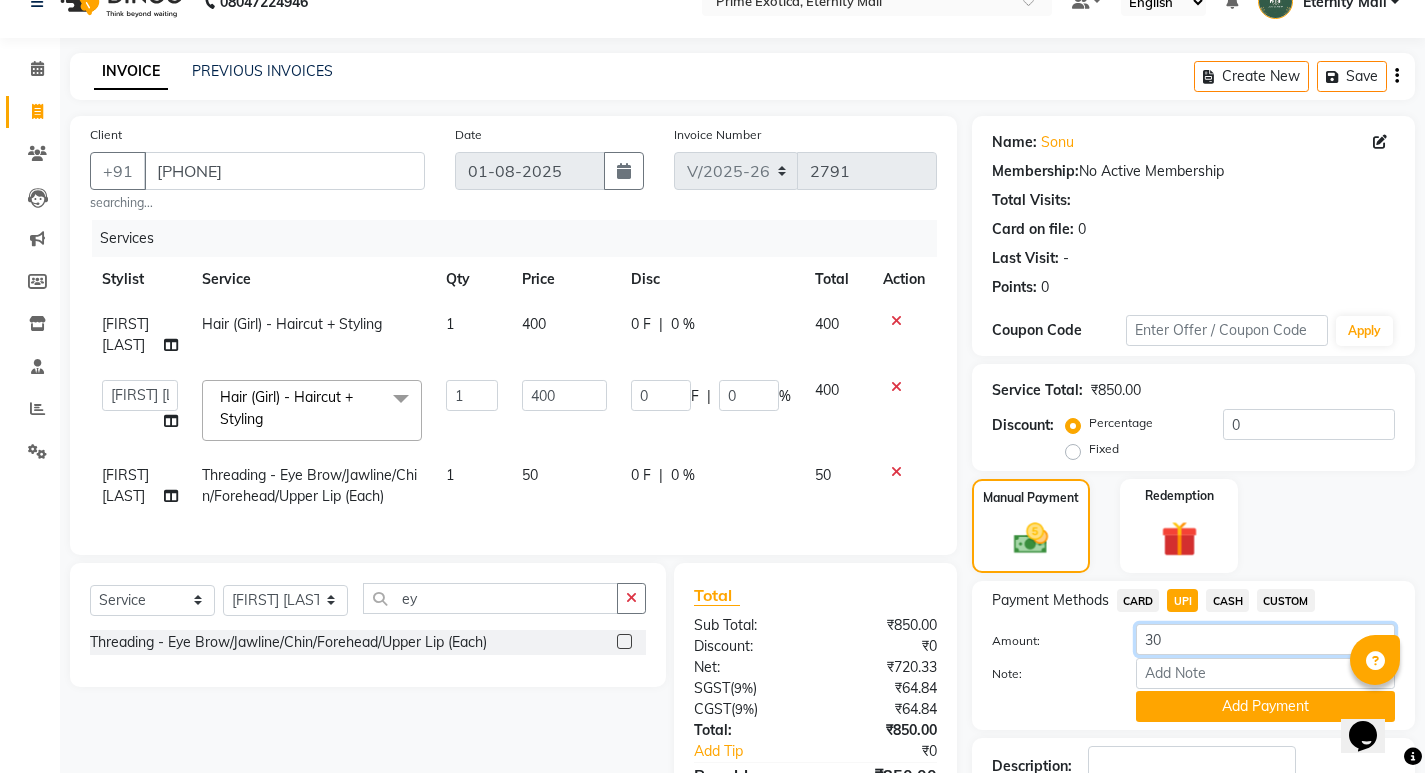 type on "3" 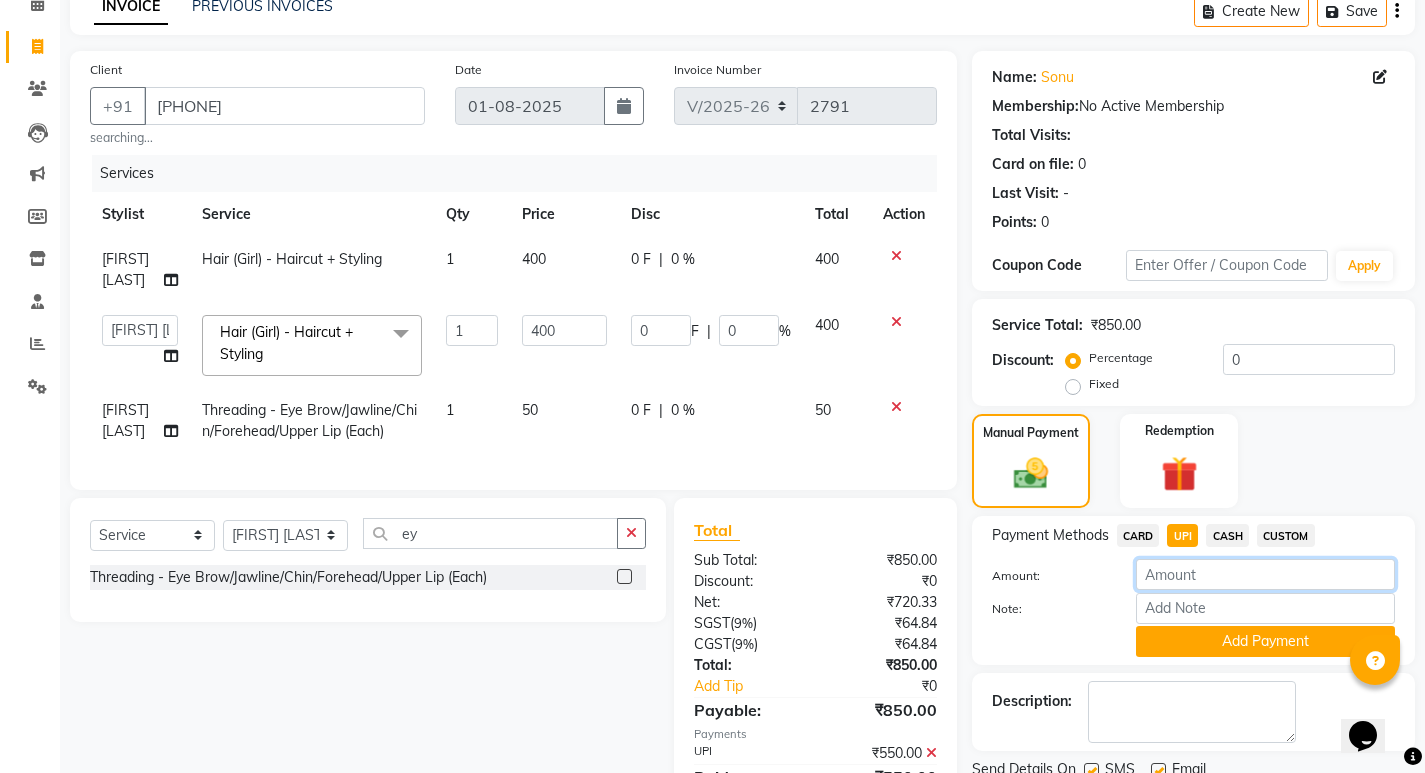 scroll, scrollTop: 134, scrollLeft: 0, axis: vertical 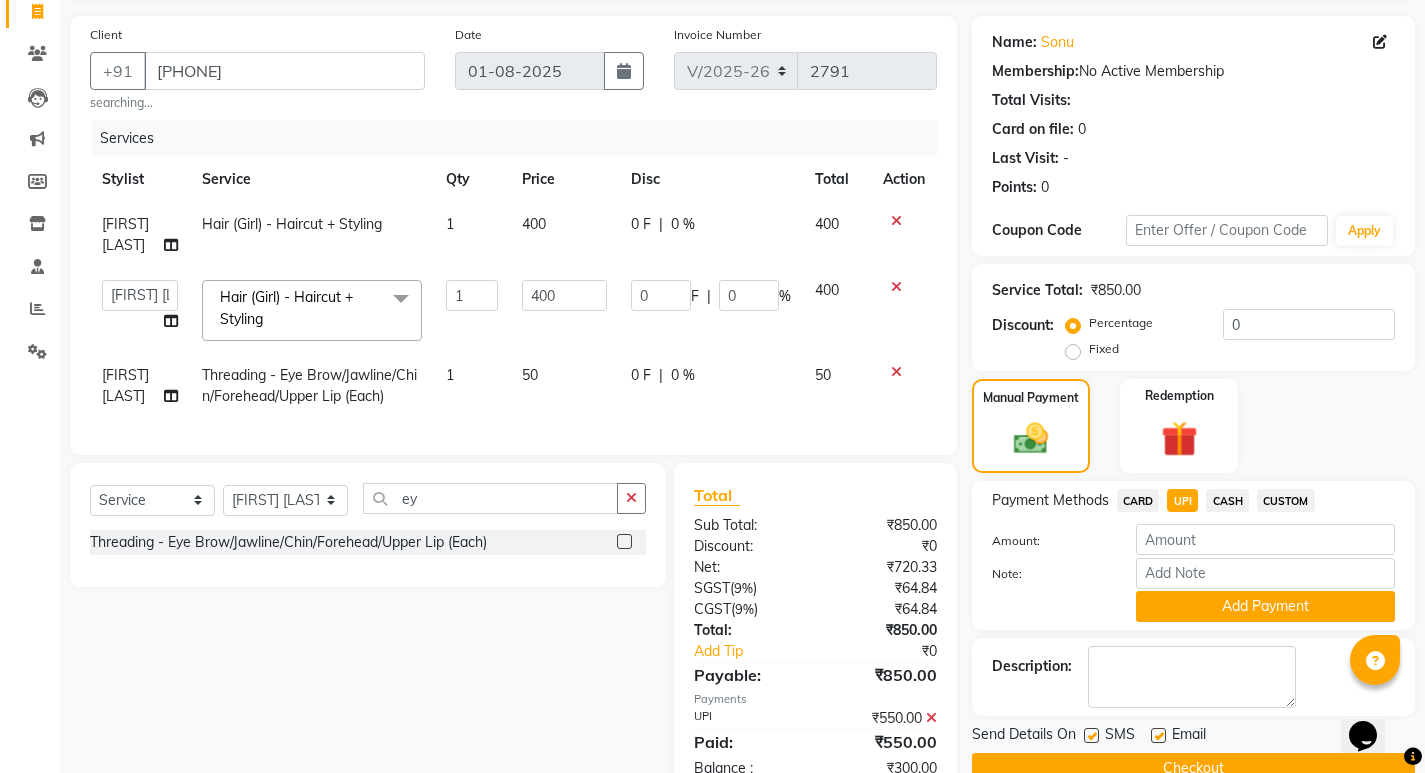 click 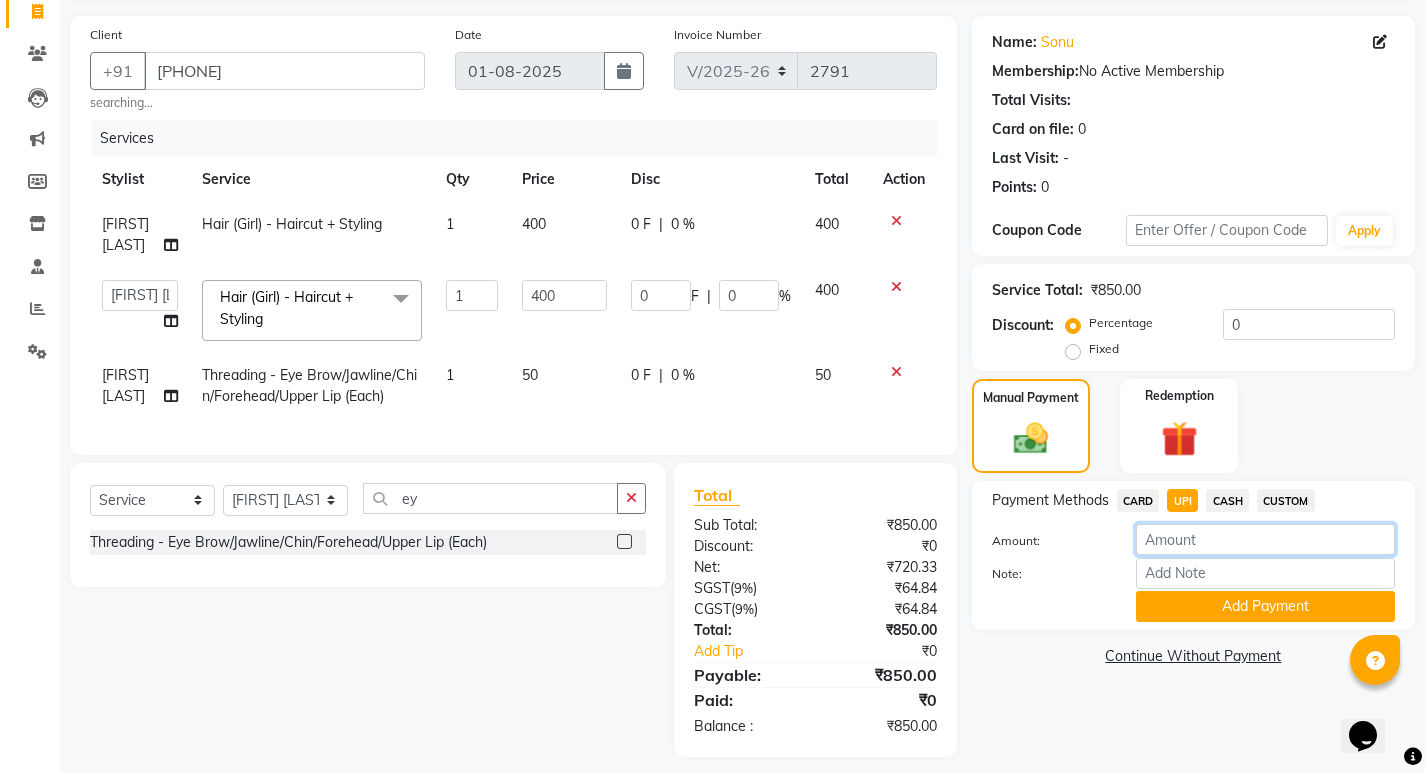 click 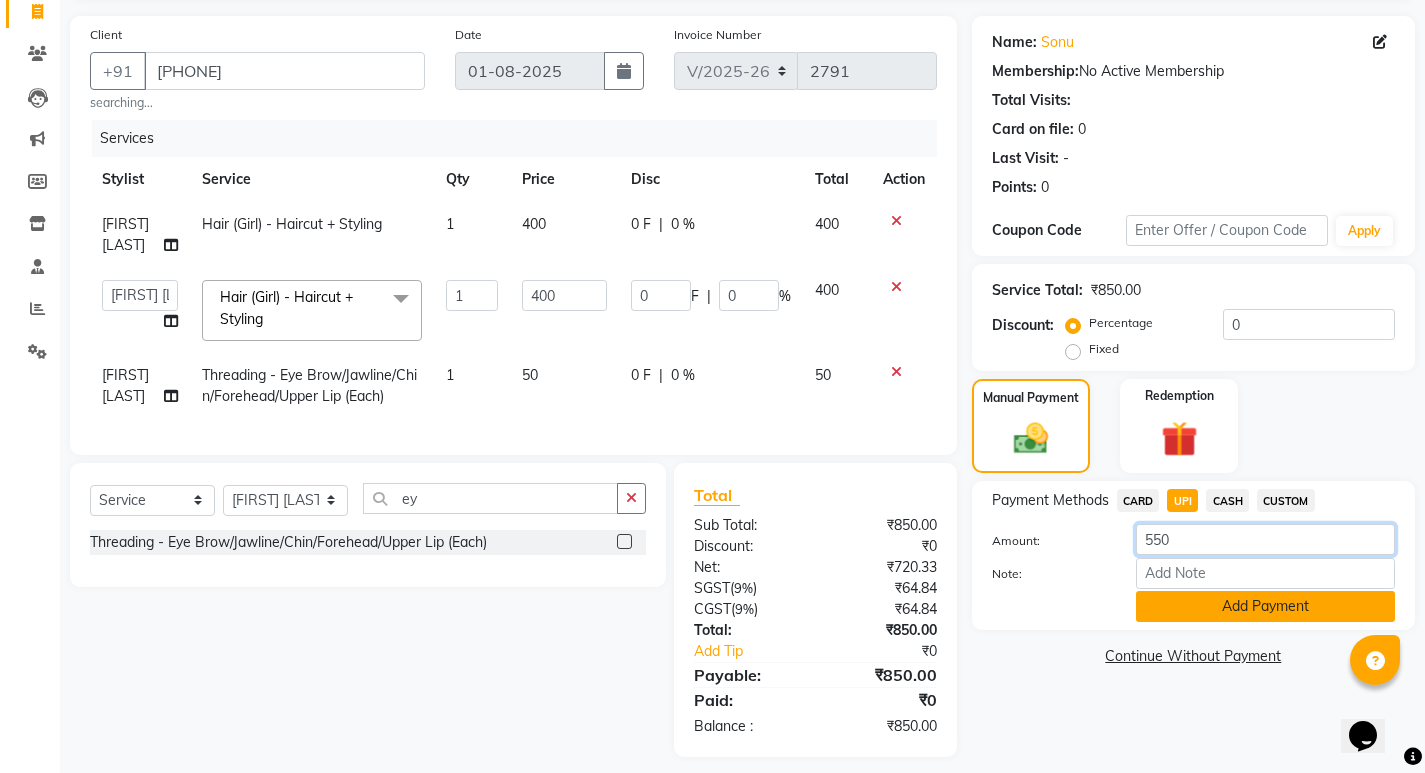 type on "550" 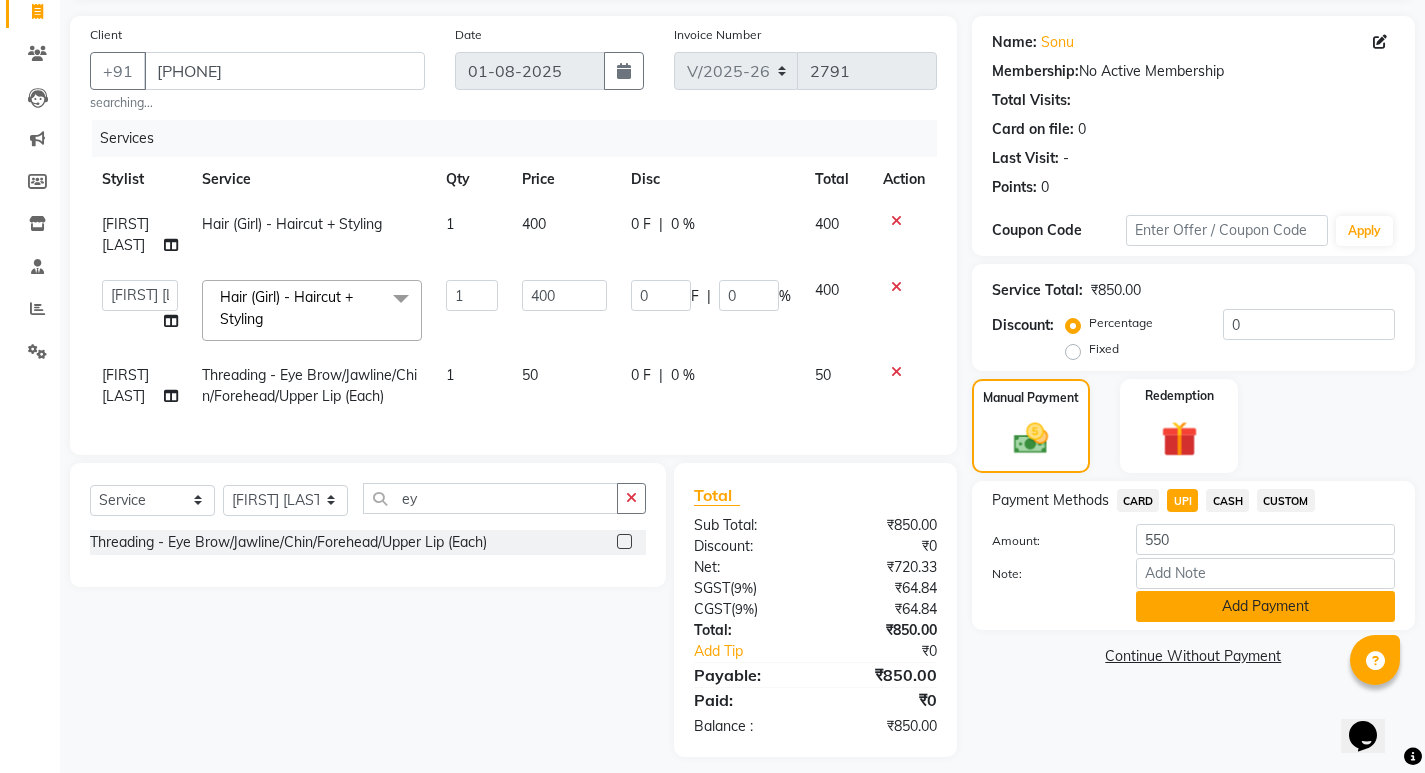 click on "Add Payment" 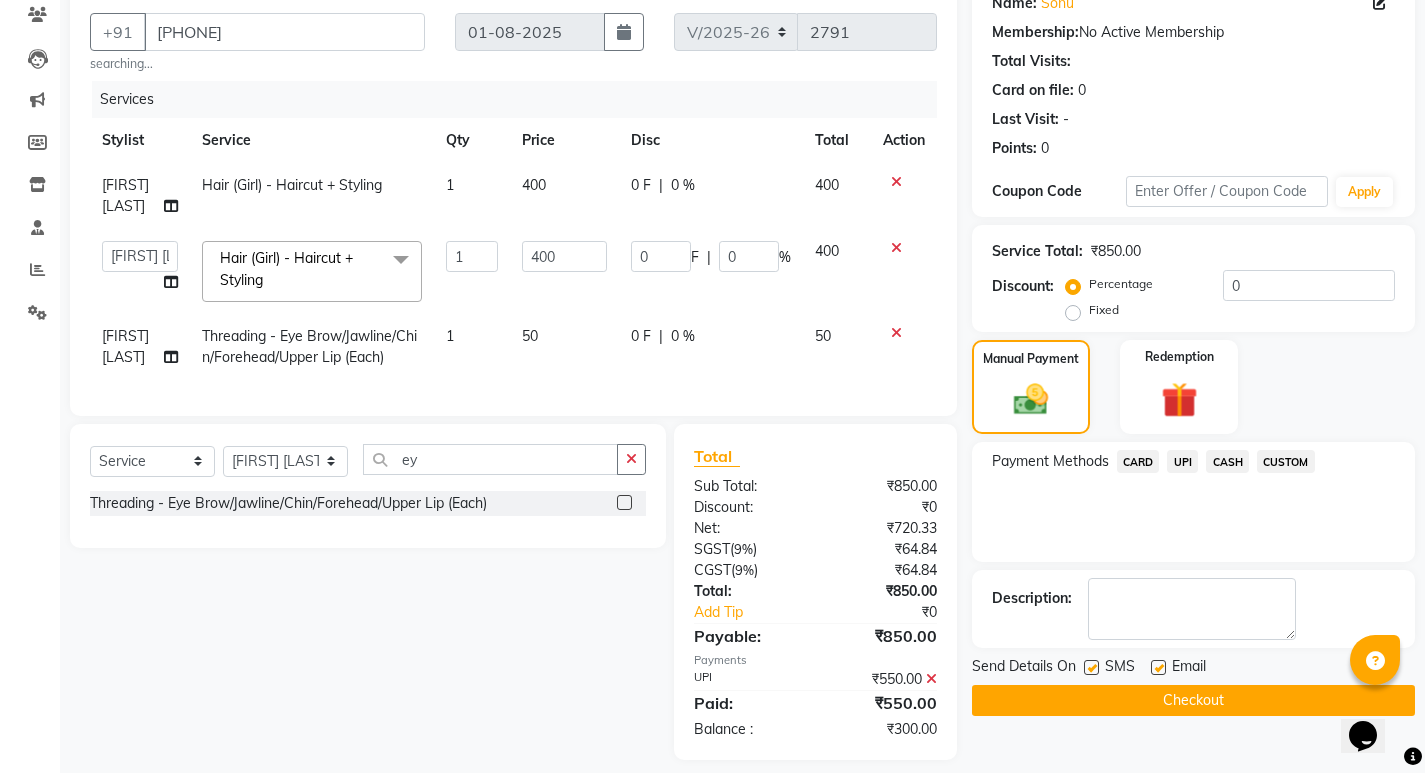 scroll, scrollTop: 205, scrollLeft: 0, axis: vertical 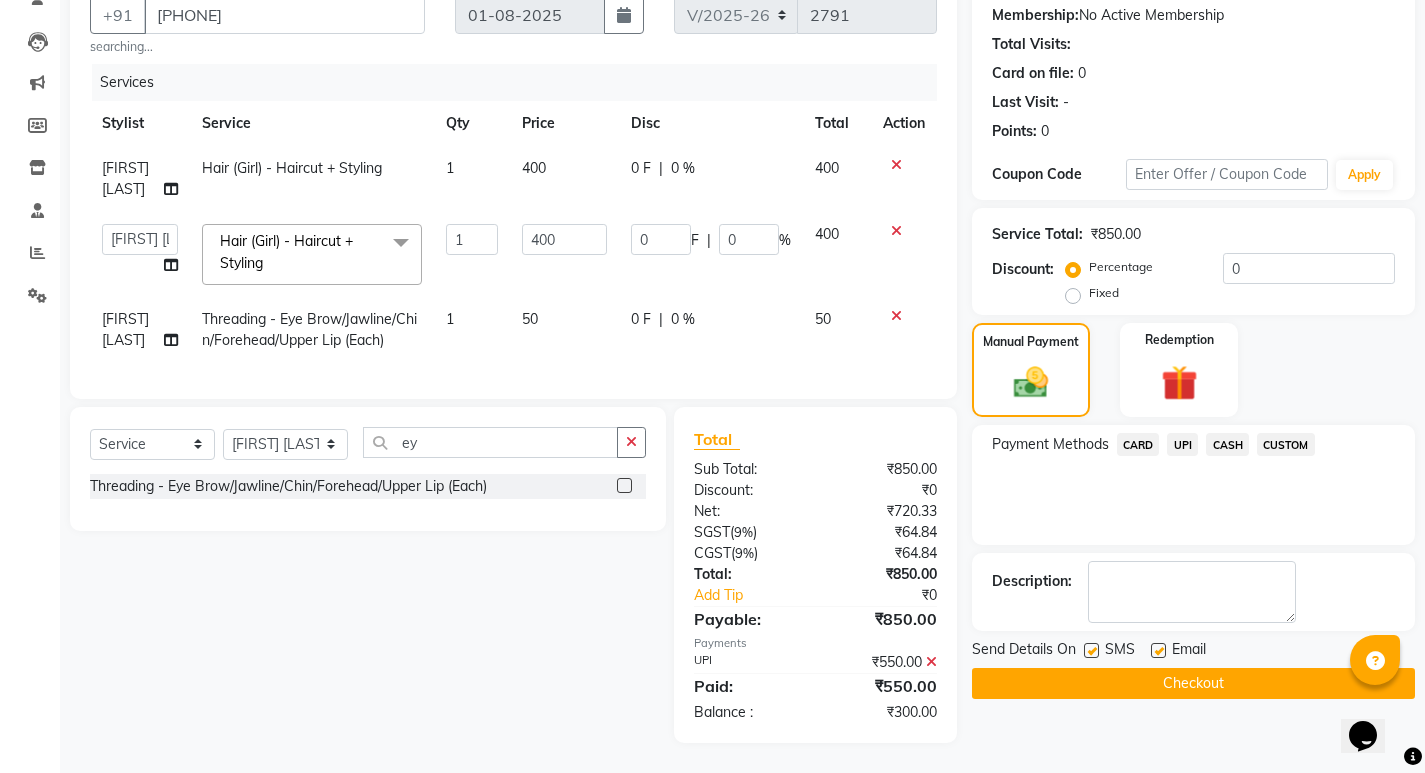 click on "CASH" 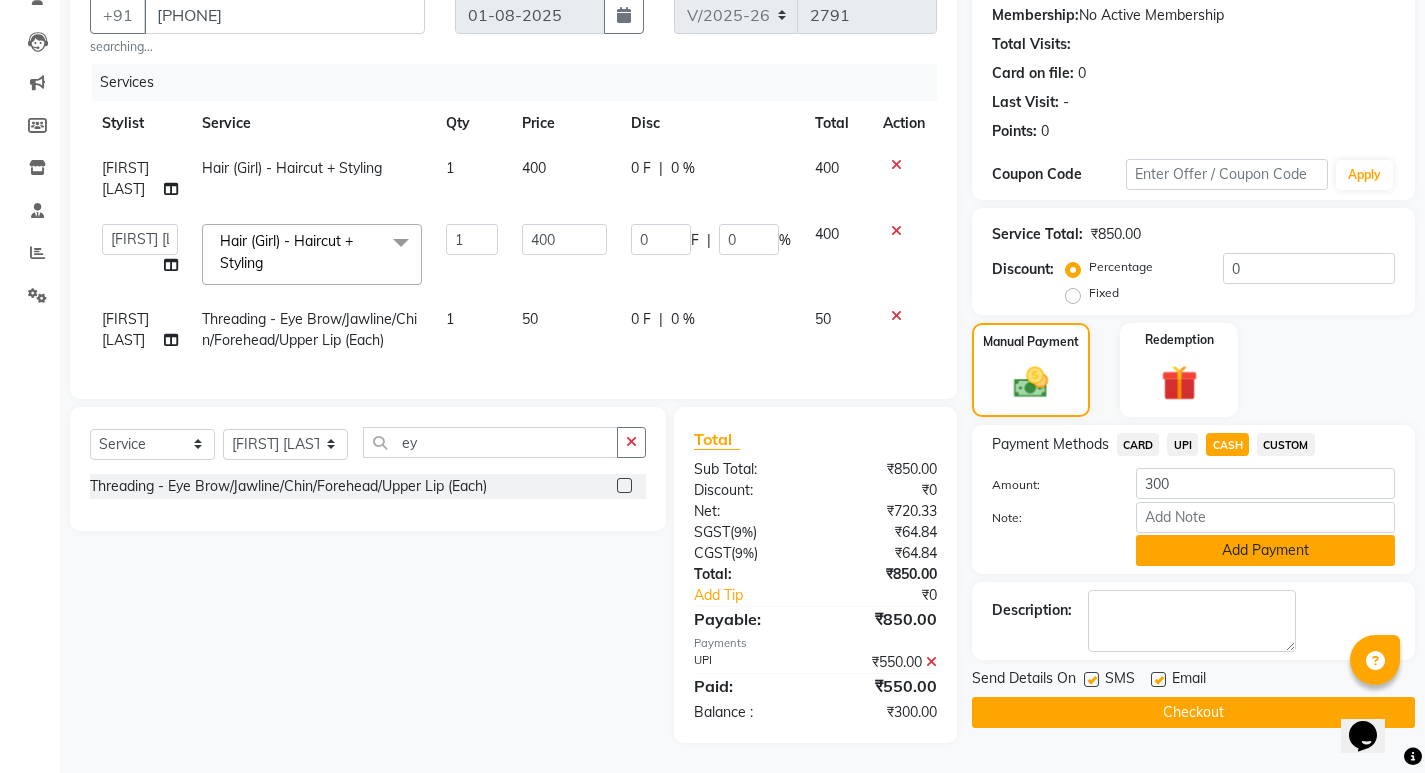 click on "Add Payment" 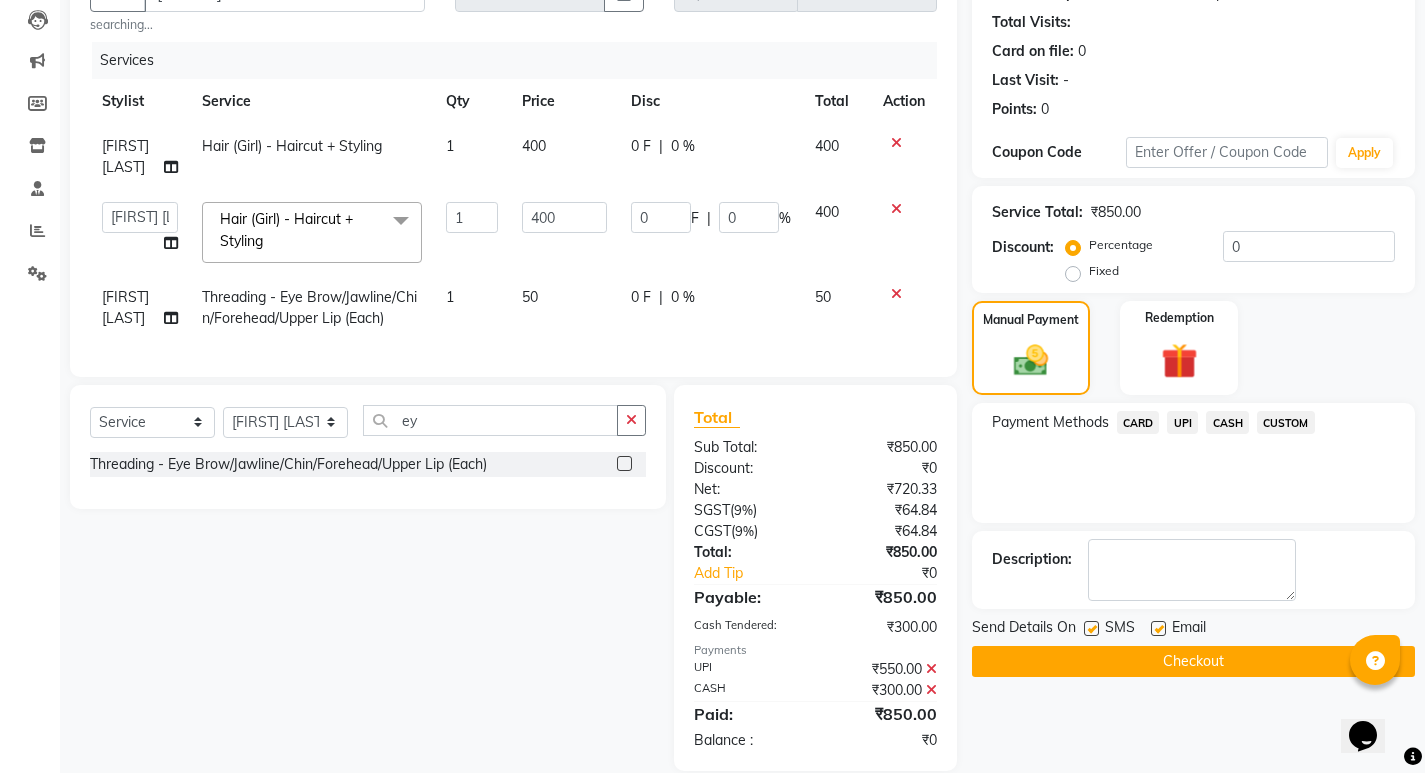 scroll, scrollTop: 255, scrollLeft: 0, axis: vertical 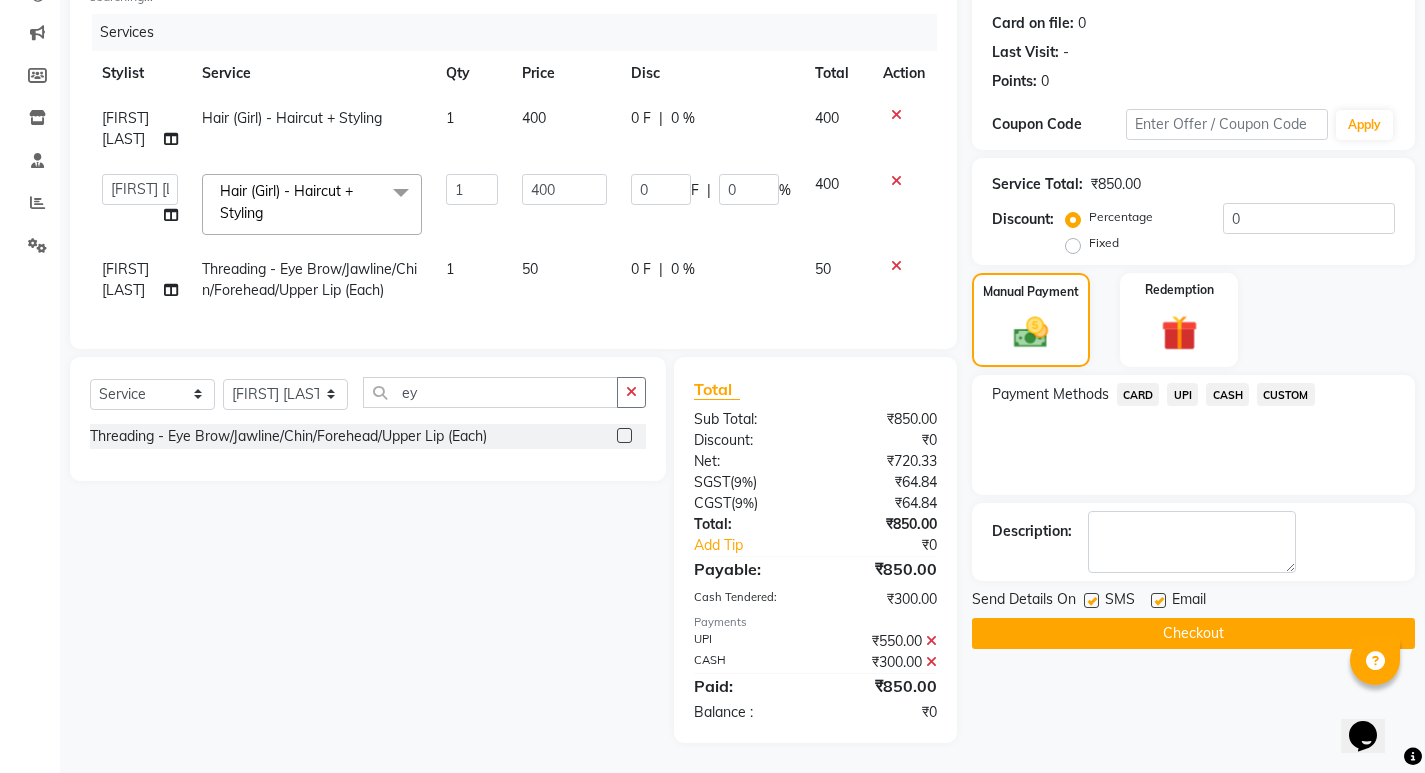 click on "Checkout" 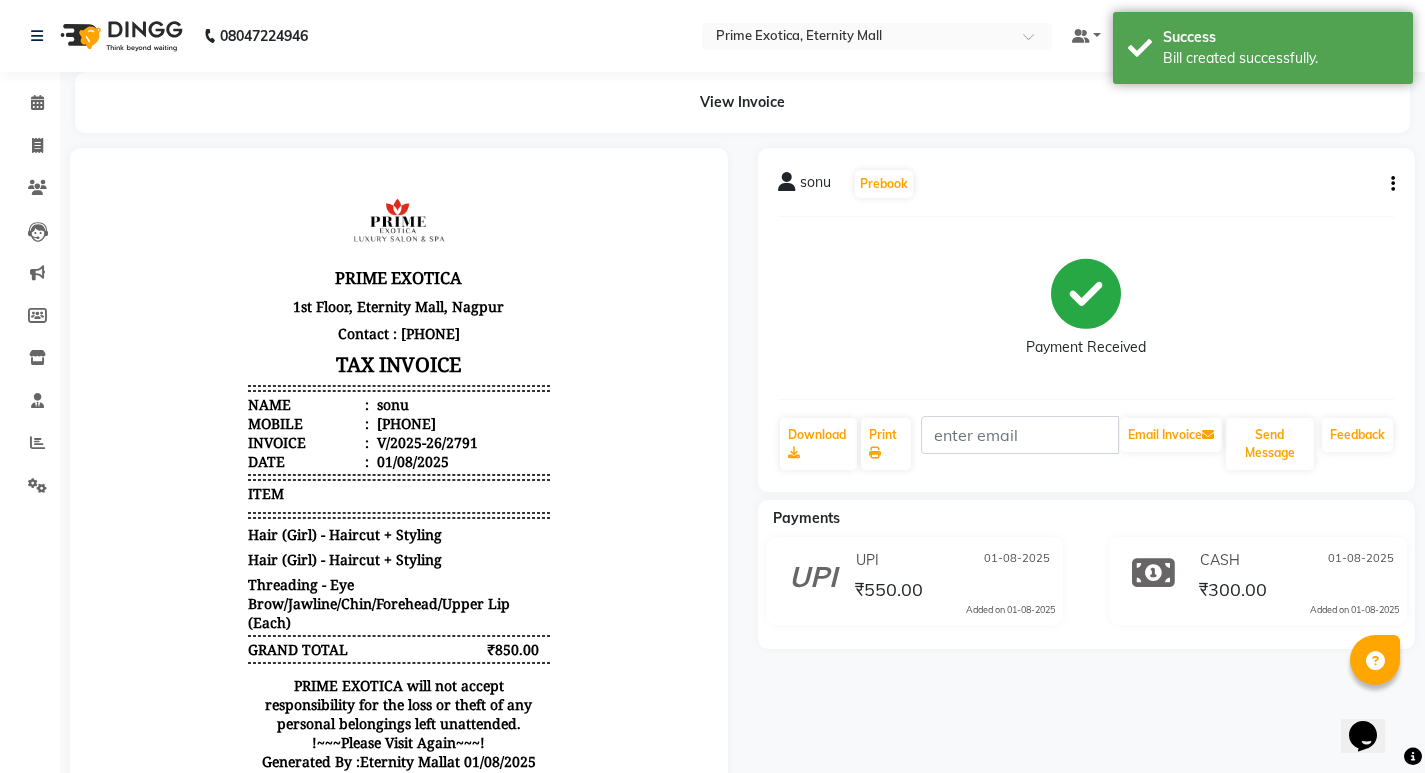 scroll, scrollTop: 0, scrollLeft: 0, axis: both 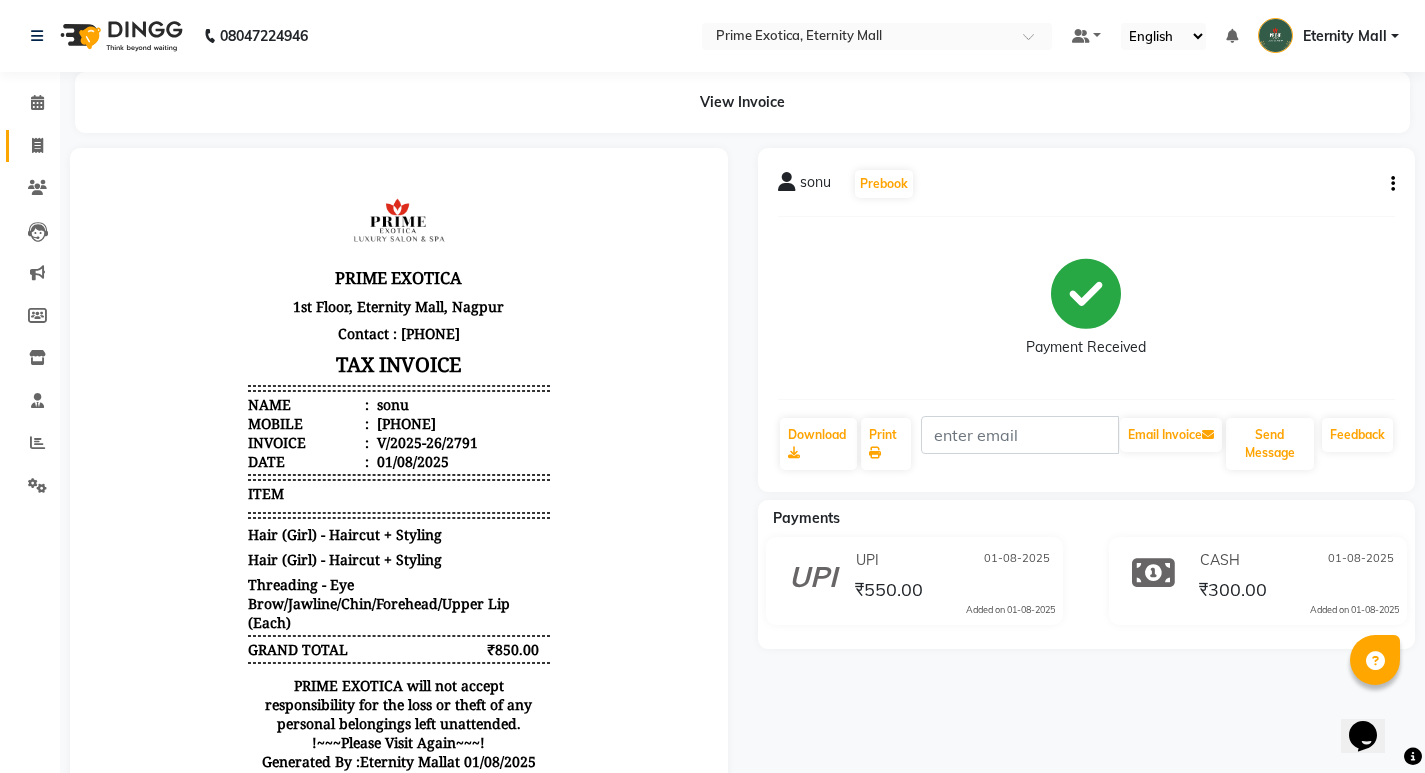 click on "Invoice" 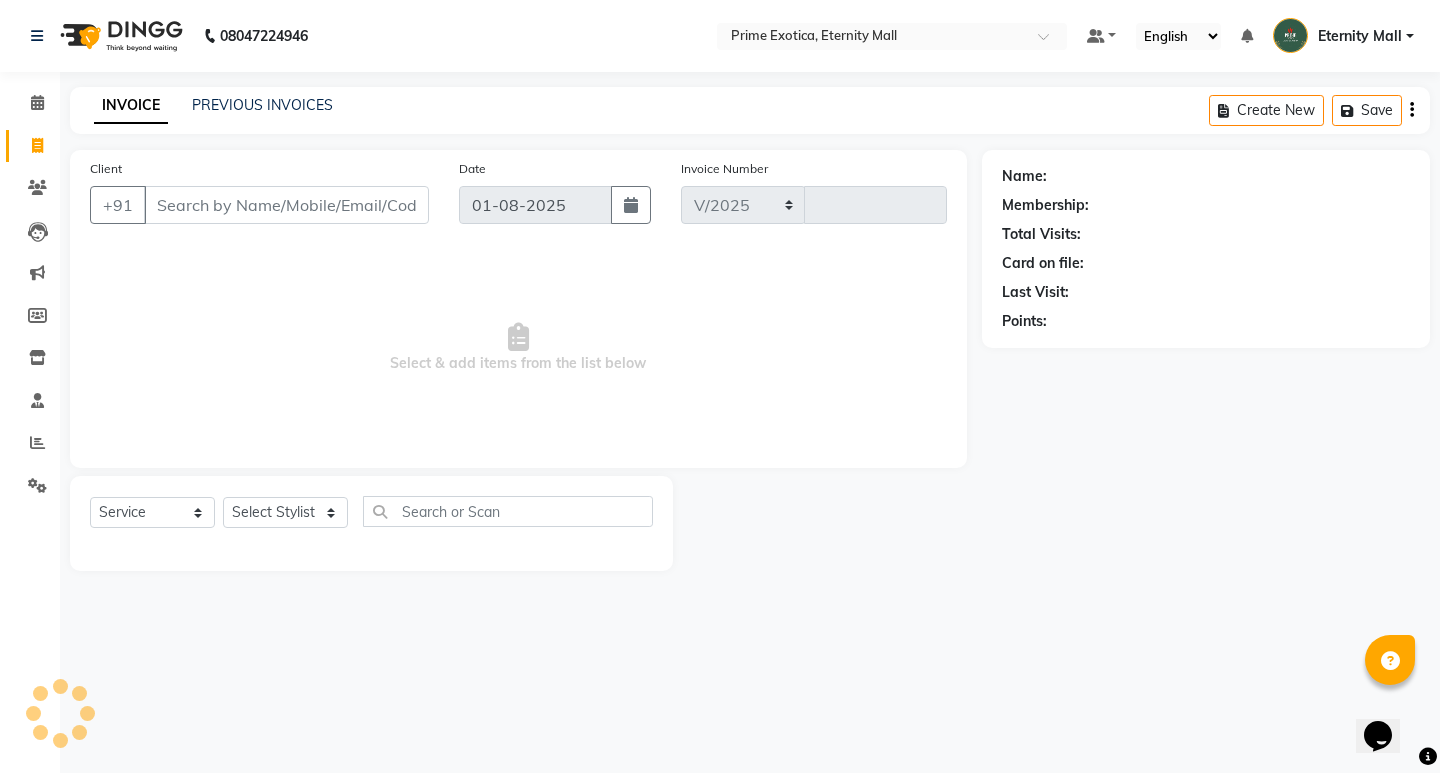 select on "5774" 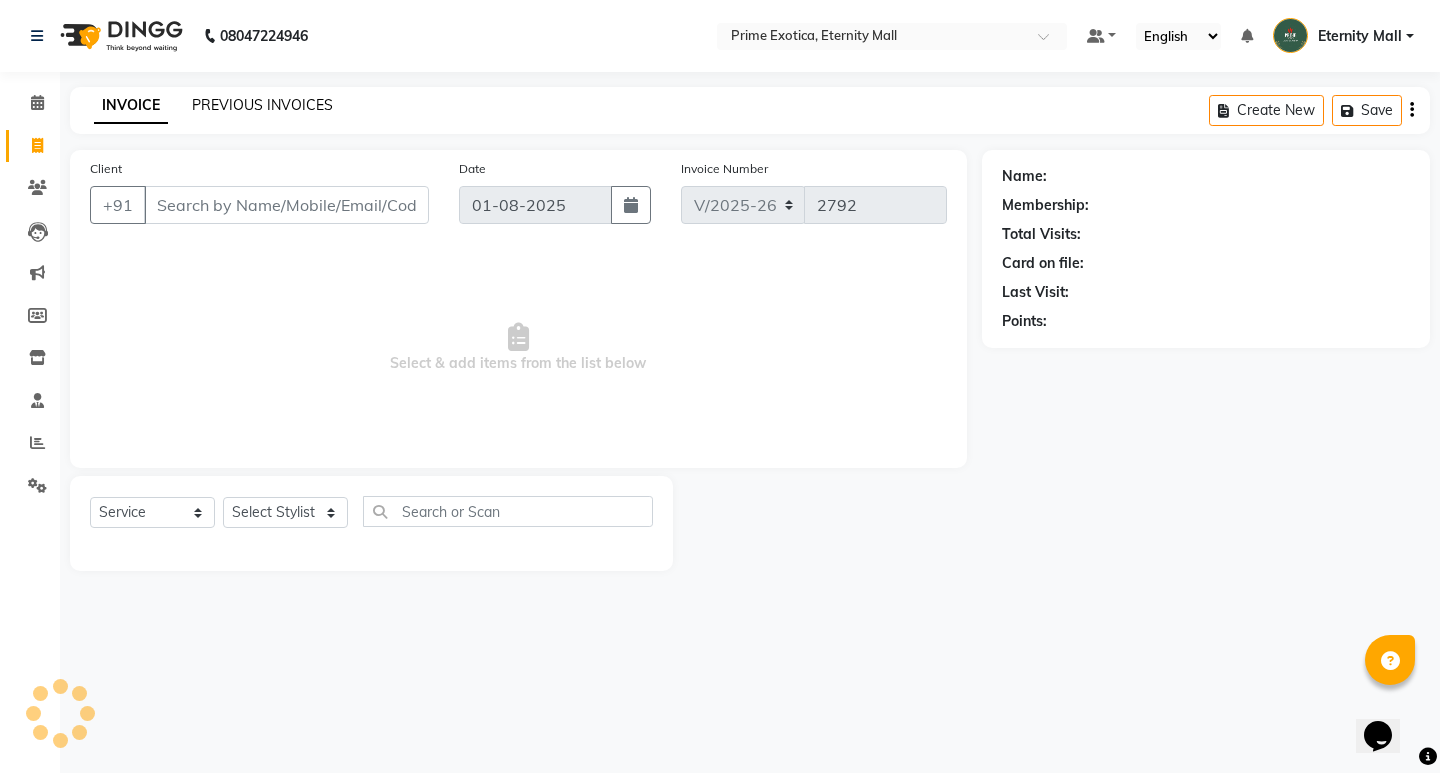 click on "PREVIOUS INVOICES" 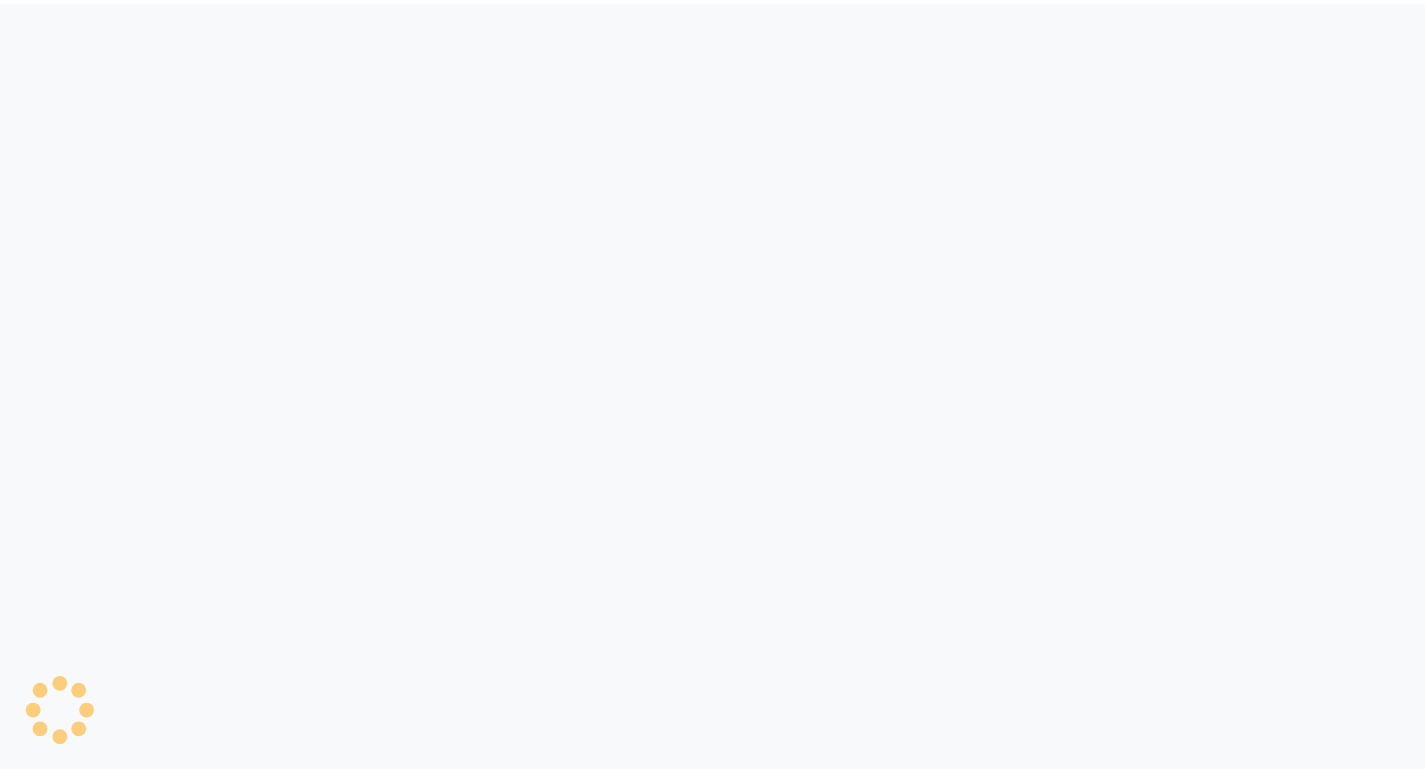 scroll, scrollTop: 0, scrollLeft: 0, axis: both 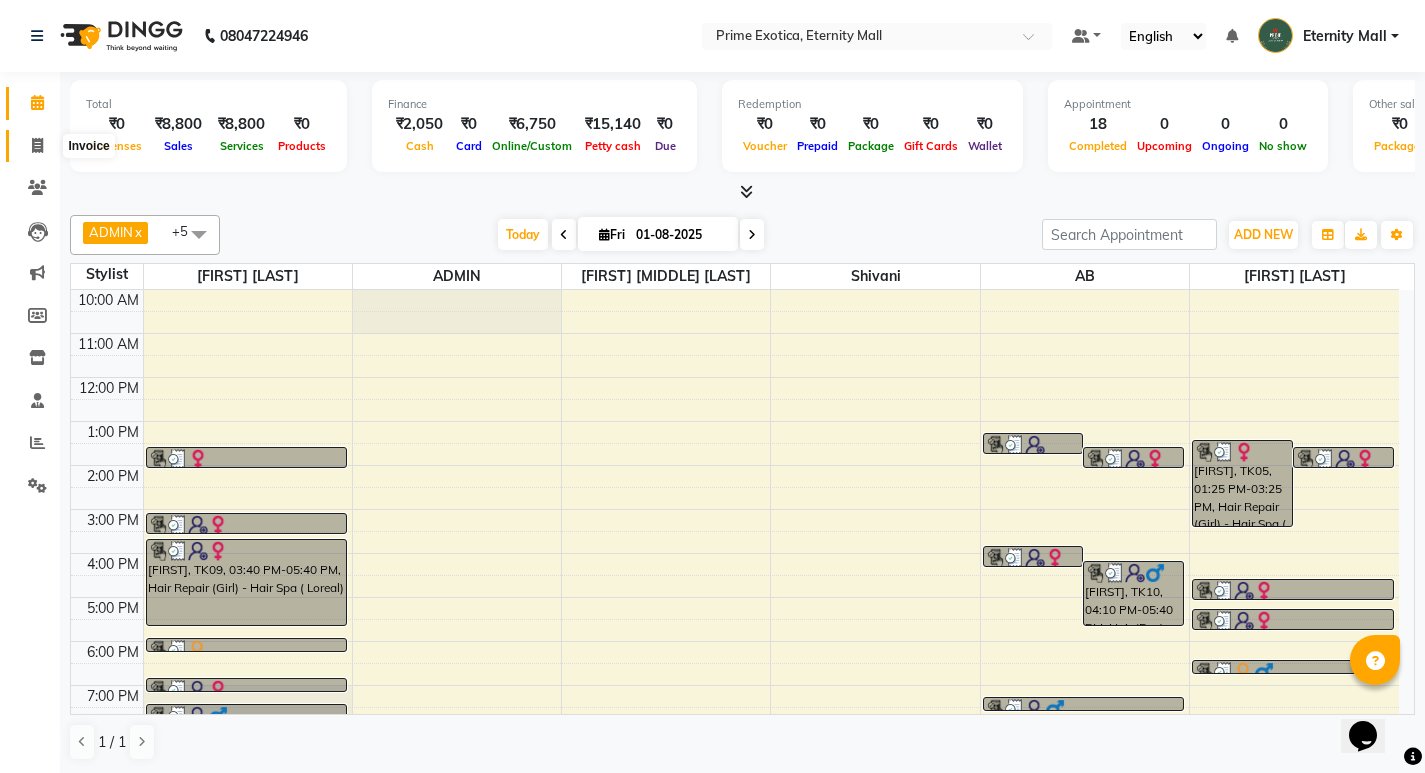 click 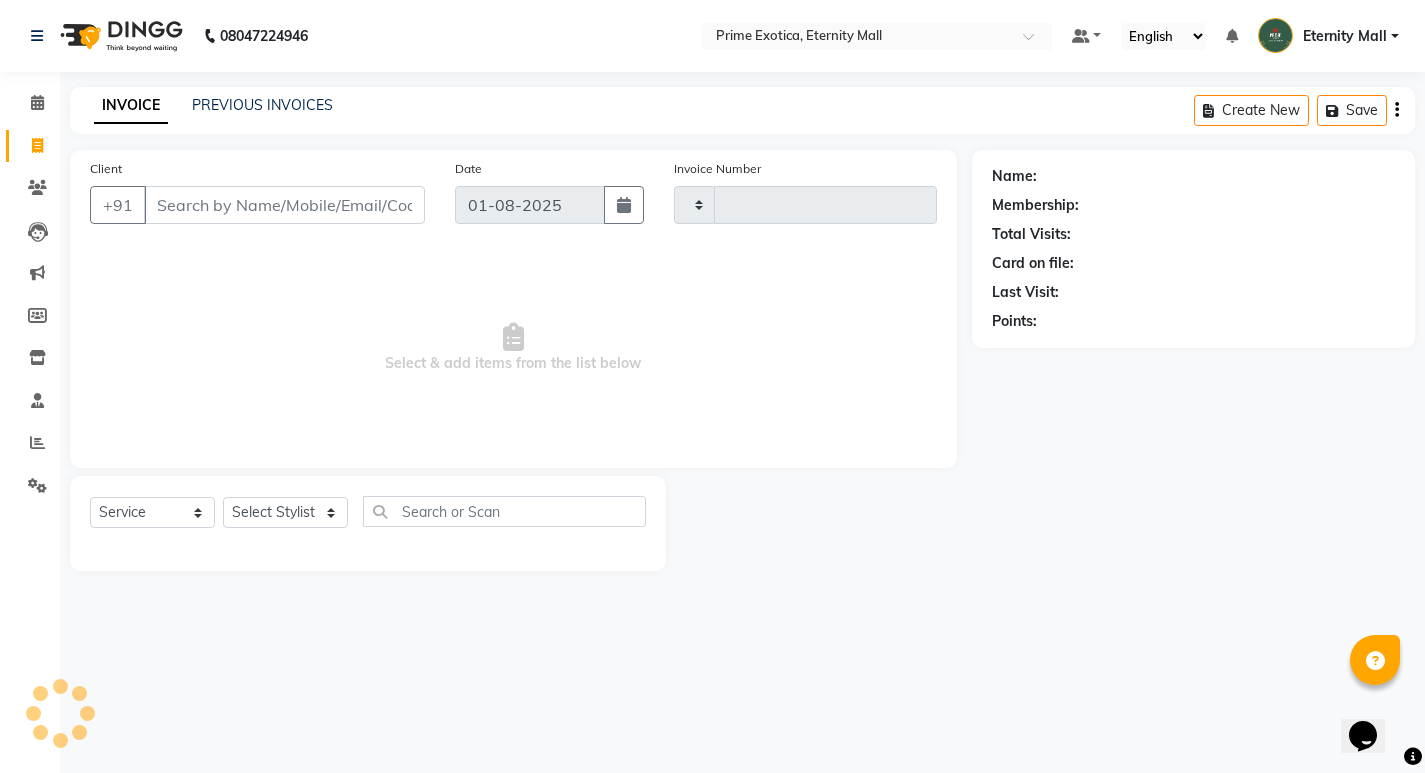 type on "2791" 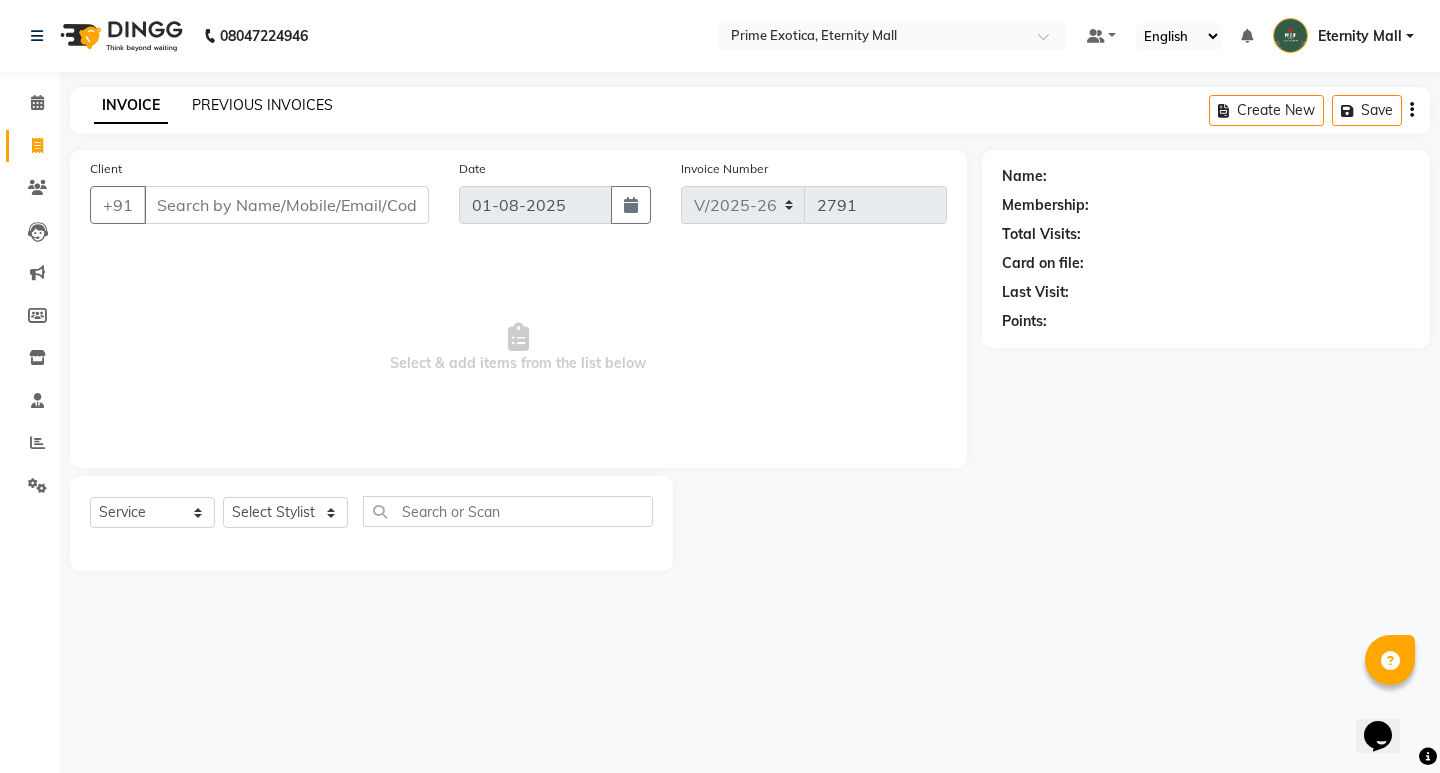 click on "PREVIOUS INVOICES" 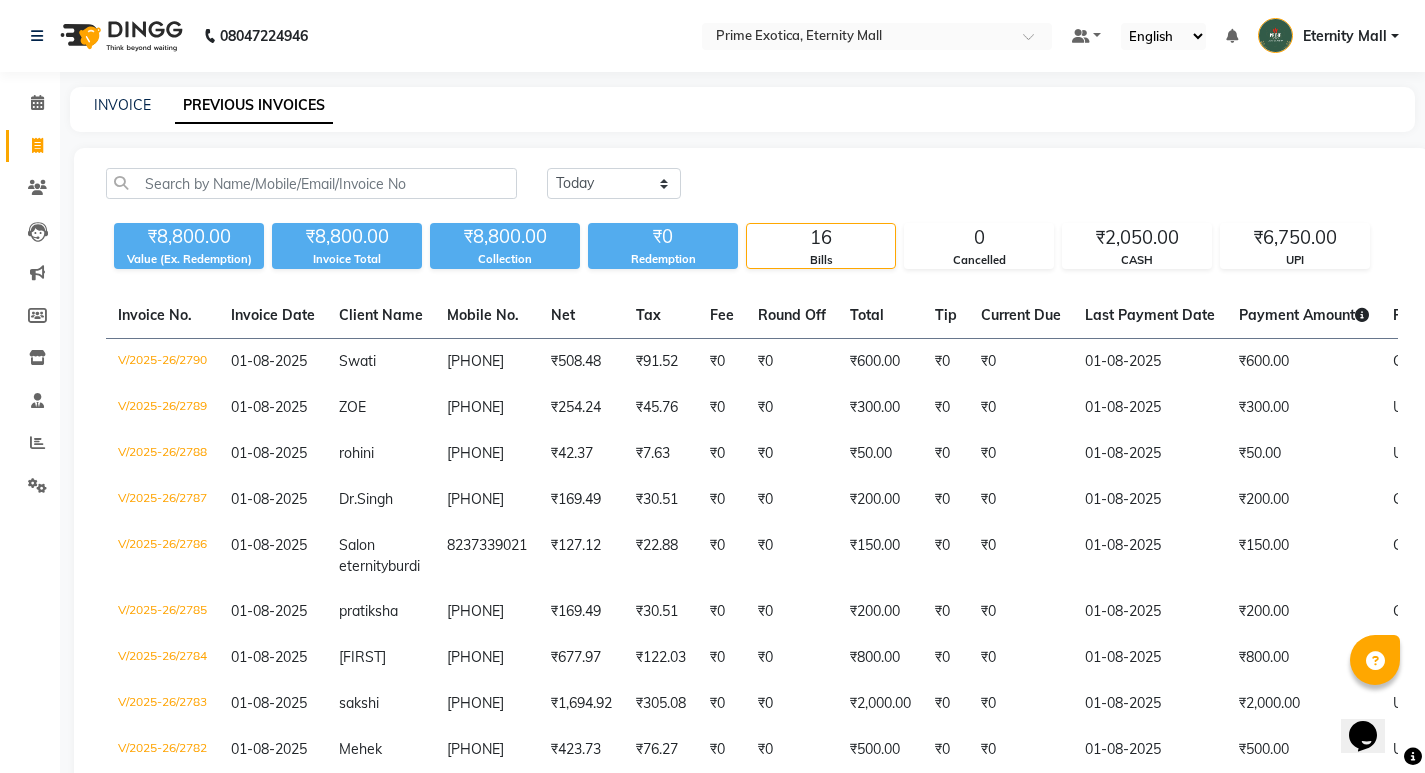 click on "Today Yesterday Custom Range ₹8,800.00 Value (Ex. Redemption) ₹8,800.00 Invoice Total  ₹8,800.00 Collection ₹0 Redemption 16 Bills 0 Cancelled ₹2,050.00 CASH ₹6,750.00 UPI  Invoice No.   Invoice Date   Client Name   Mobile No.   Net   Tax   Fee   Round Off   Total   Tip   Current Due   Last Payment Date   Payment Amount   Payment Methods   Cancel Reason   Status   V/2025-26/2790  01-08-2025 Swati   8400246844 ₹508.48 ₹91.52  ₹0  ₹0 ₹600.00 ₹0 ₹0 01-08-2025 ₹600.00  CASH - PAID  V/2025-26/2789  01-08-2025 ZOE   6260421114 ₹254.24 ₹45.76  ₹0  ₹0 ₹300.00 ₹0 ₹0 01-08-2025 ₹300.00  UPI - PAID  V/2025-26/2788  01-08-2025 rohini   7499142913 ₹42.37 ₹7.63  ₹0  ₹0 ₹50.00 ₹0 ₹0 01-08-2025 ₹50.00  UPI - PAID  V/2025-26/2787  01-08-2025 Dr.  Singh 8767188314 ₹169.49 ₹30.51  ₹0  ₹0 ₹200.00 ₹0 ₹0 01-08-2025 ₹200.00  CASH - PAID  V/2025-26/2786  01-08-2025 Salon eternity  burdi 8237339021 ₹127.12 ₹22.88  ₹0  ₹0 ₹150.00 ₹0 ₹0 01-08-2025" 